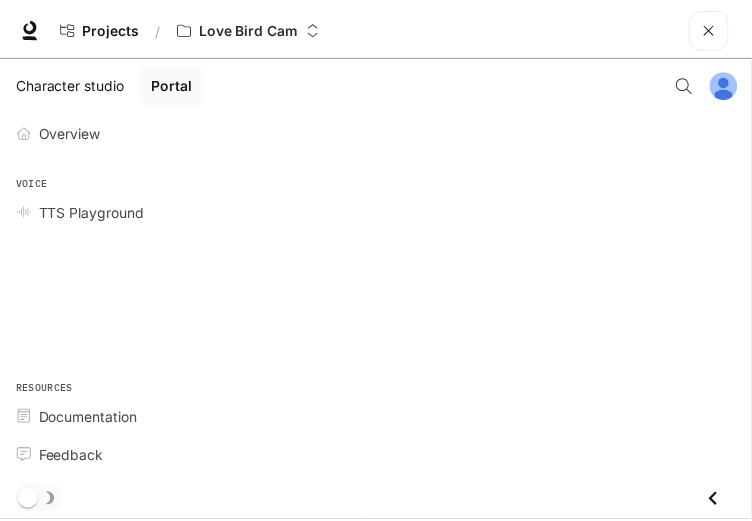 scroll, scrollTop: 0, scrollLeft: 0, axis: both 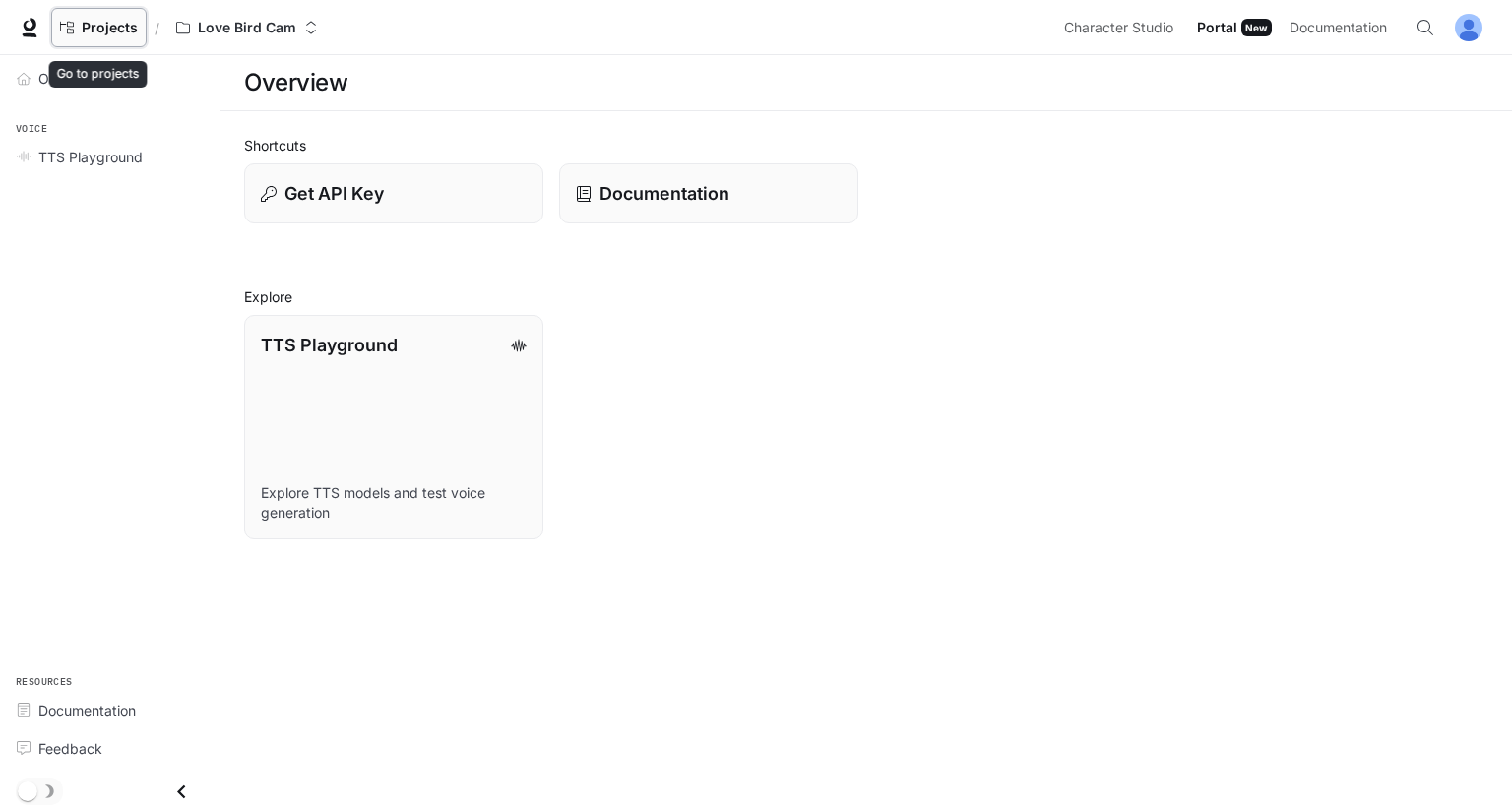 click on "Projects" at bounding box center [109, 28] 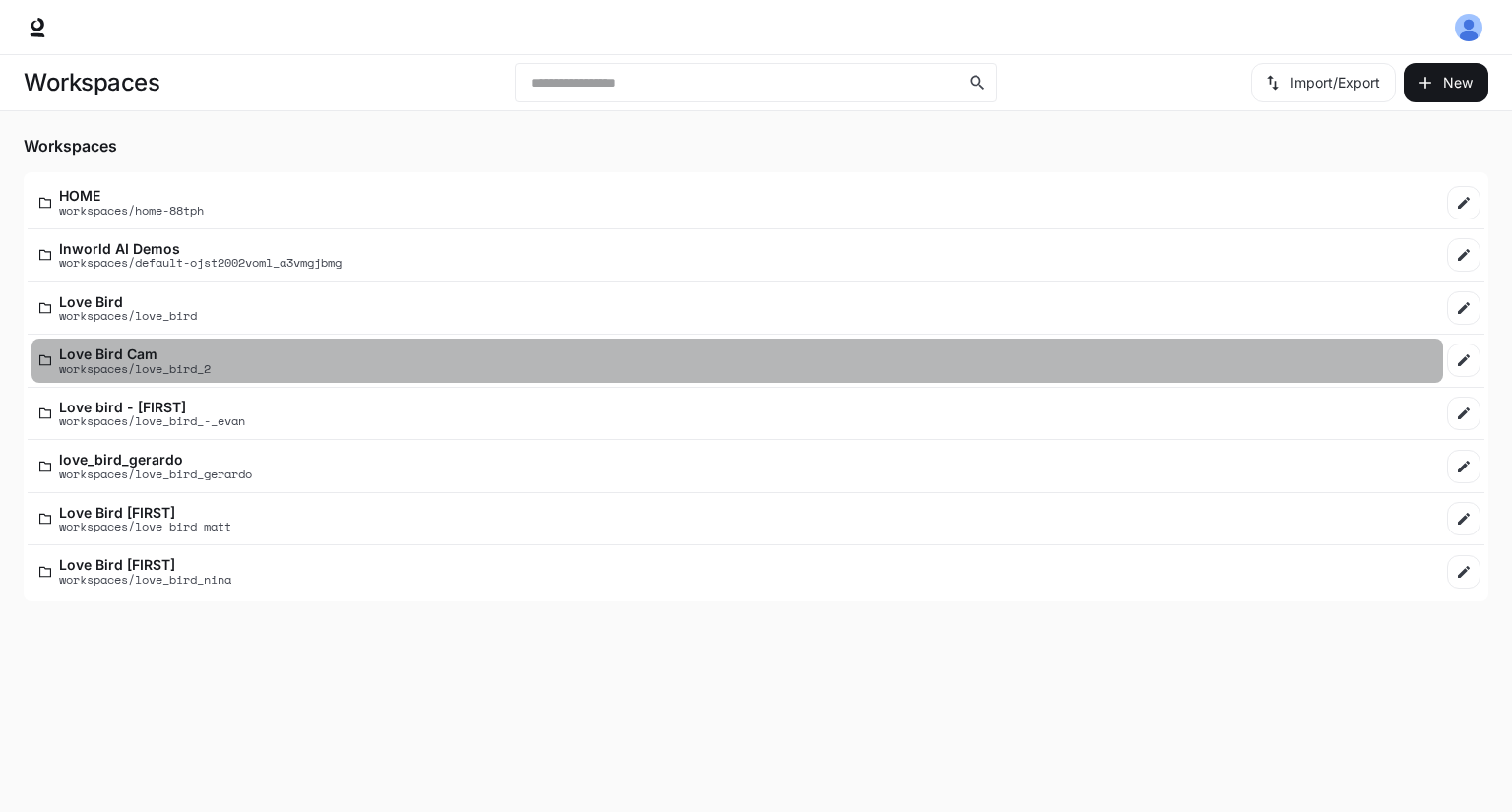 click on "Love Bird Cam workspaces/love_bird_2" at bounding box center [737, 360] 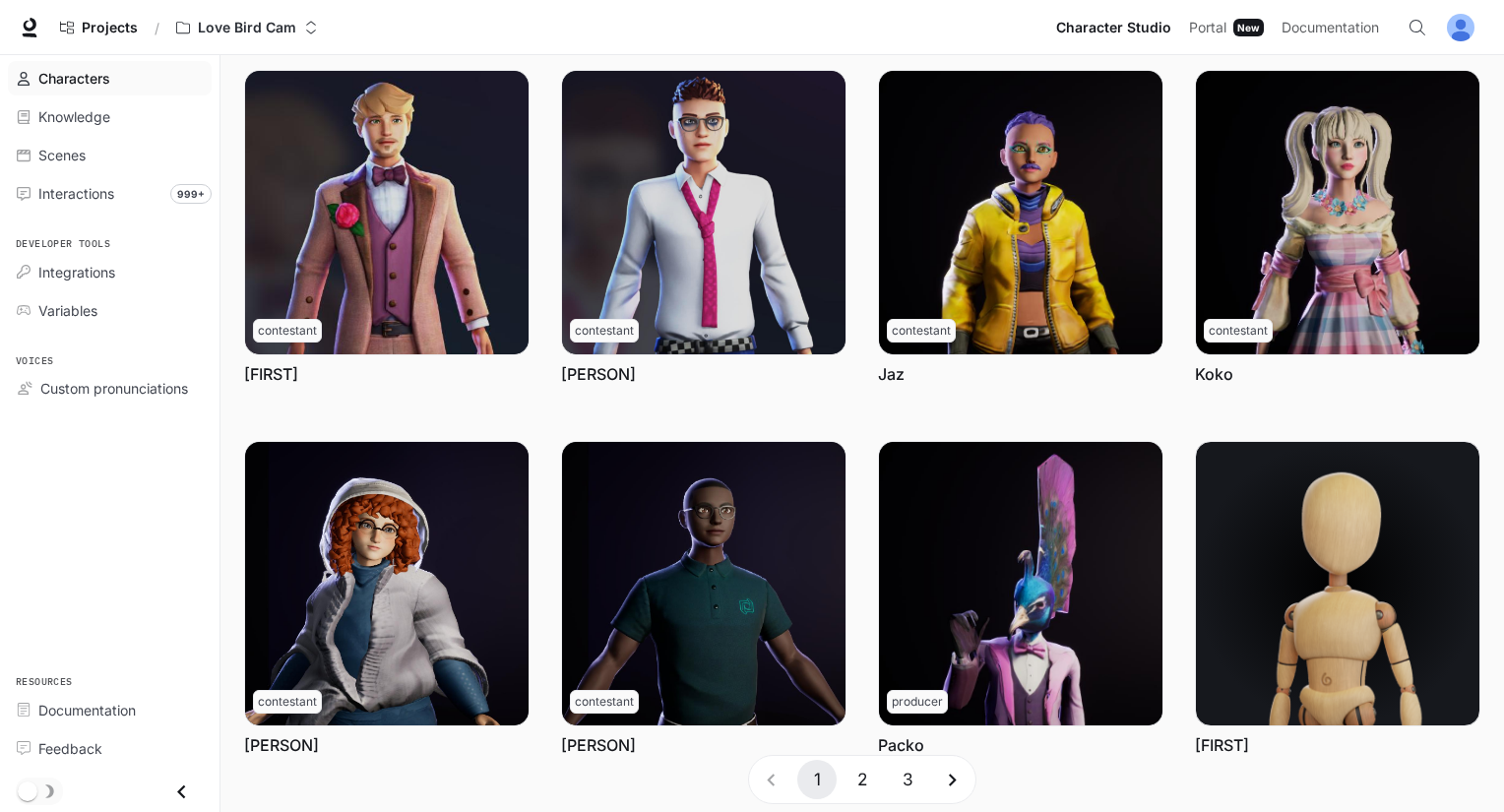 scroll, scrollTop: 506, scrollLeft: 0, axis: vertical 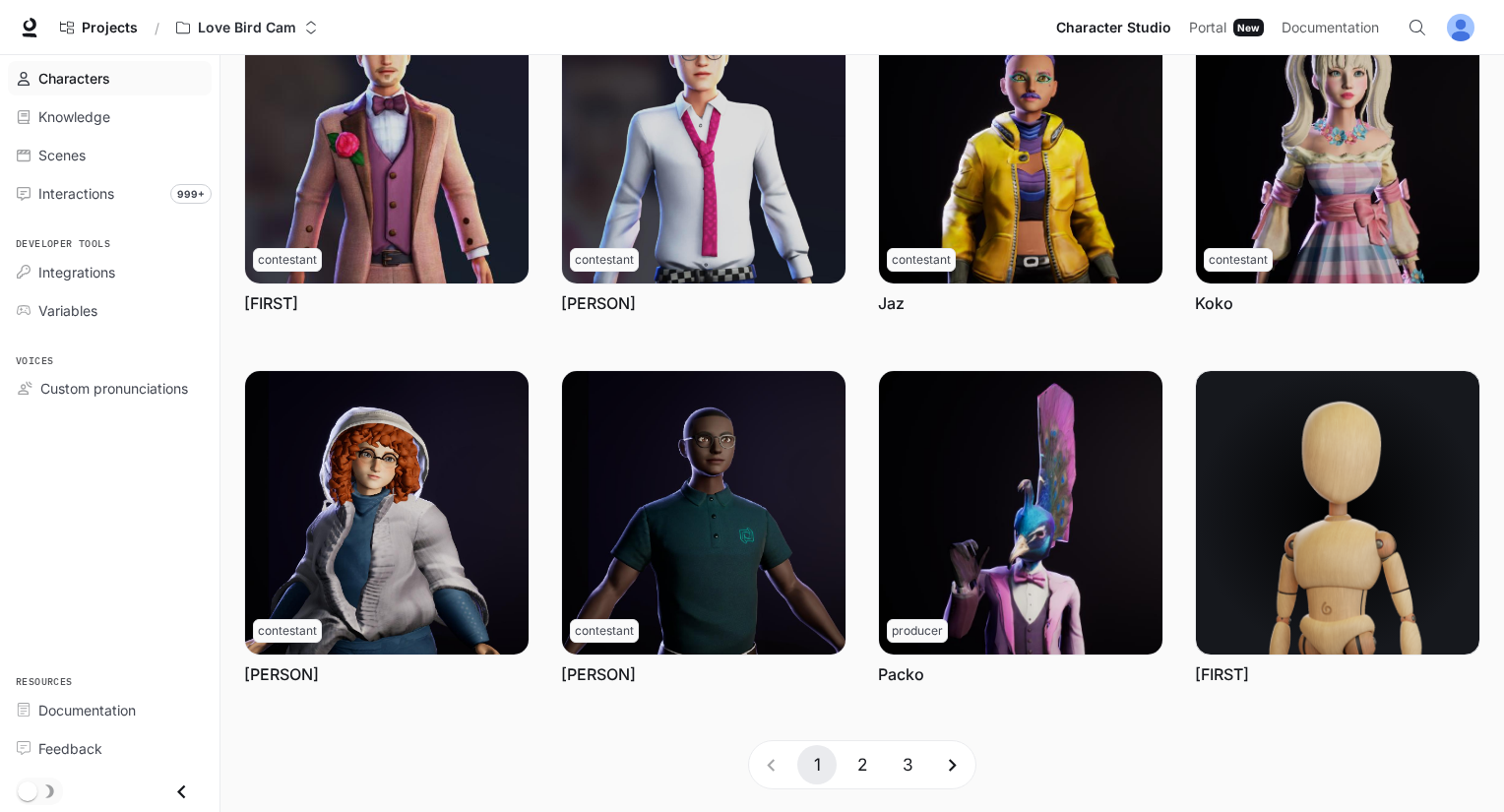 click on "1 2 3" at bounding box center [862, 765] 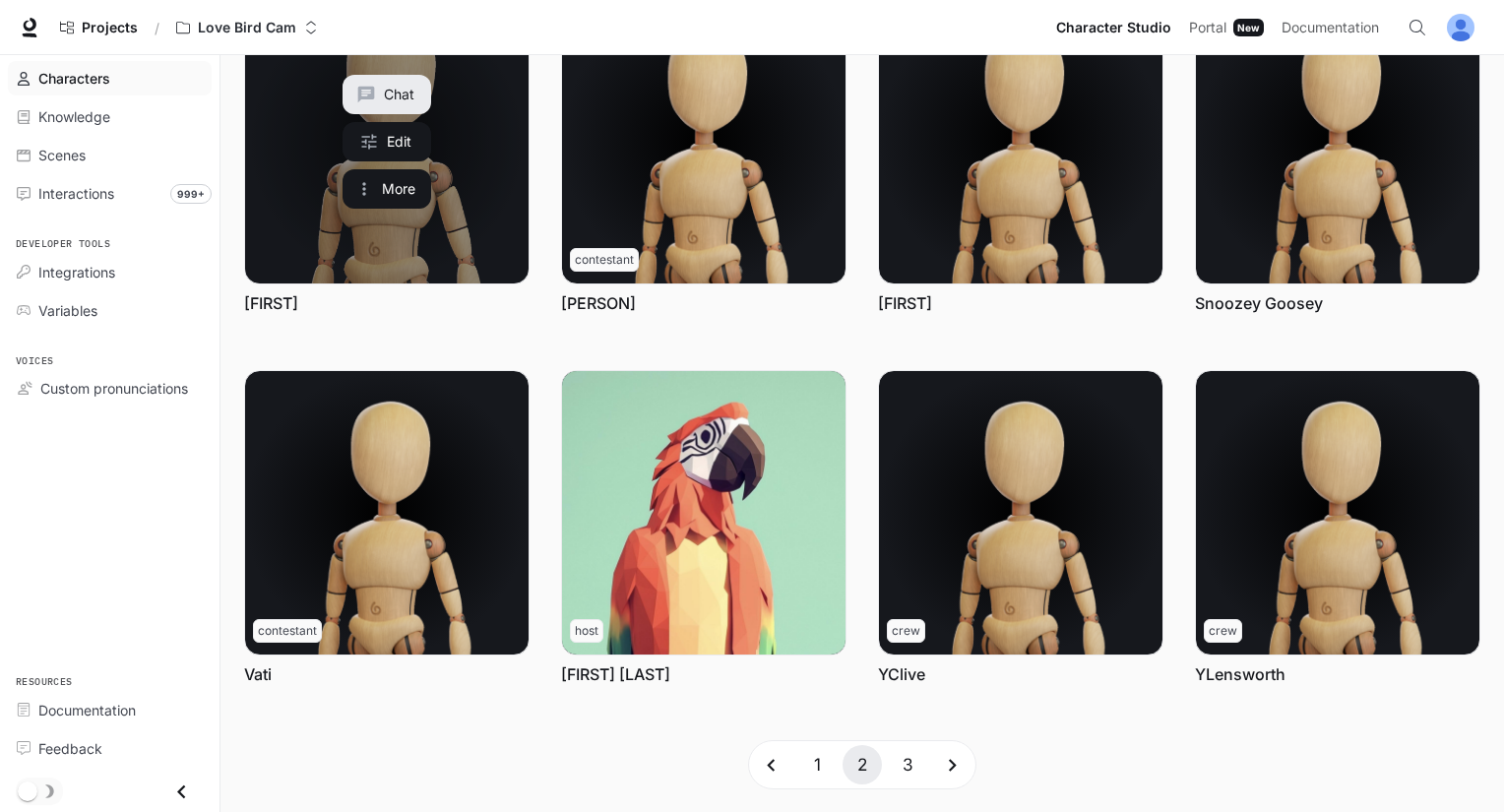 click at bounding box center [387, 142] 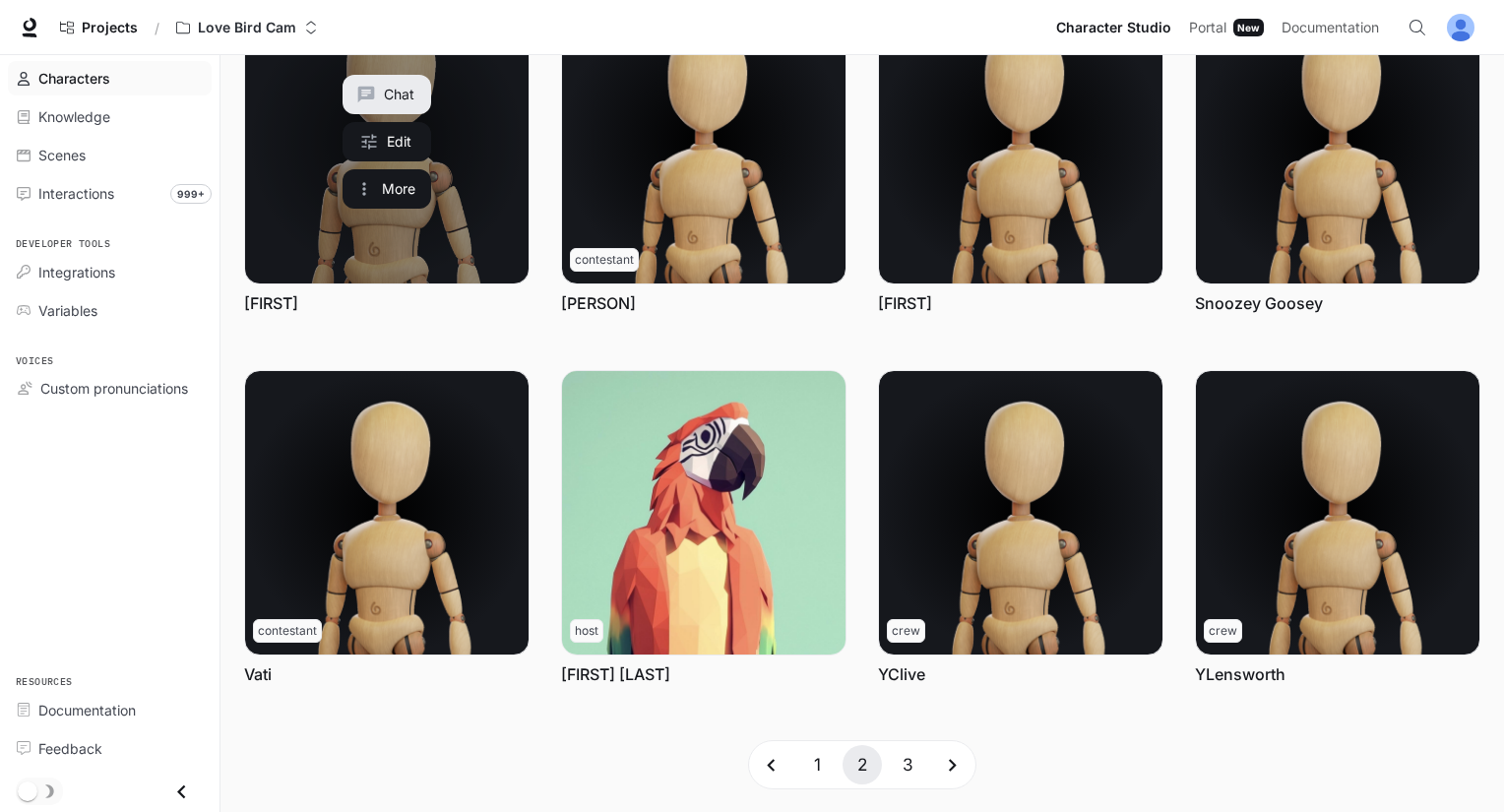 scroll, scrollTop: 0, scrollLeft: 0, axis: both 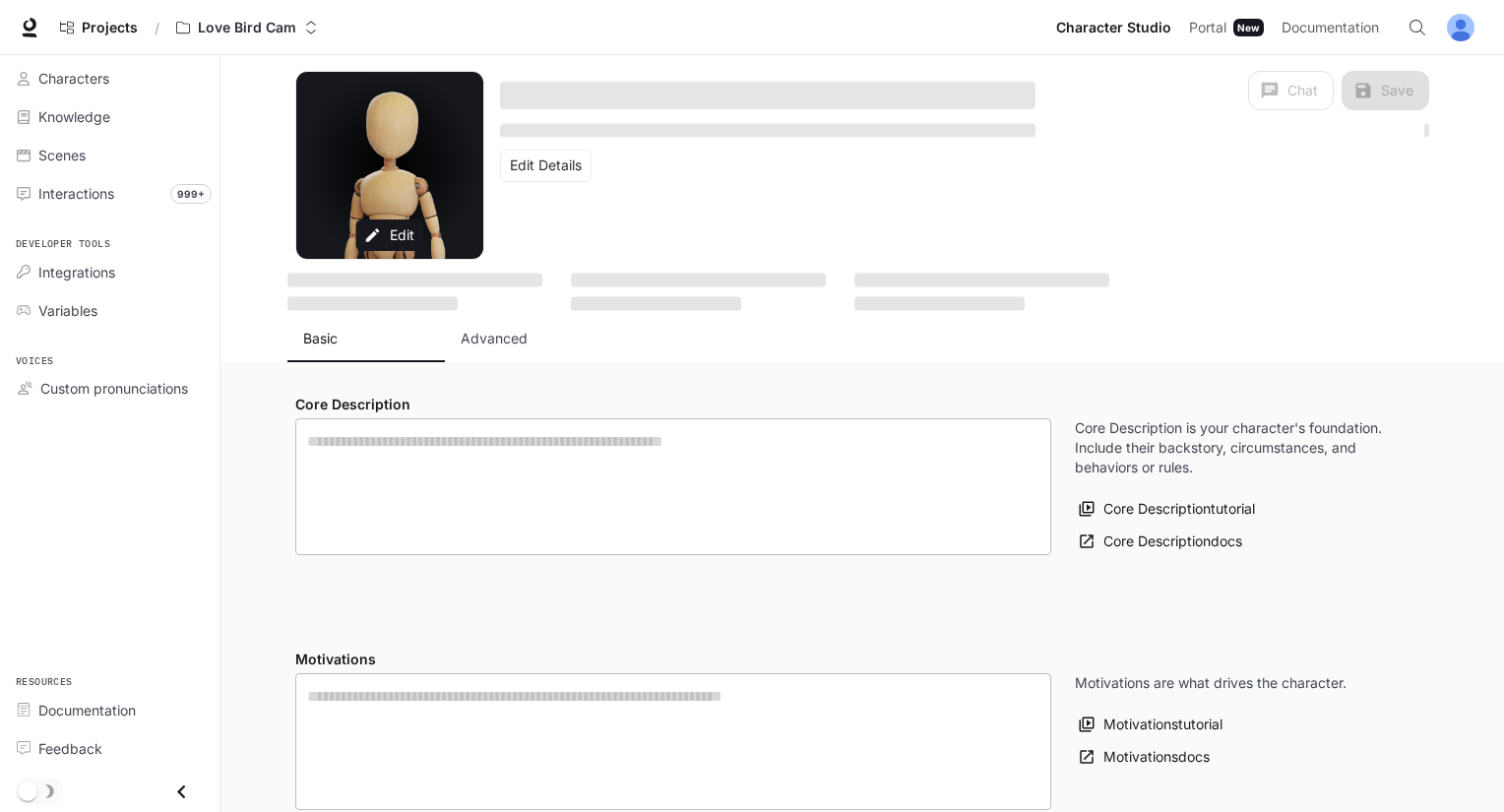 type on "**********" 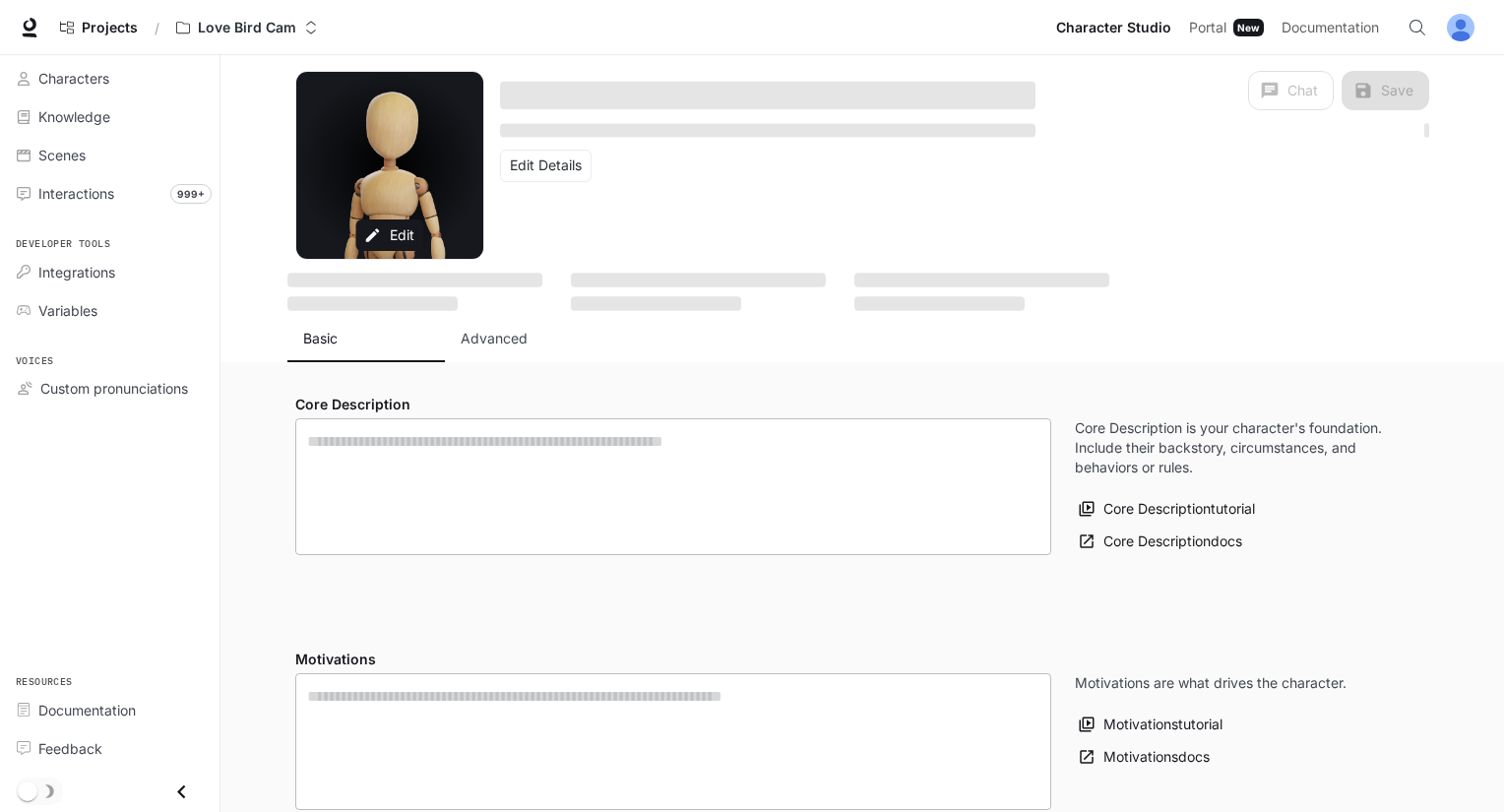 type on "**********" 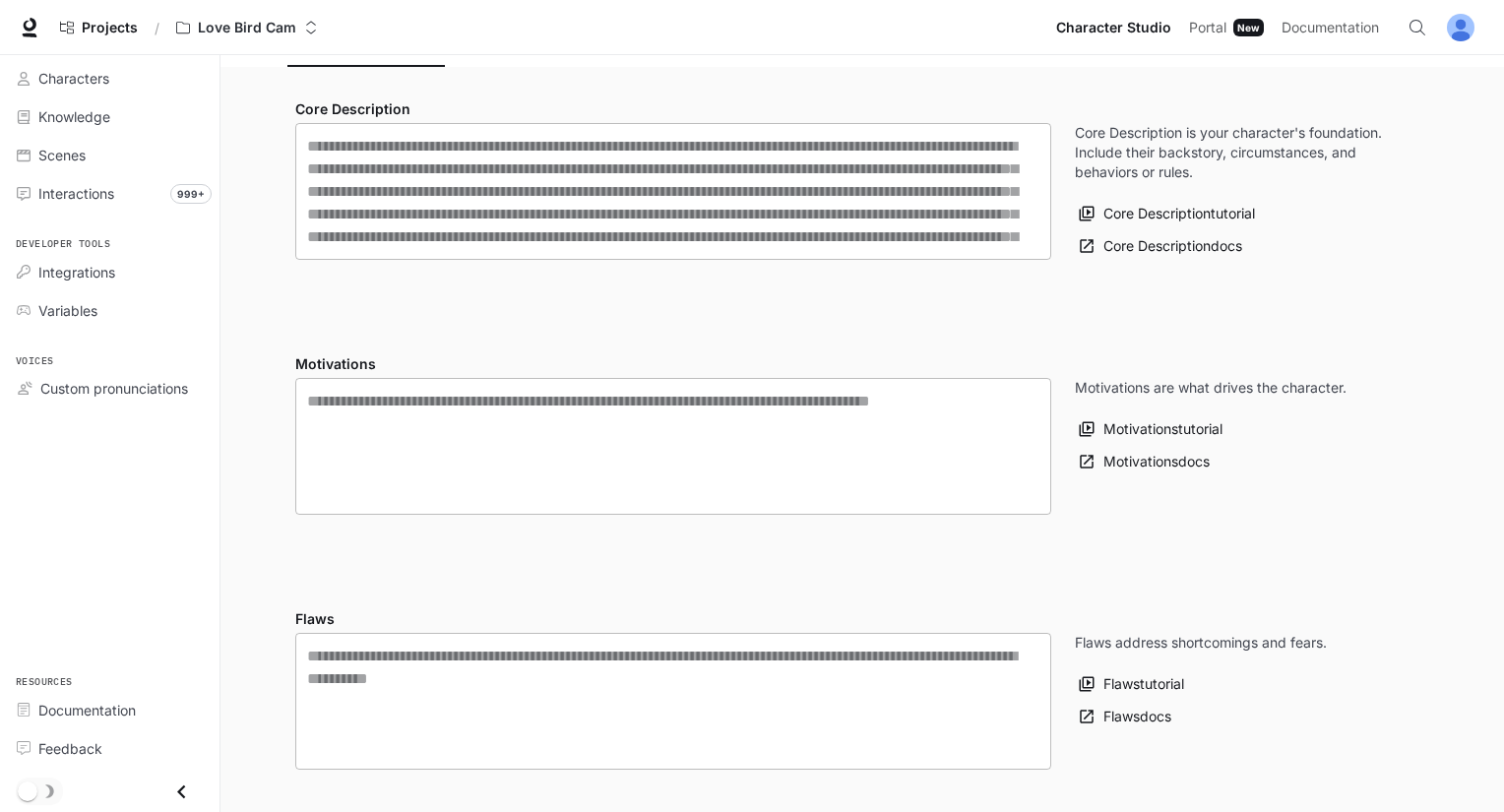 type on "**********" 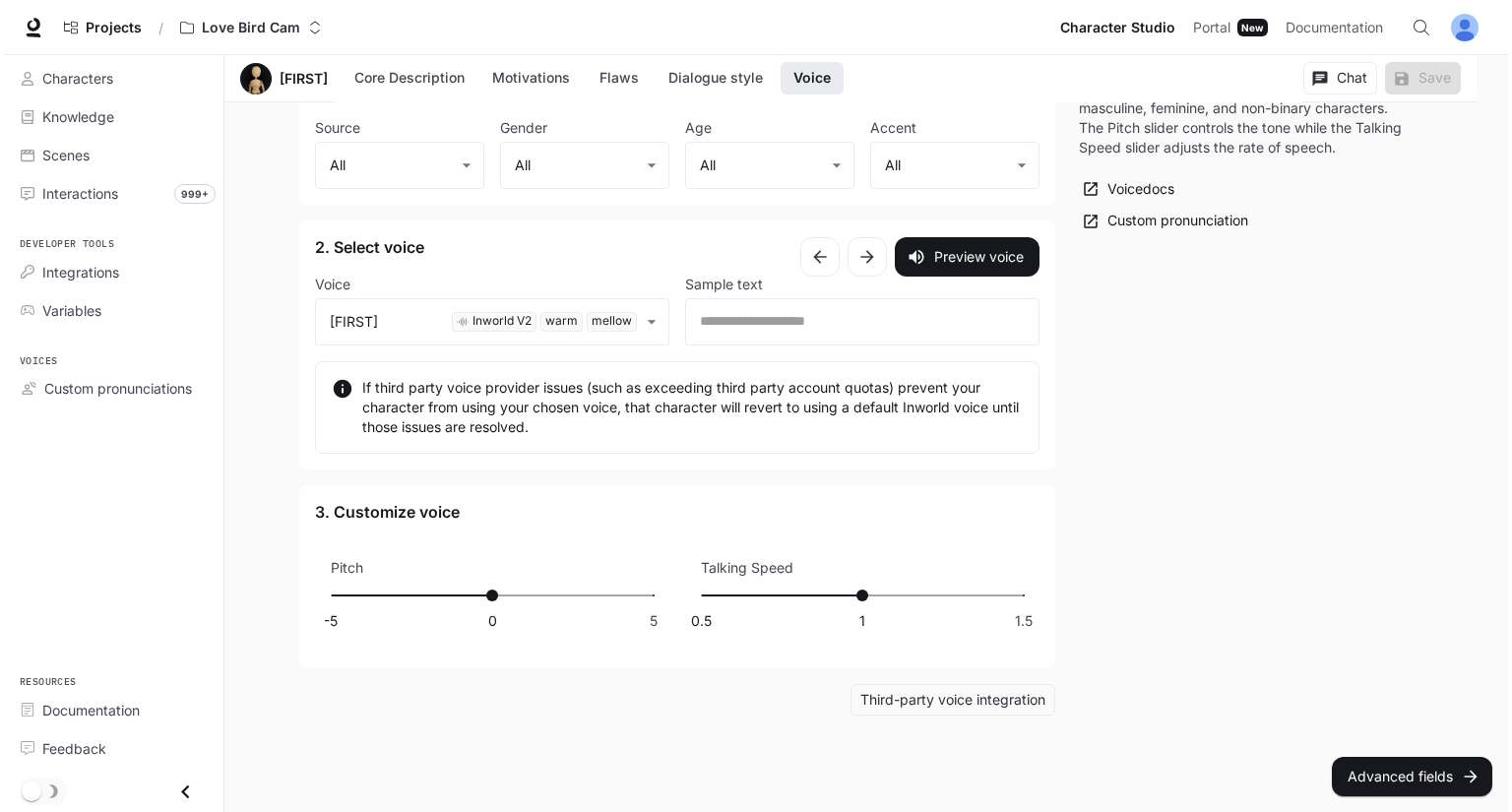 scroll, scrollTop: 2195, scrollLeft: 0, axis: vertical 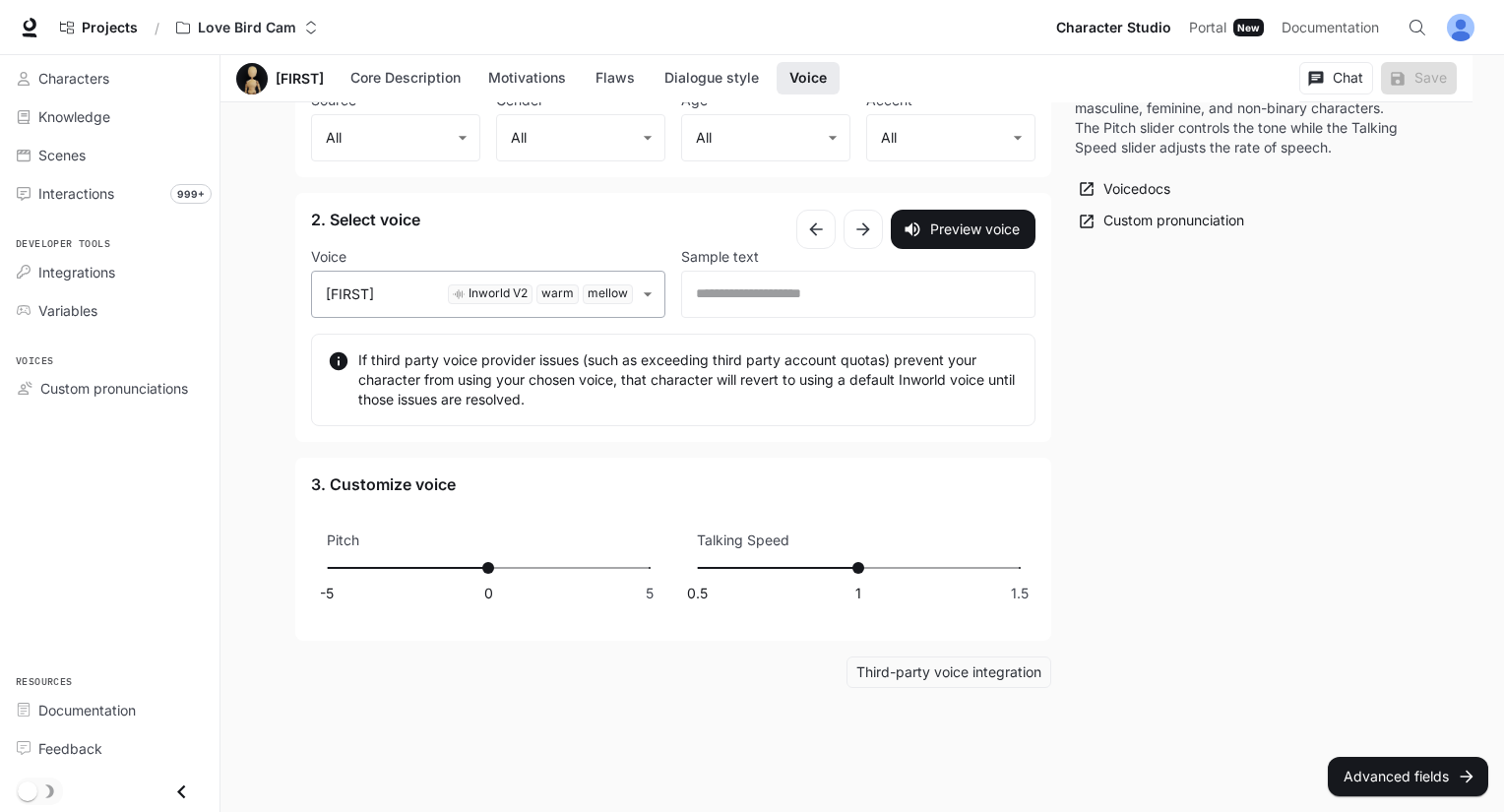 click on "**********" at bounding box center [752, -691] 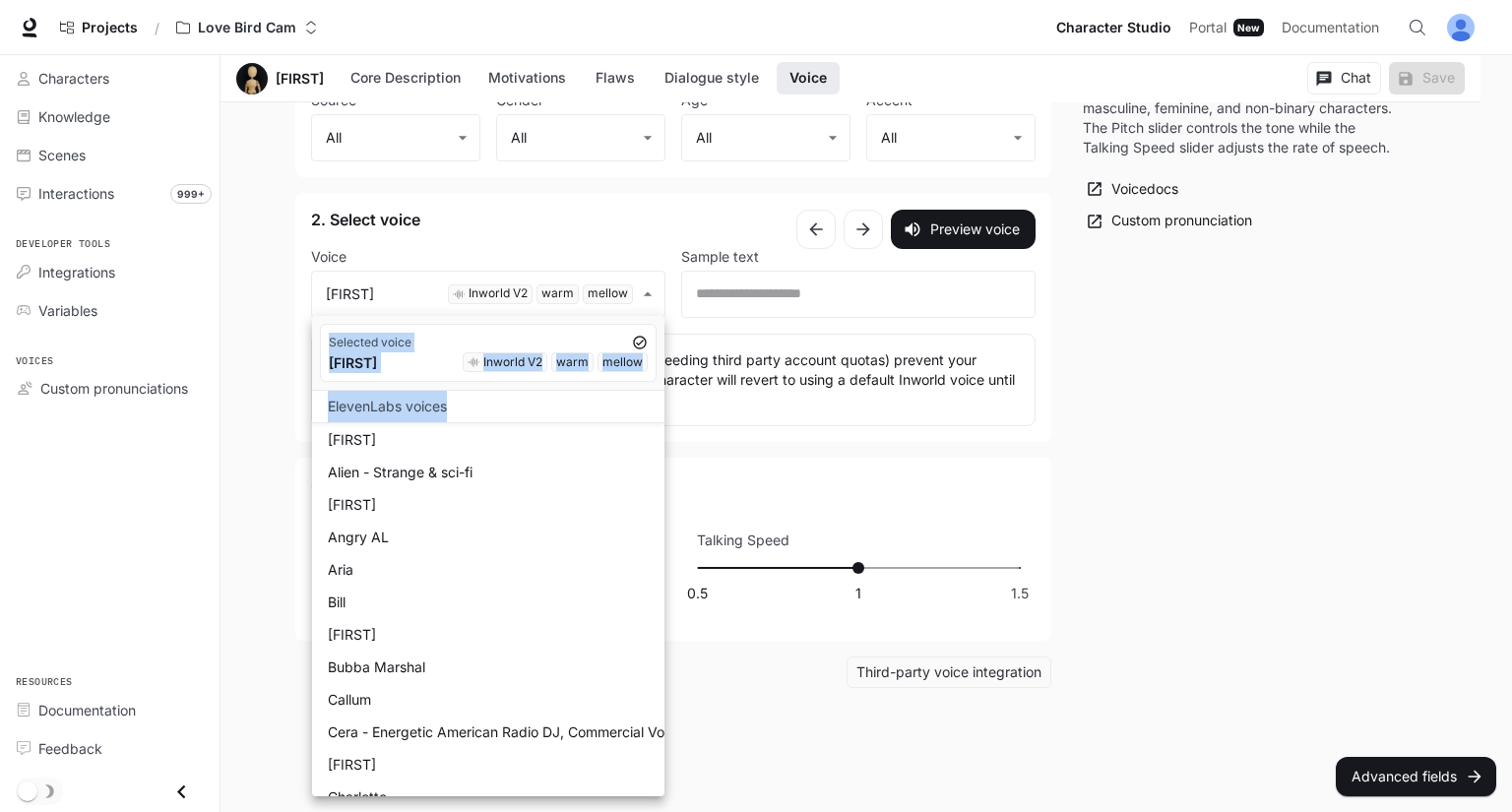 drag, startPoint x: 663, startPoint y: 405, endPoint x: 669, endPoint y: 635, distance: 230.0782 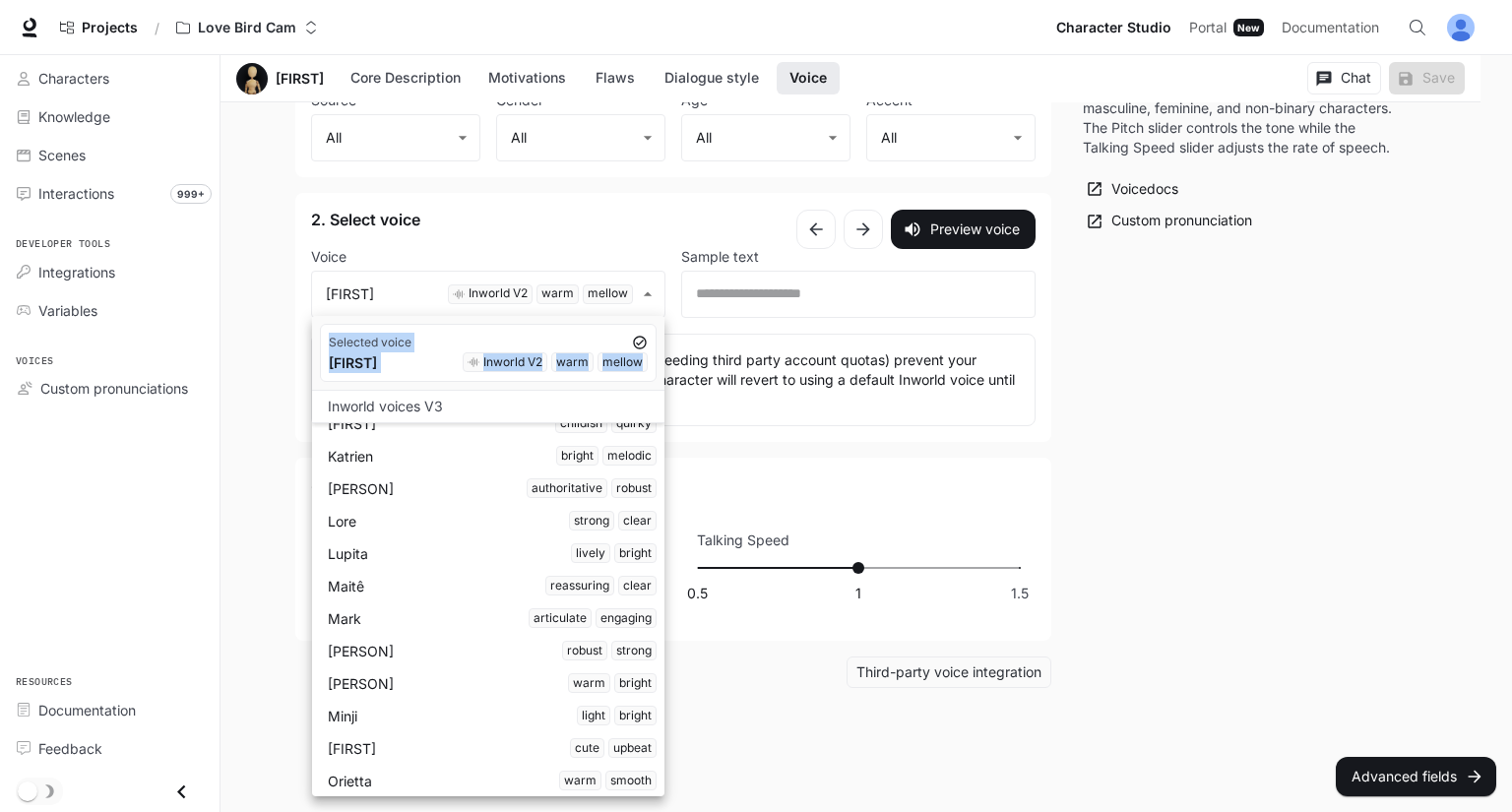 scroll, scrollTop: 5642, scrollLeft: 0, axis: vertical 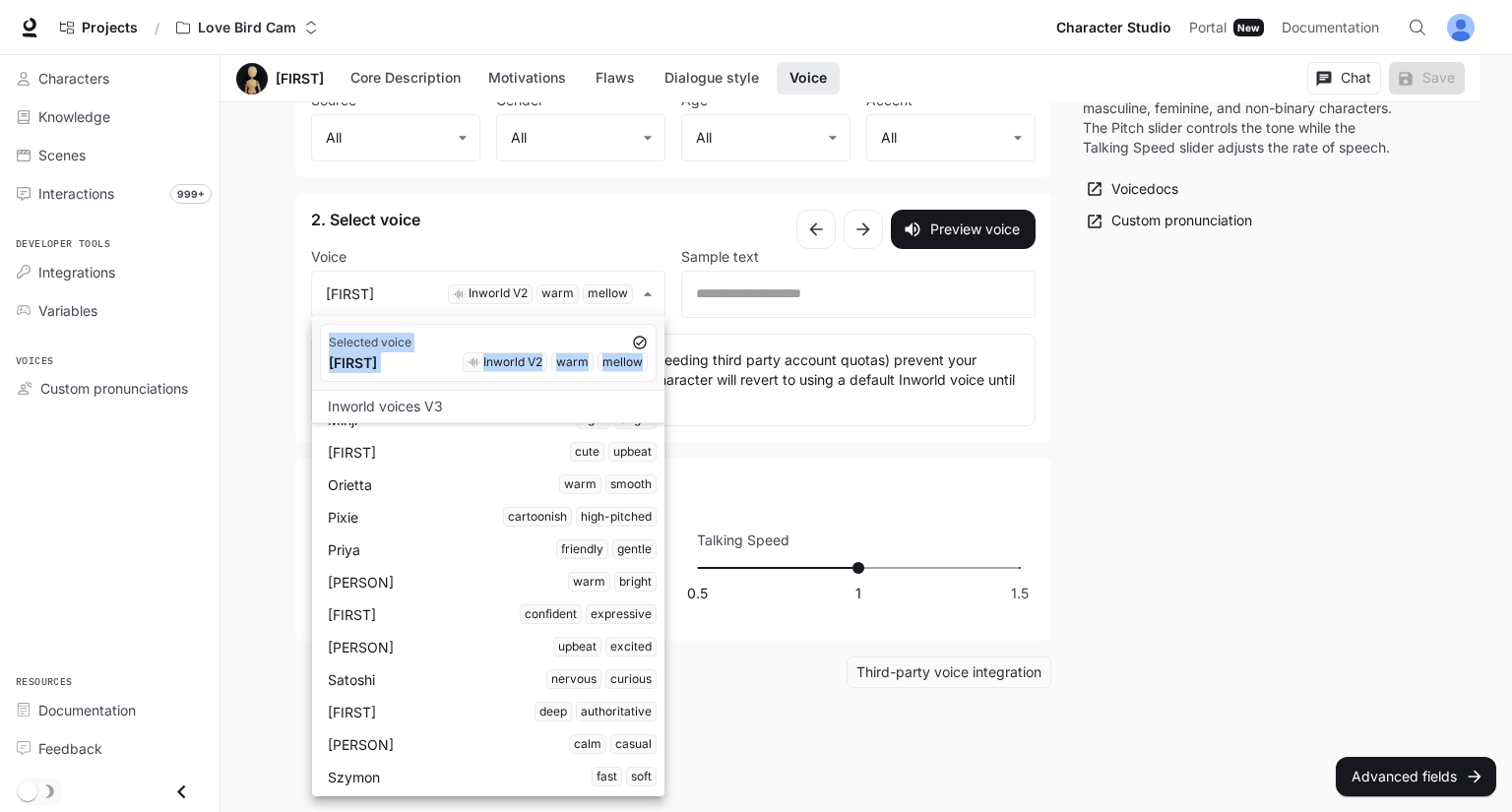 click on "Orietta warm smooth" at bounding box center (492, 484) 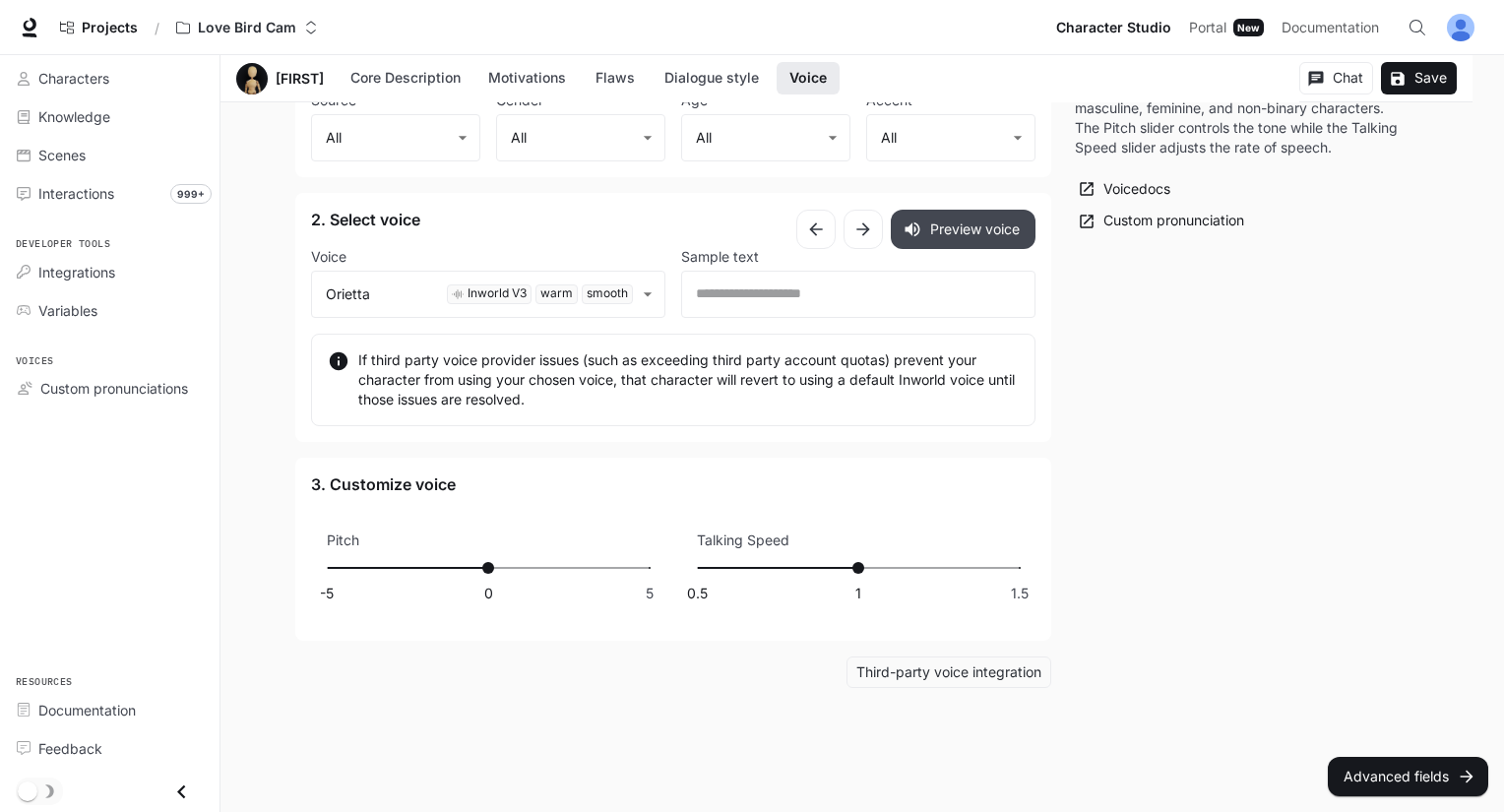 click on "Preview voice" at bounding box center (963, 229) 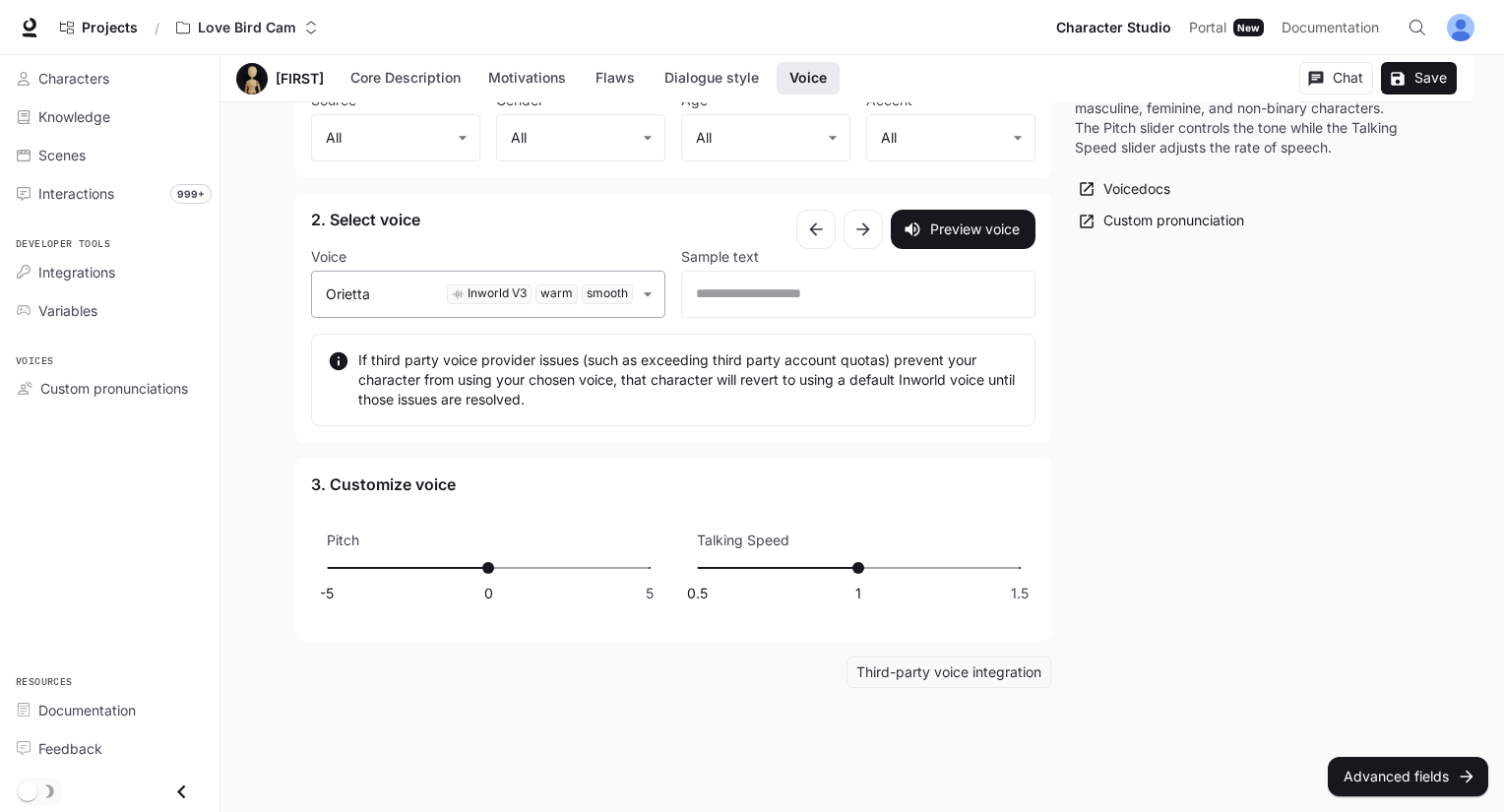 click on "**********" at bounding box center [752, -691] 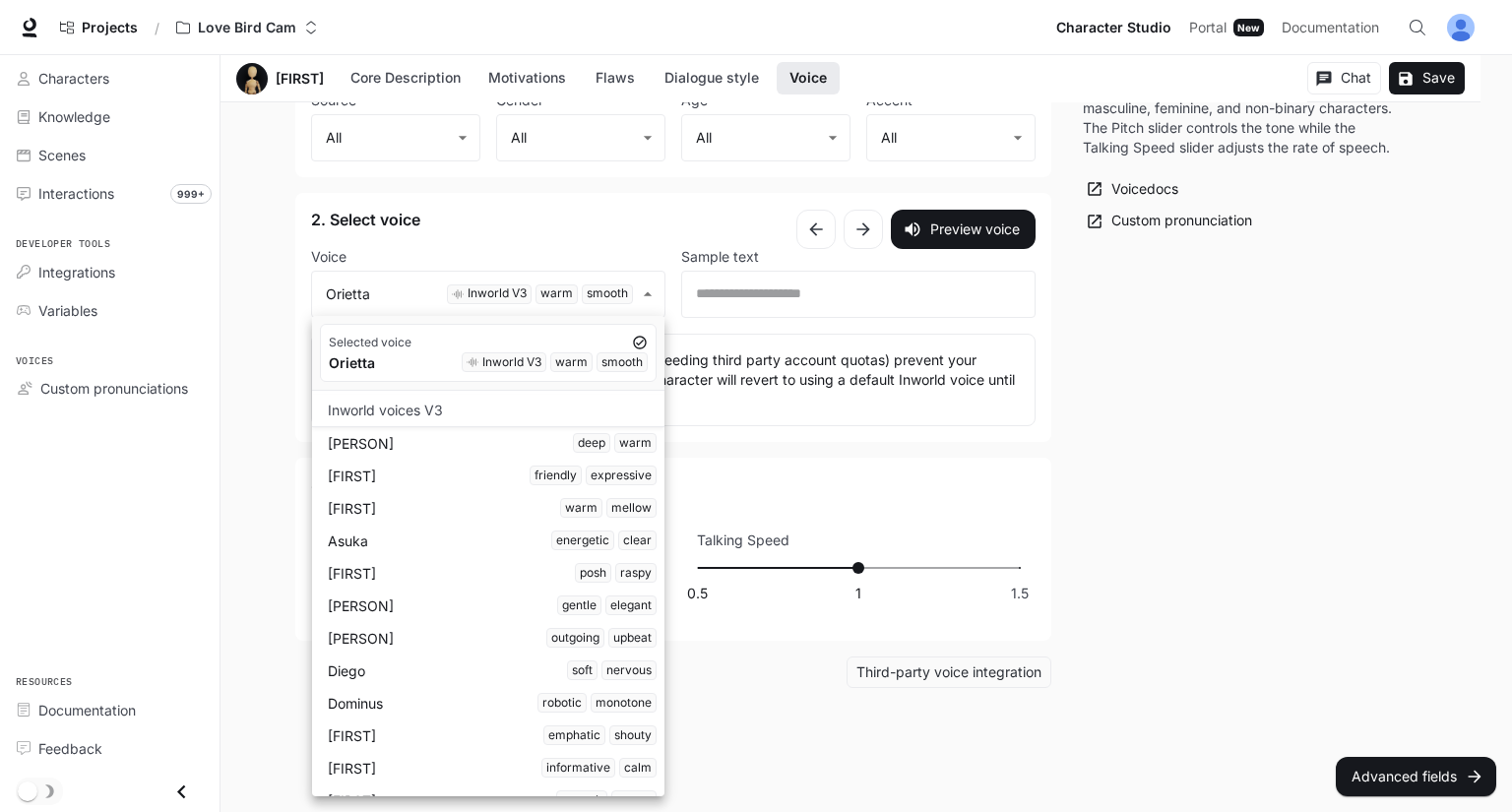 scroll, scrollTop: 5642, scrollLeft: 0, axis: vertical 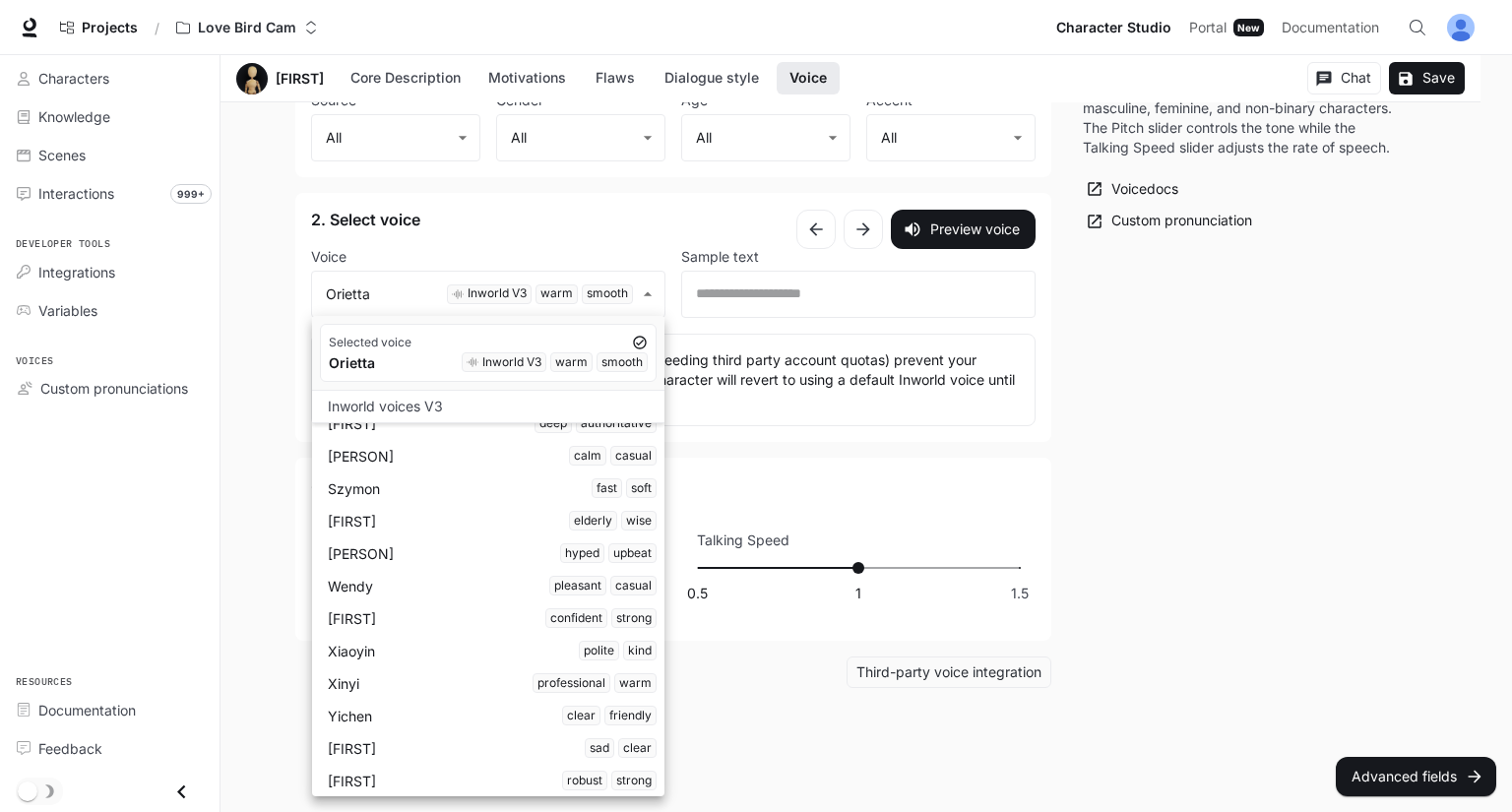 click on "Szymon fast soft" at bounding box center (492, 488) 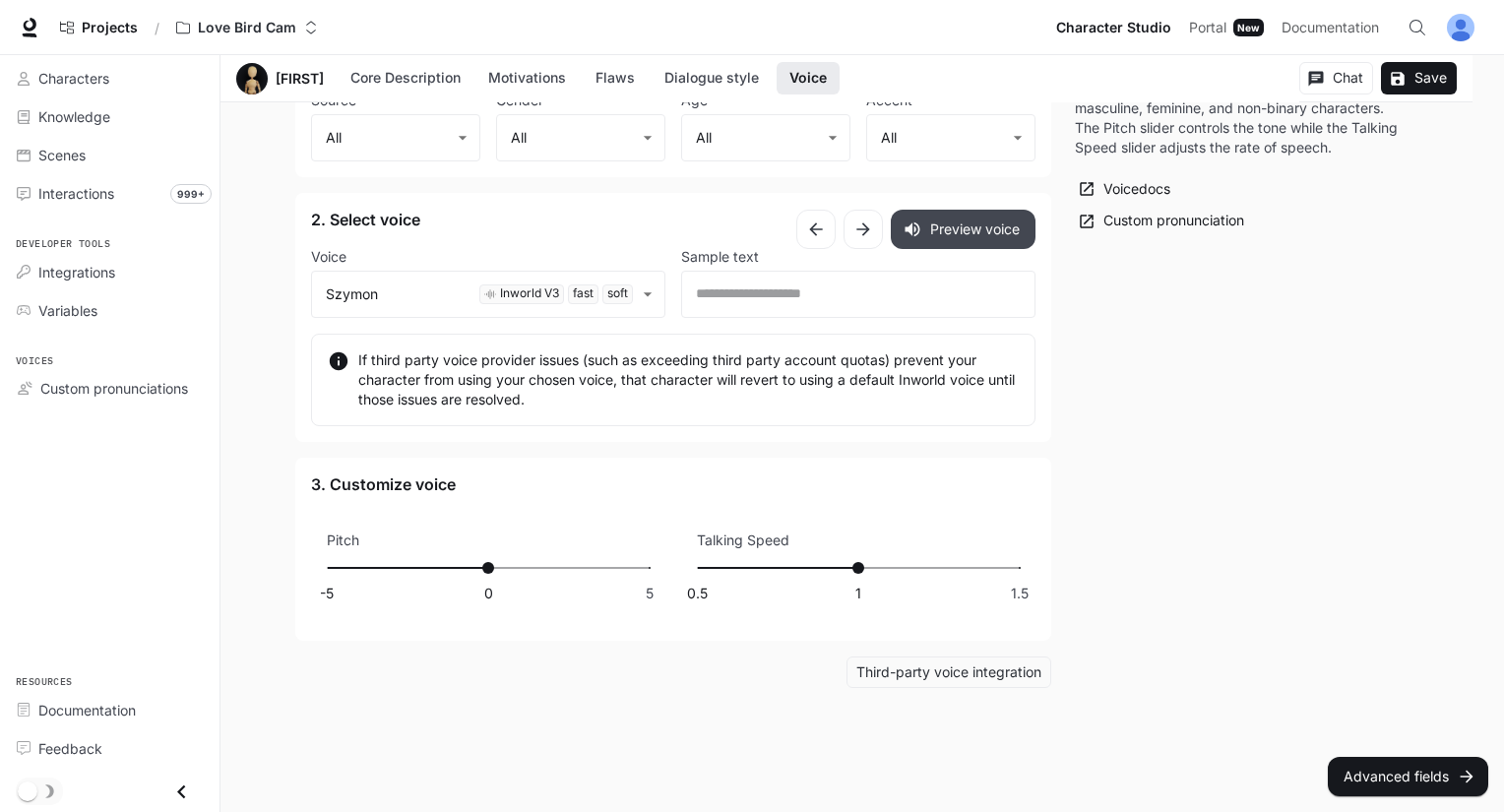 click on "Preview voice" at bounding box center (963, 229) 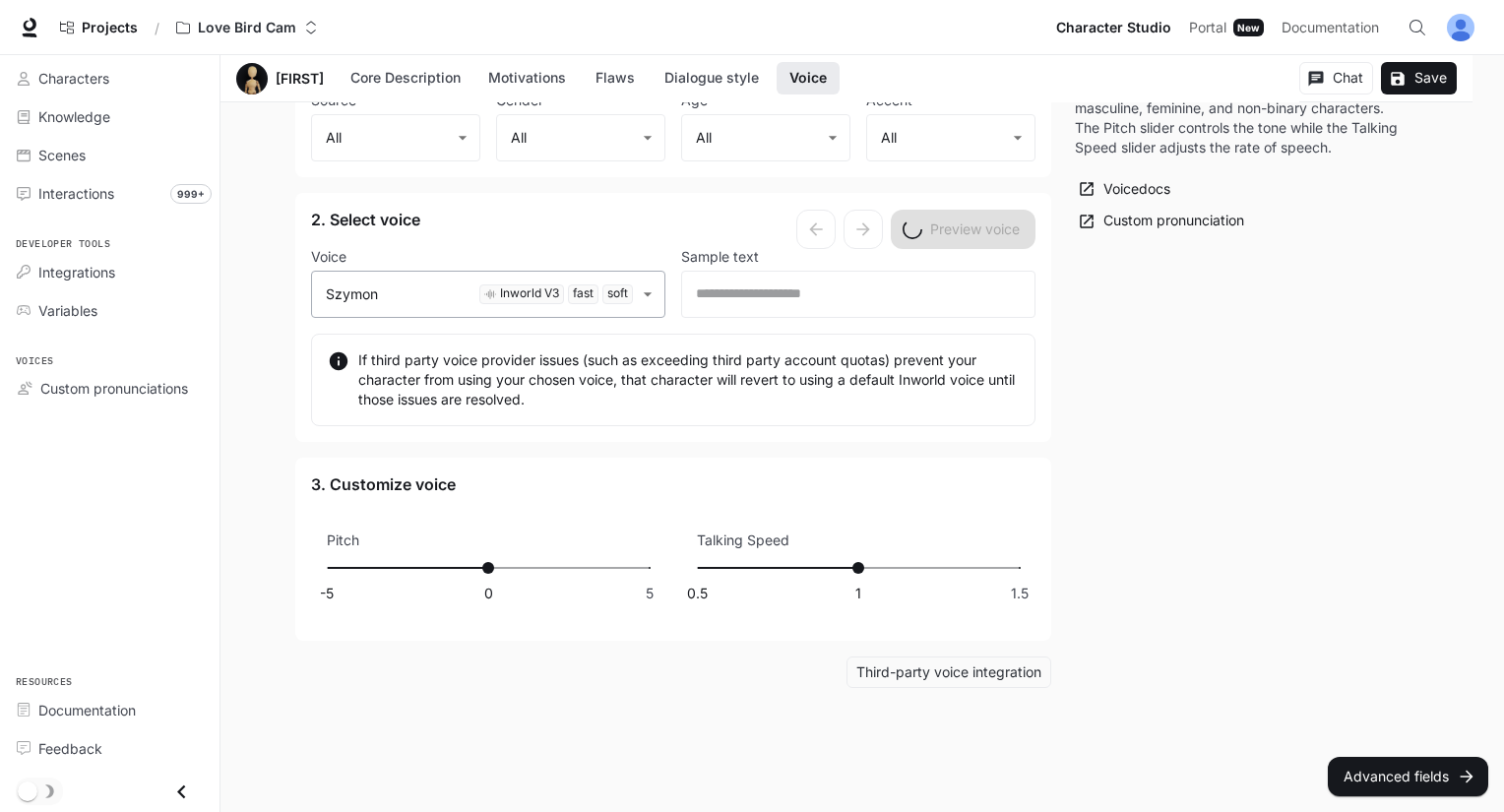 click on "**********" at bounding box center [752, -691] 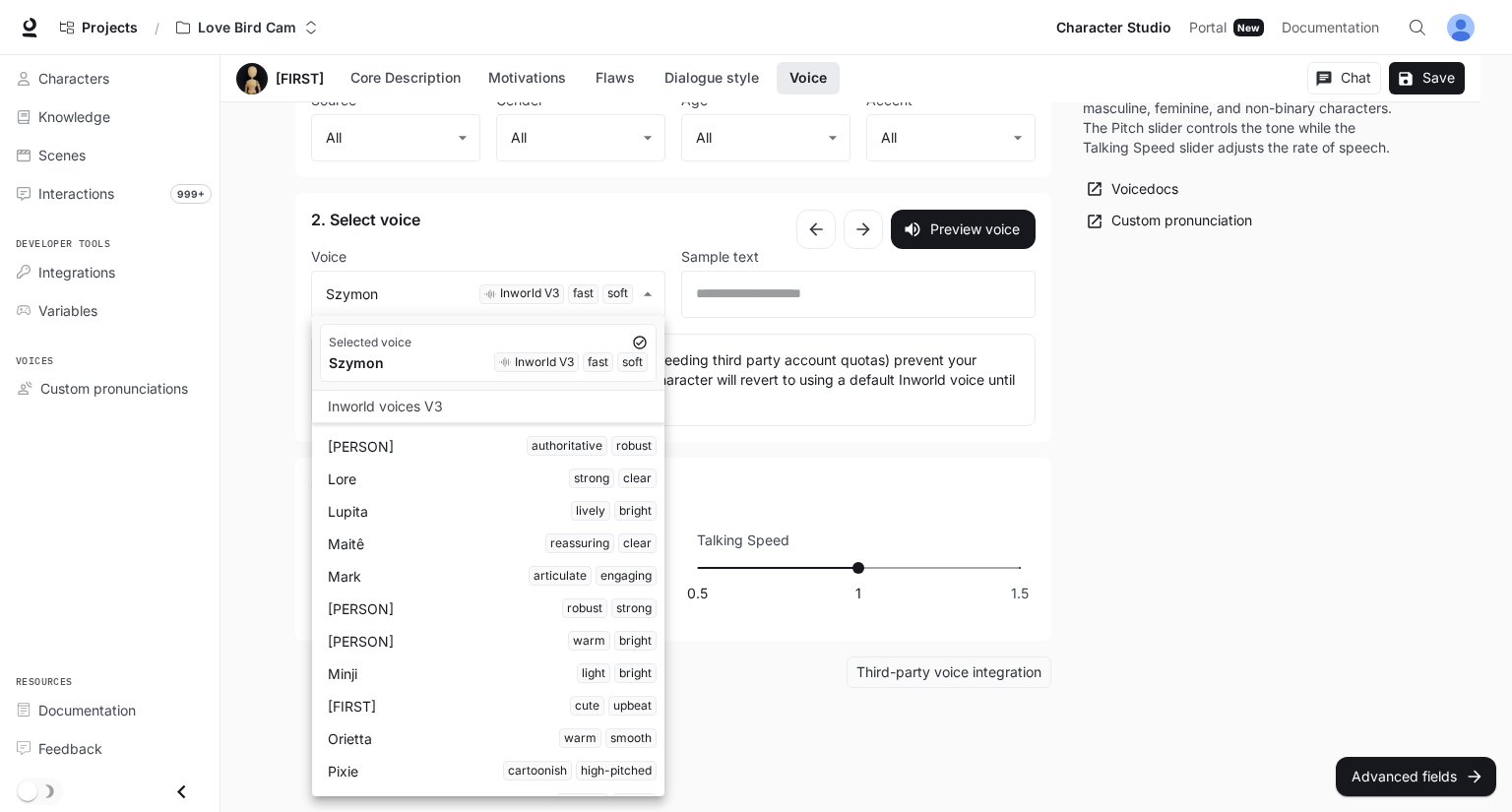 scroll, scrollTop: 5642, scrollLeft: 0, axis: vertical 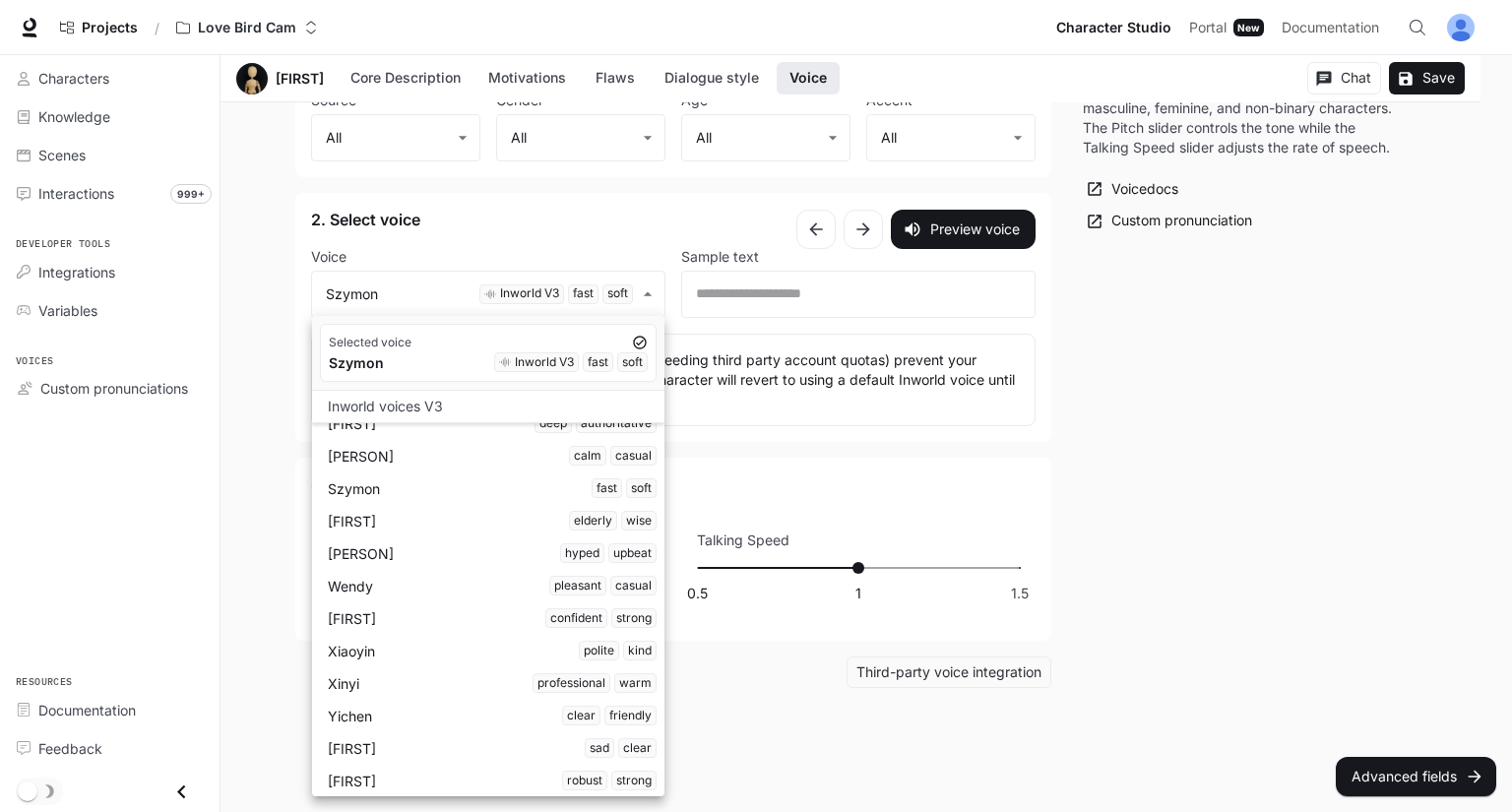 click on "[FIRST] pleasant casual" at bounding box center [492, 586] 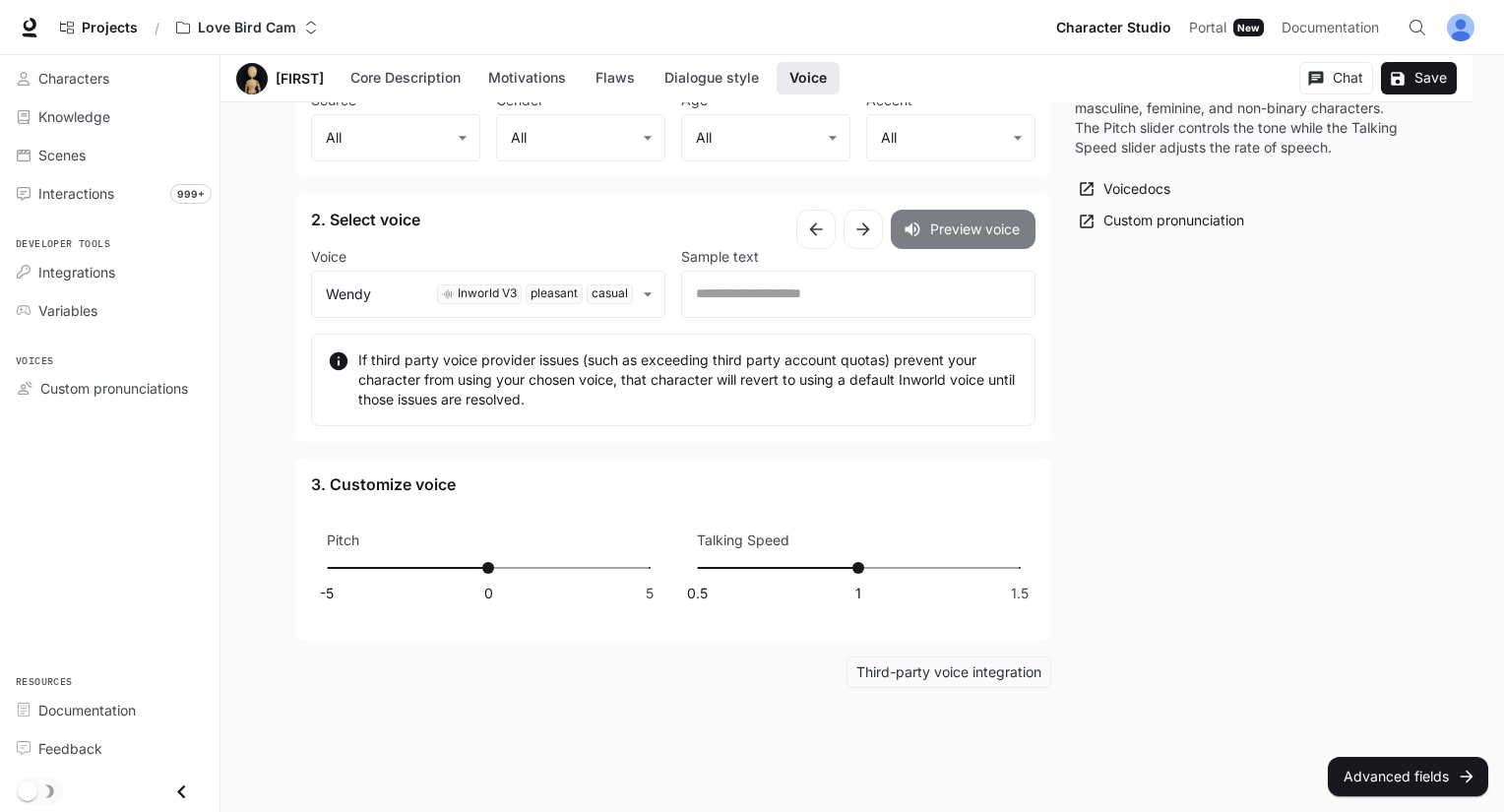 click on "Preview voice" at bounding box center (963, 229) 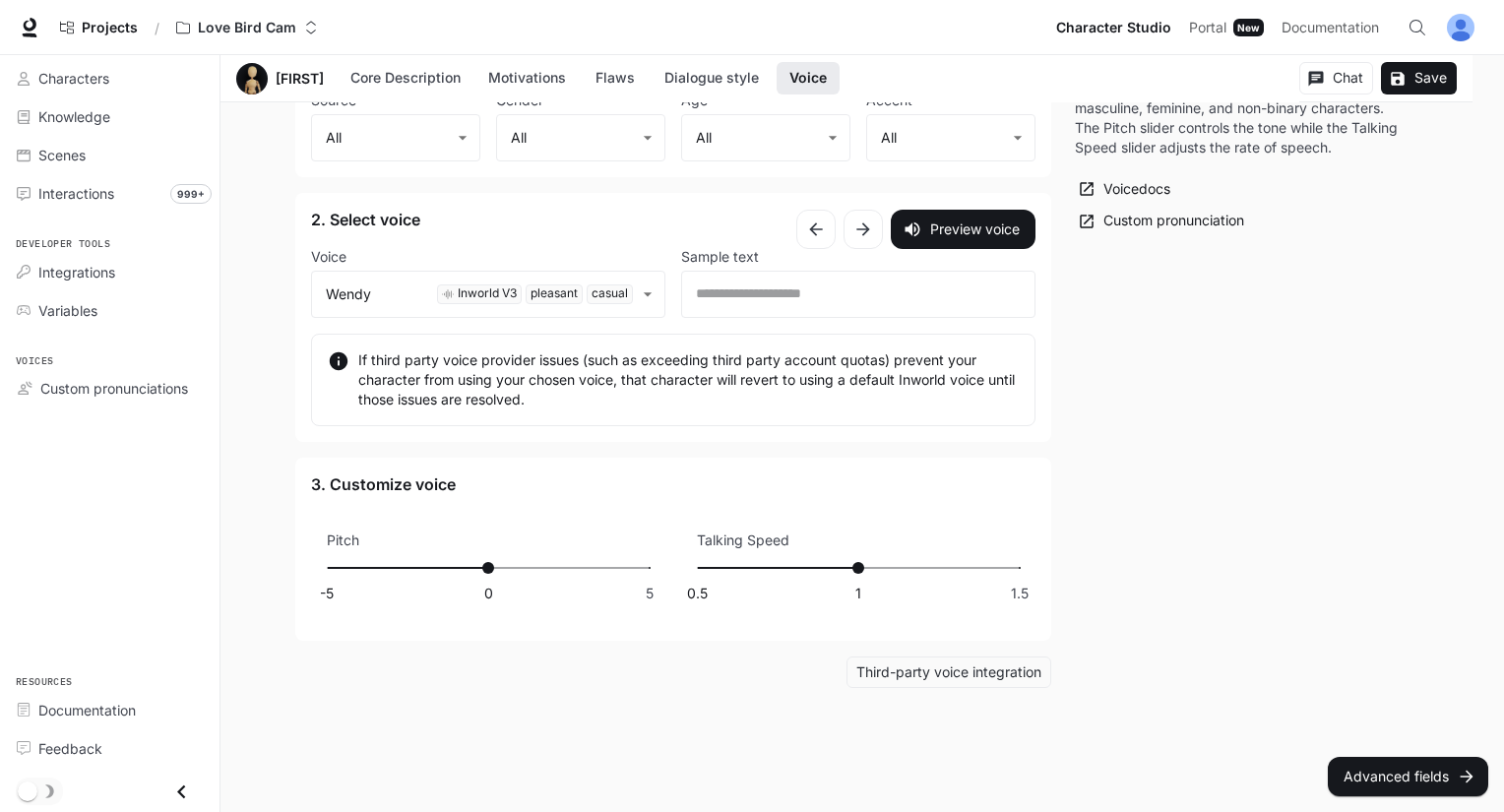 click on "Sample text ​" at bounding box center [850, 277] 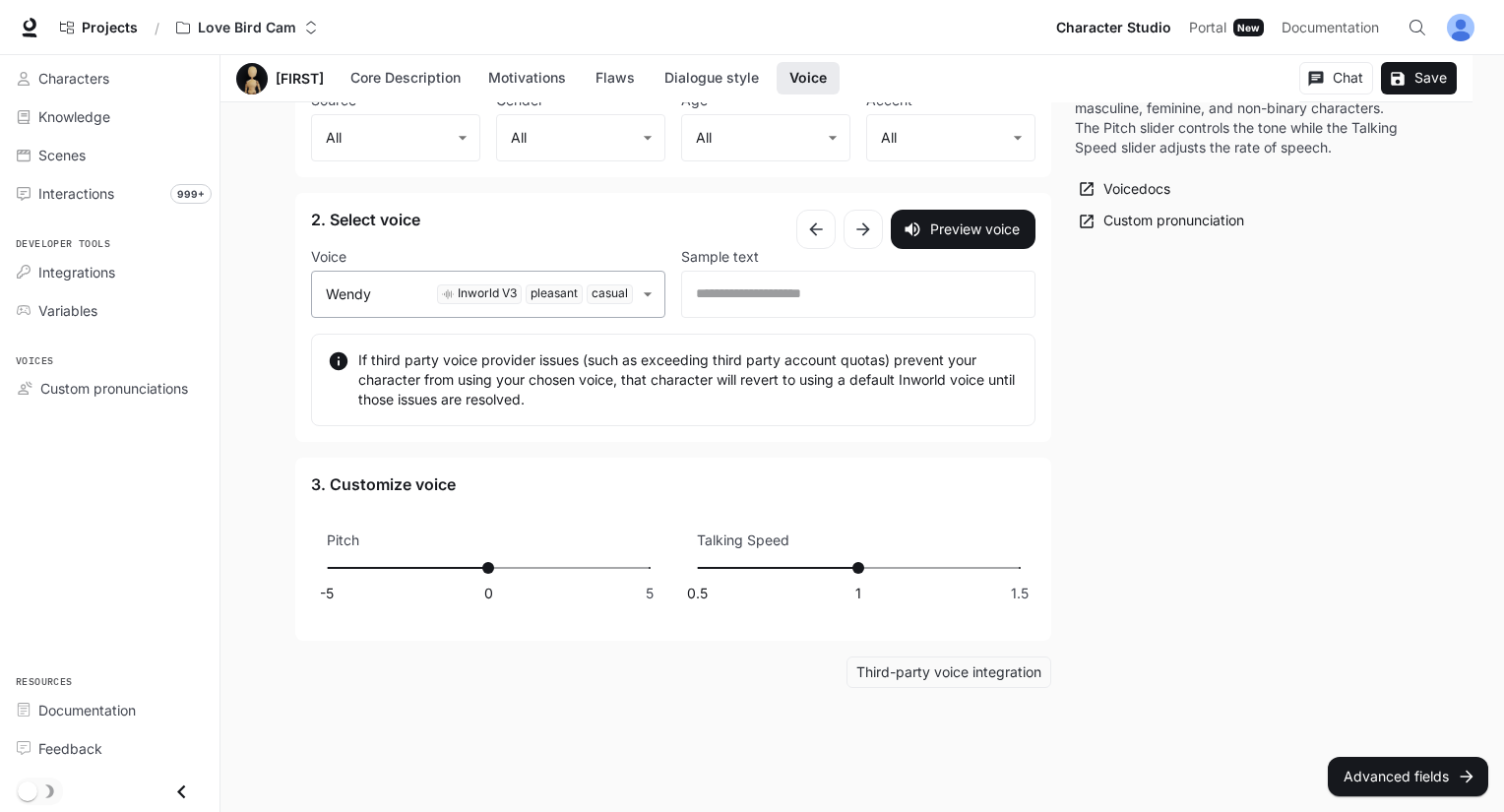 click on "**********" at bounding box center (752, -691) 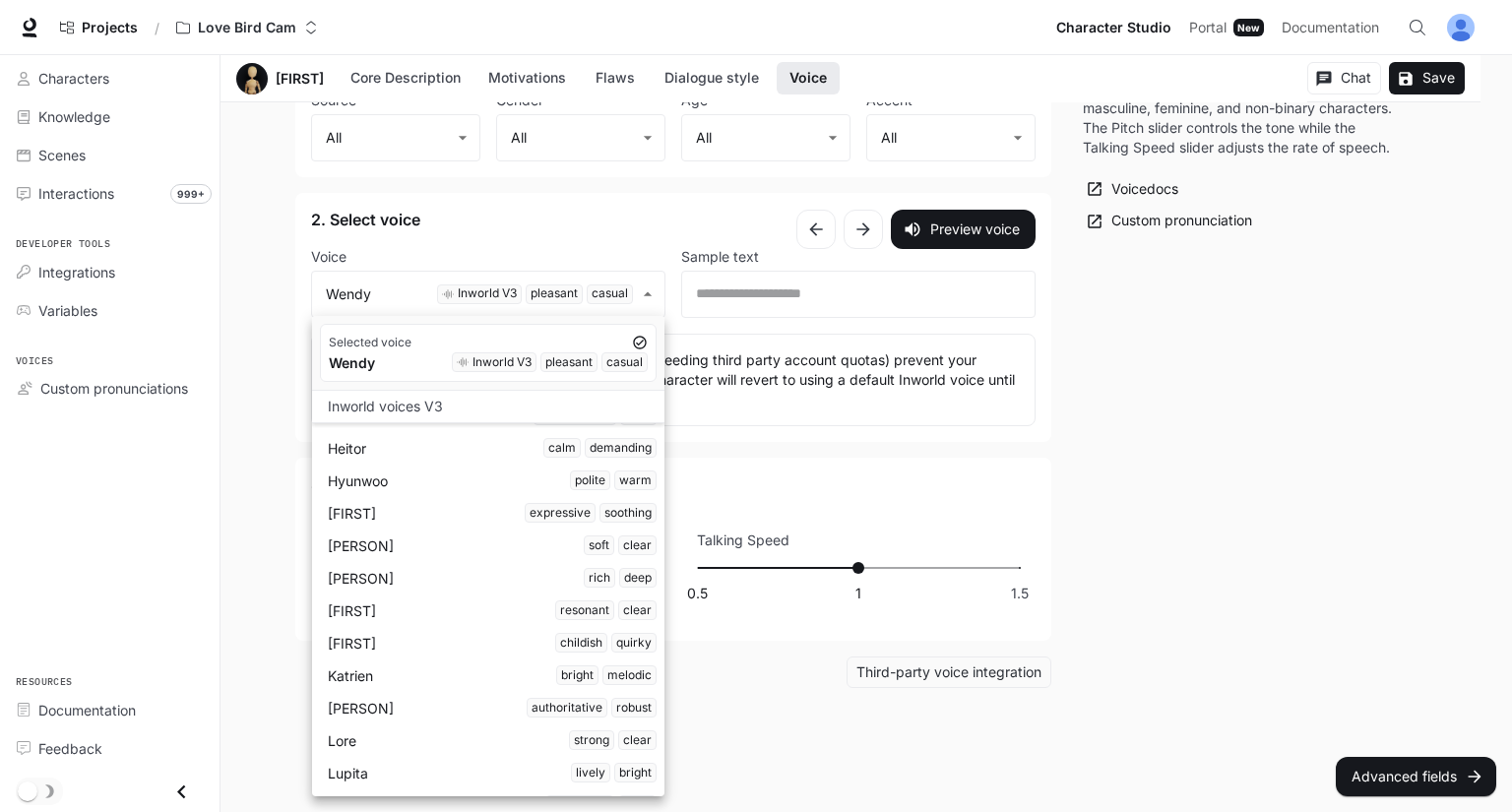 scroll, scrollTop: 4756, scrollLeft: 0, axis: vertical 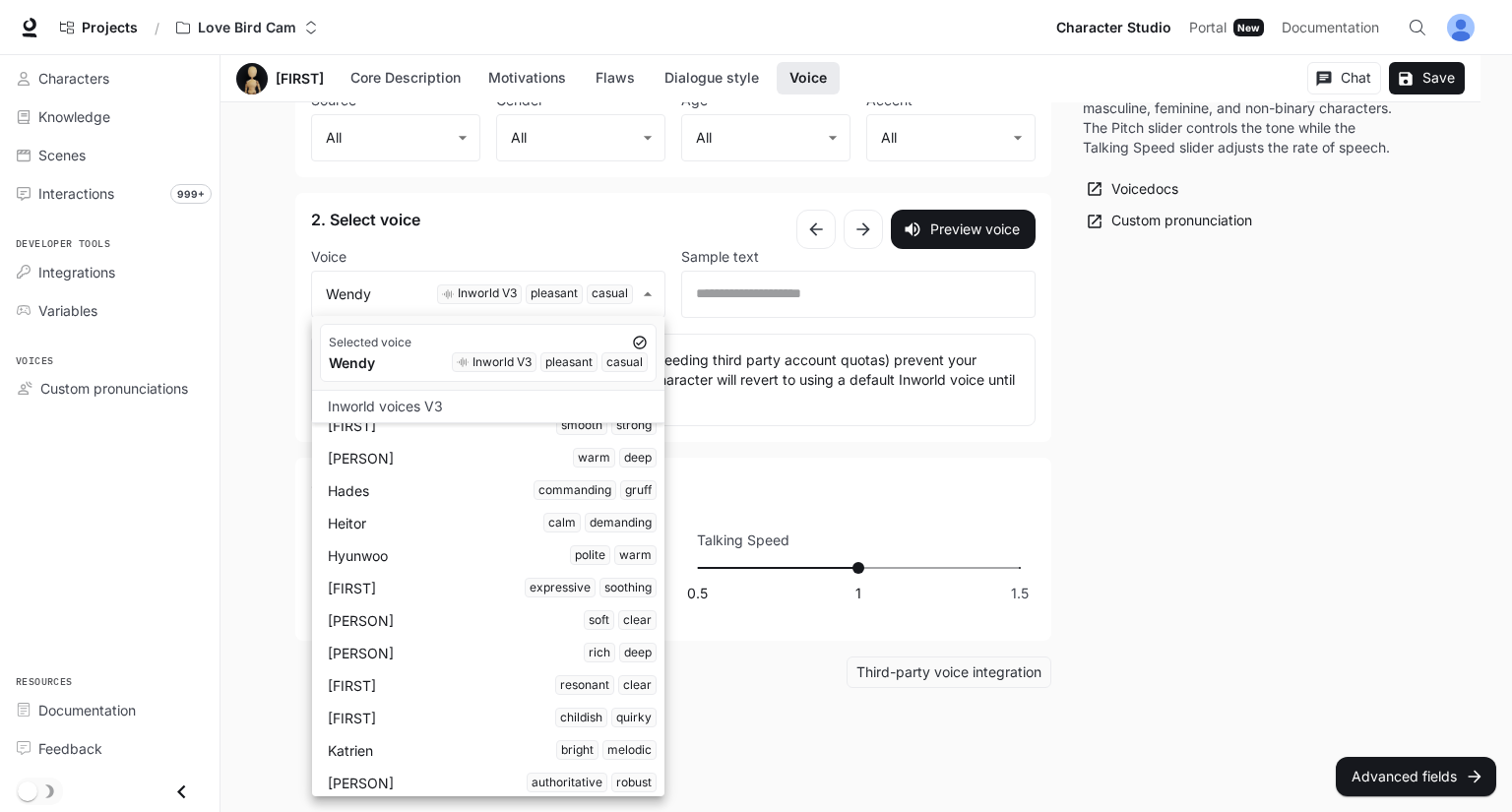 click on "[FIRST] expressive soothing" at bounding box center [492, 588] 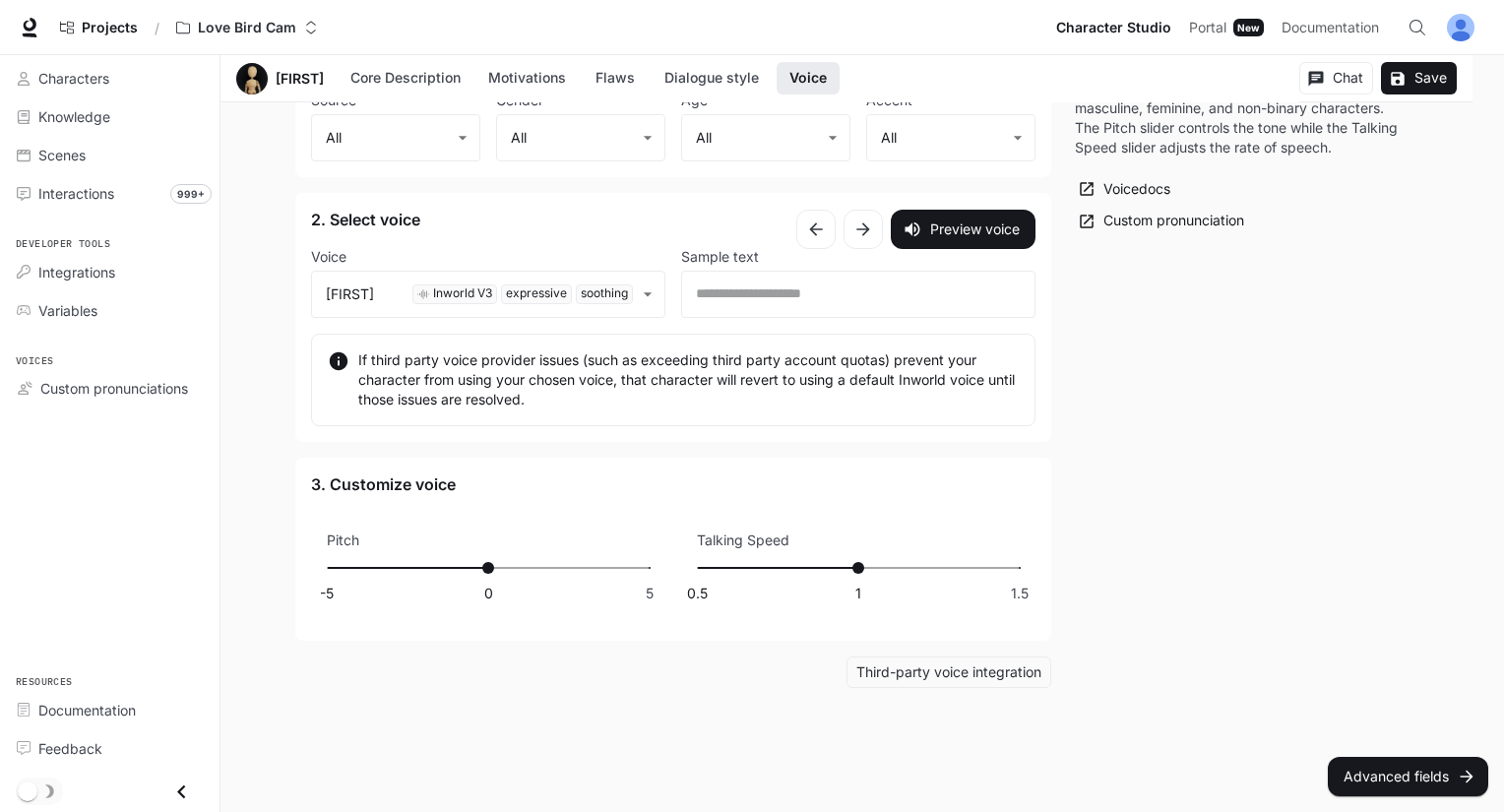 click on "**********" at bounding box center (673, 317) 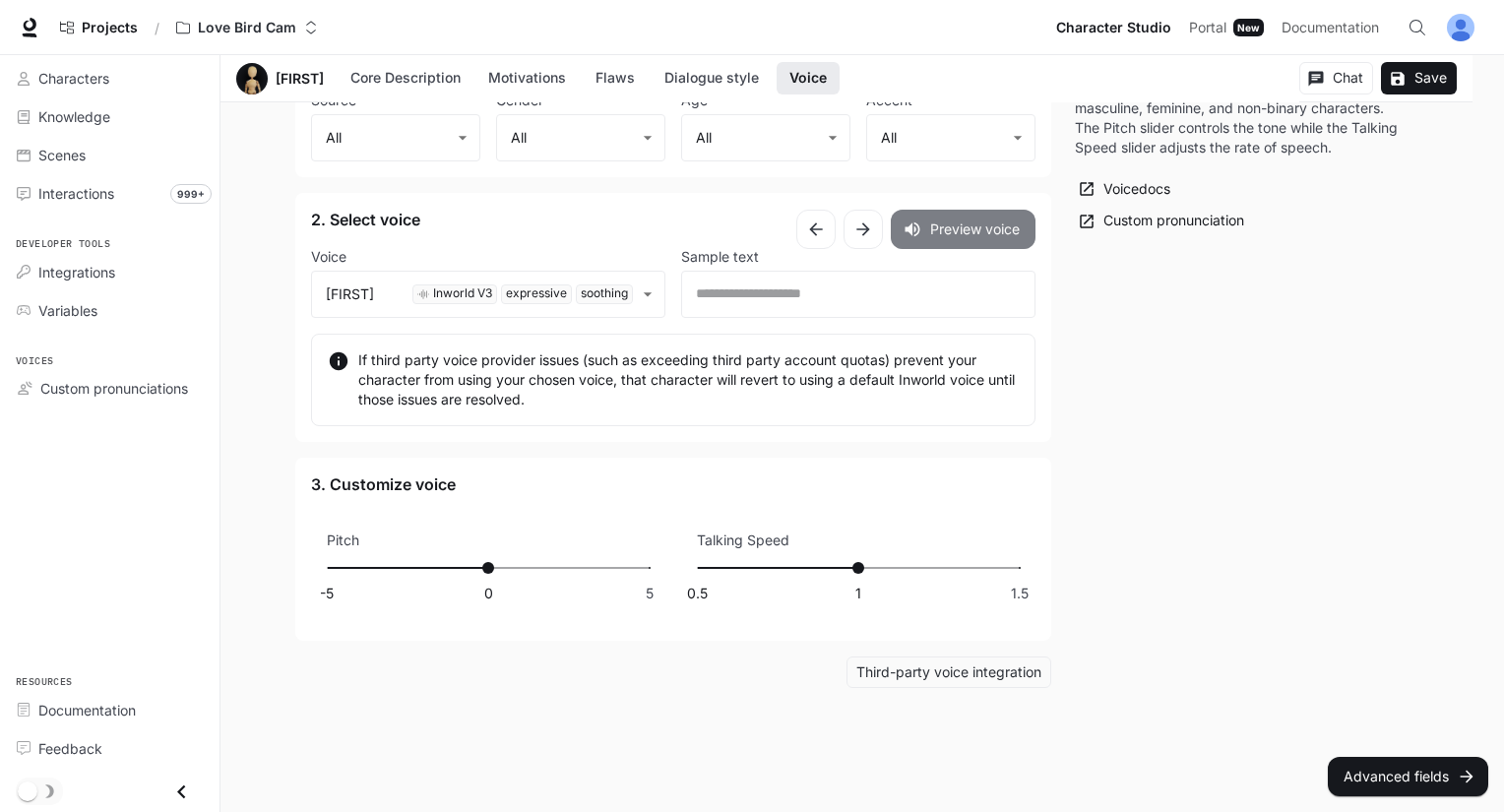 click on "Preview voice" at bounding box center (963, 229) 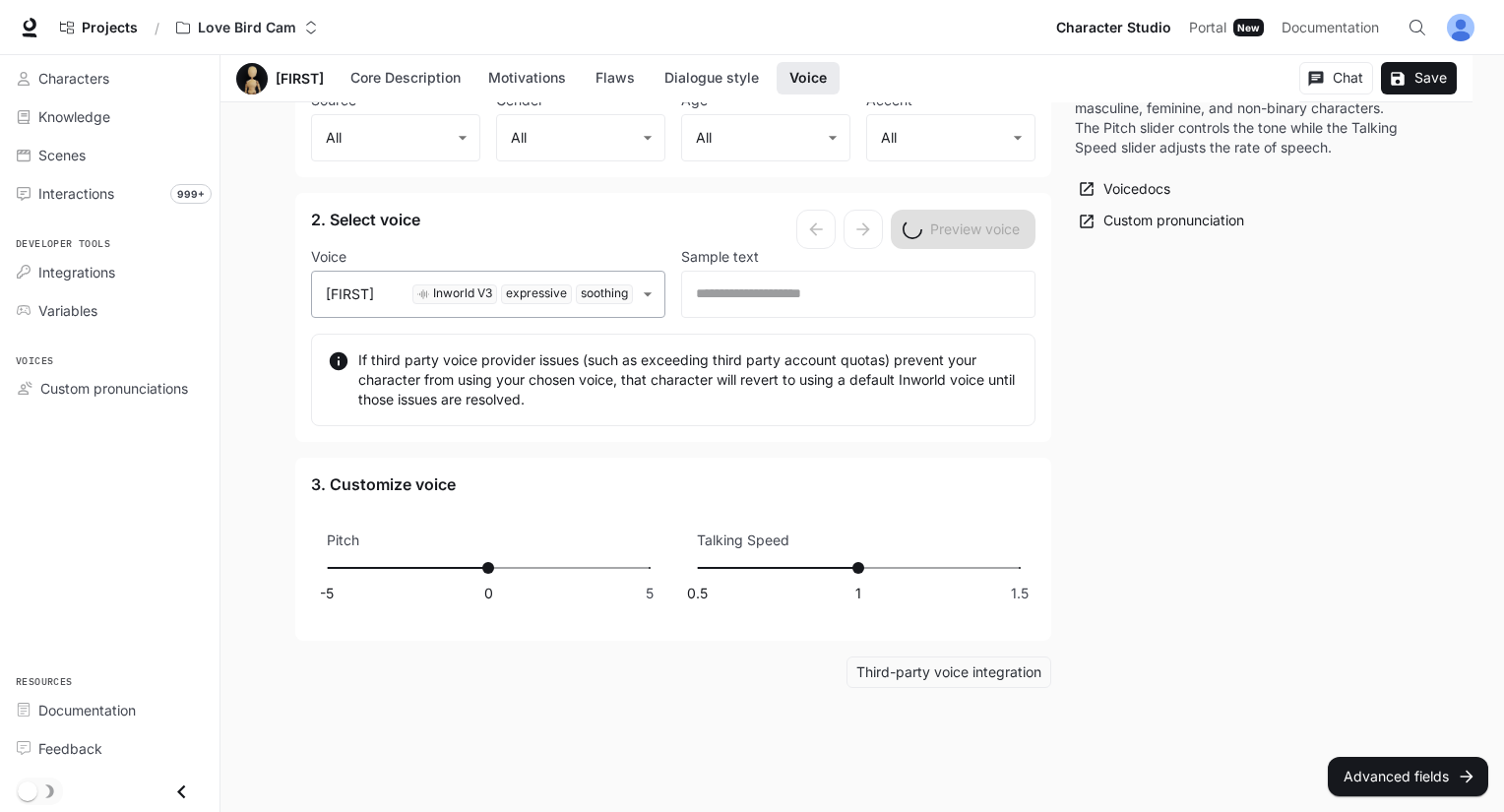 click on "**********" at bounding box center [752, -691] 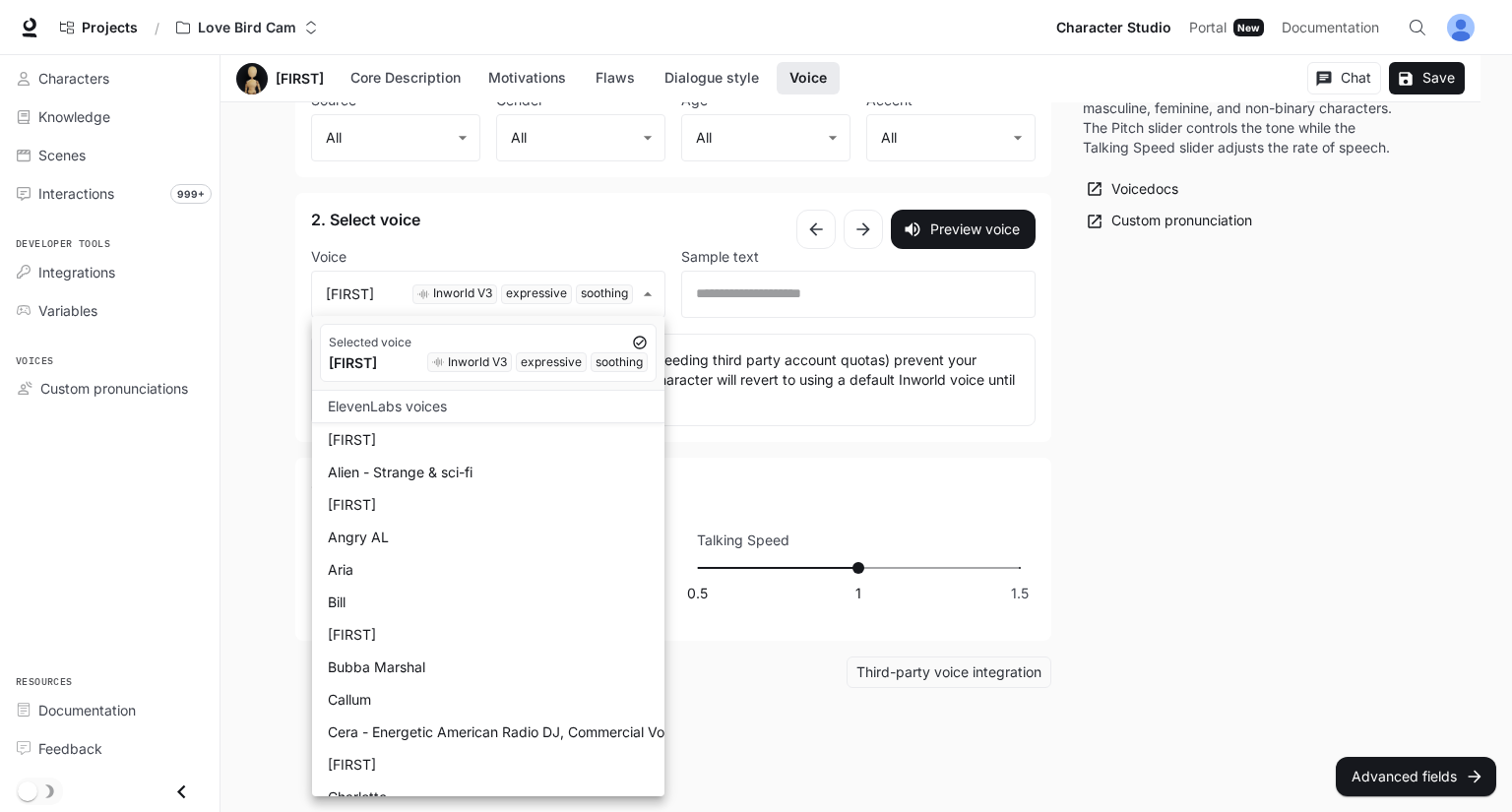 scroll, scrollTop: 5642, scrollLeft: 0, axis: vertical 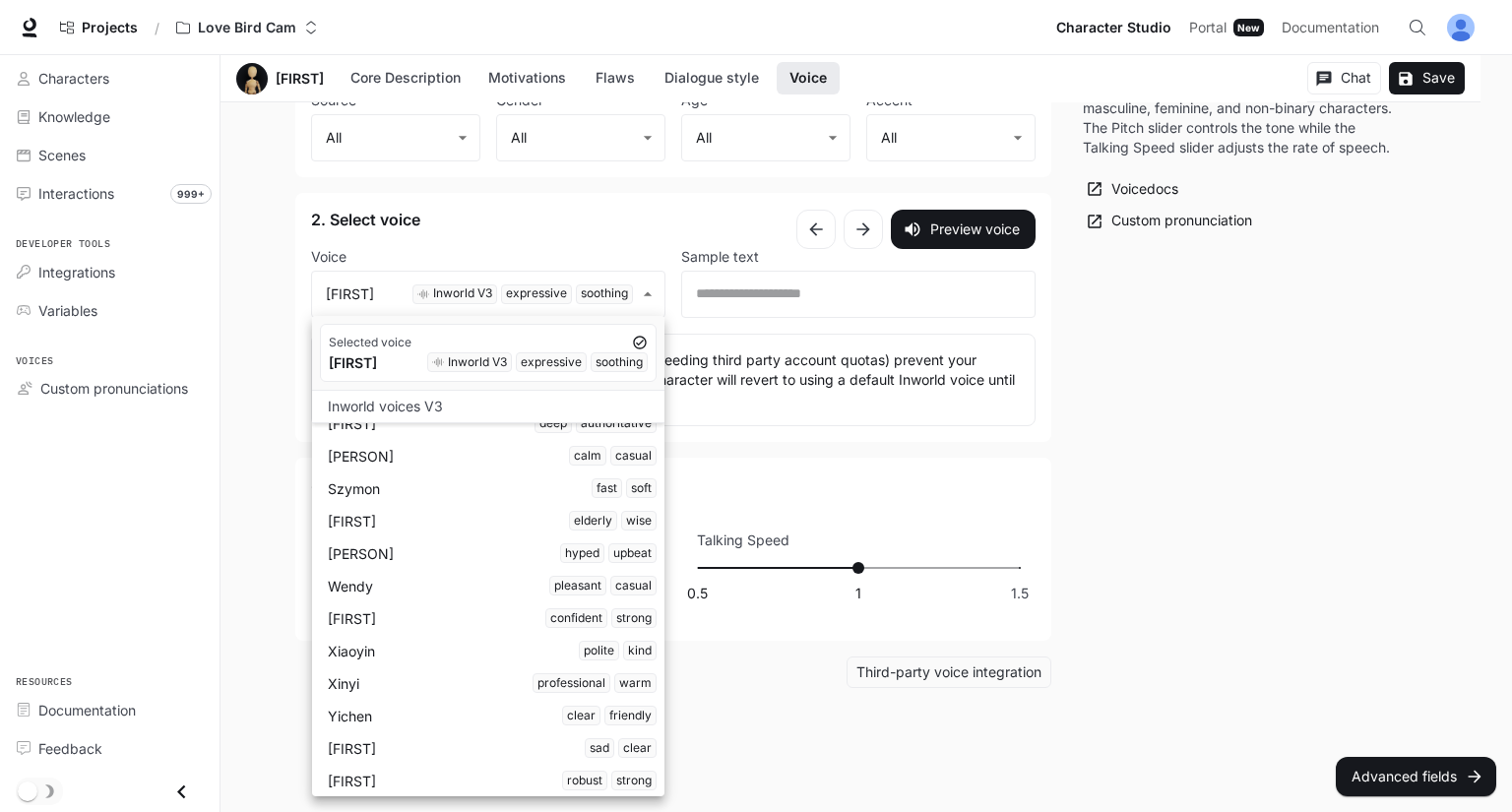 click at bounding box center (756, 406) 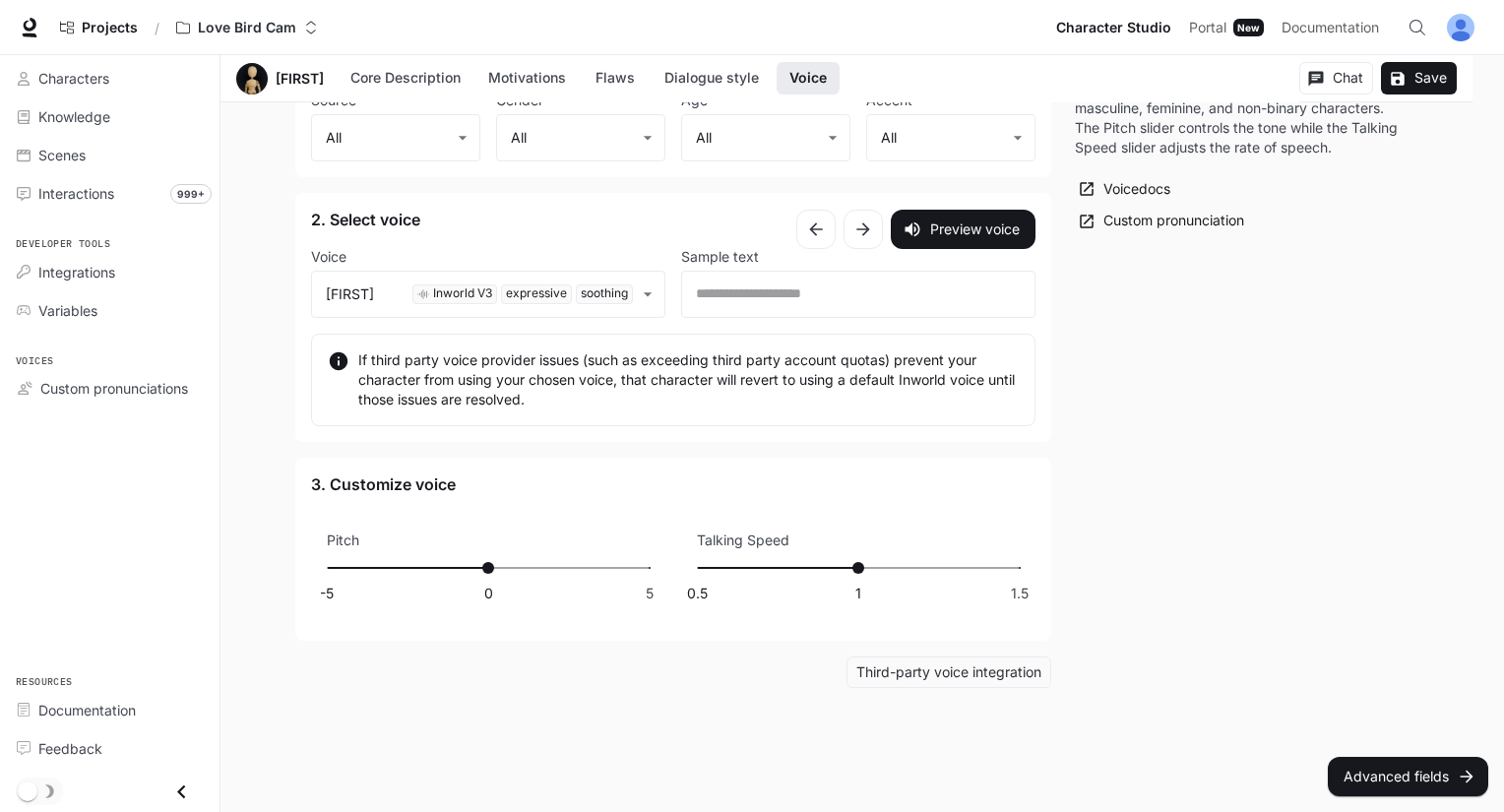 click on "Selected voice [PERSON] V3 expressive soothing ElevenLabs voices Alice Alien - Strange & sci-fi Amir Angry AL Aria Bill Brian Bubba Marshal Callum Cera - Energetic American Radio DJ, Commercial Voiceover and Podcast Host Charlie Charlotte Chris Christian Plasa - Hyperactive Daniel Daniel R Danylo Fedirko David - Epic Movie Trailer Dmytro UA Donovan Eric Evil Guy Oxley Female Romance Novel Gabriella - deep George Herbie - Lisp and whistle S sounds Ingmar - Intimately Mysterious Jessica Jessica Anne Bogart - Character and Animation Kawaii Aerisita Laura Liam Lily LiveChi Lutz Laugh - Chuckling and Giggly Matilda Natasha - Sensual Hypnosis Pauline - Australian Female Rachel M - Pro British Radio Presenter River [PERSON] Beta 1.0 Sarah Sass Mate Serafina - Flirty Sensual Temptress Sexy Female Villain Voice Shannon B - Sad Emo Teenage Girl Squeegal – Comedic Villain: Viral Memes & Parody Icon! W. Darth Oxley Will voices Agnes sassy casual Alex friendly expressive Amanda informative" at bounding box center (752, 406) 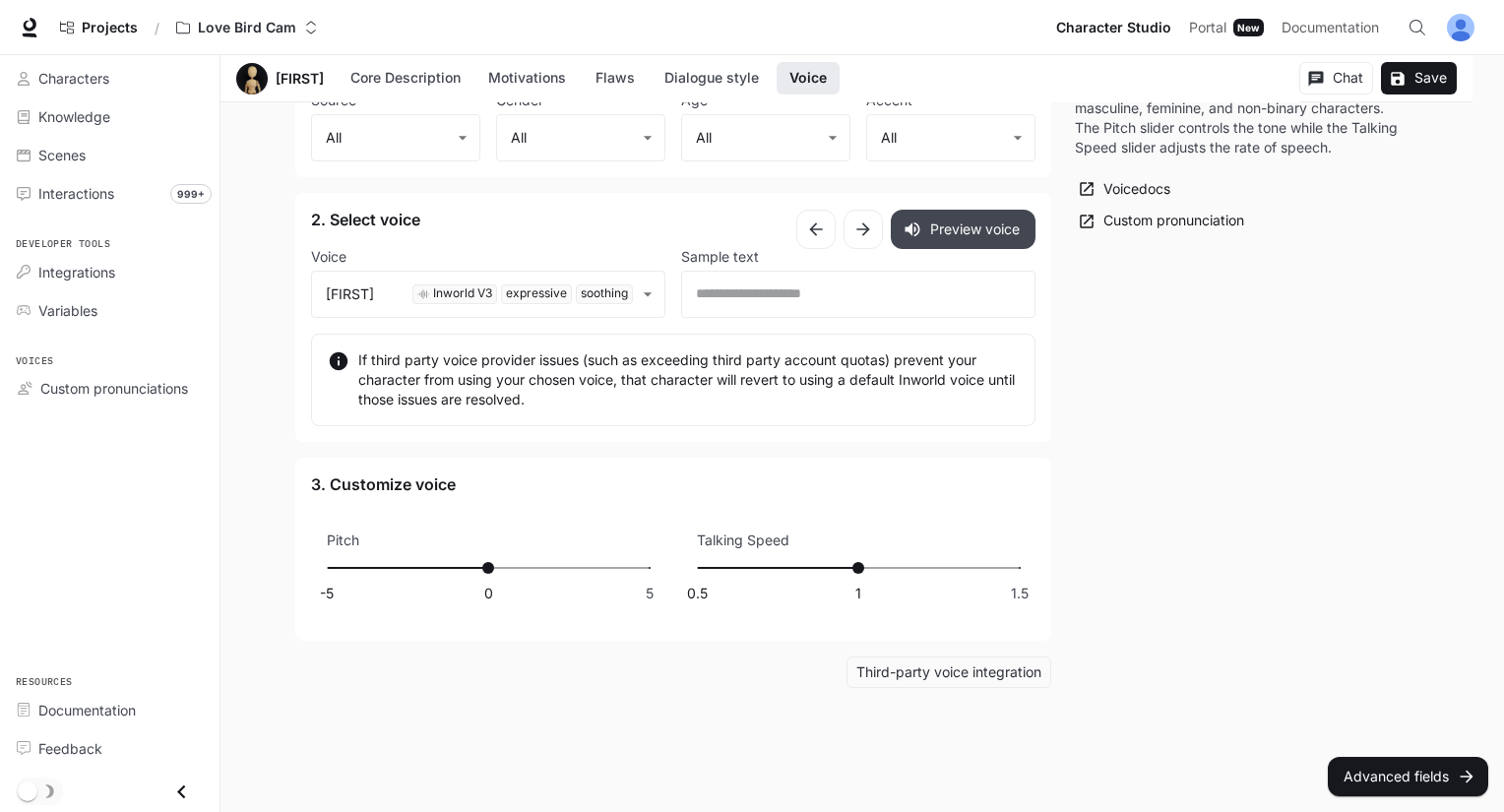 click on "Preview voice" at bounding box center [963, 229] 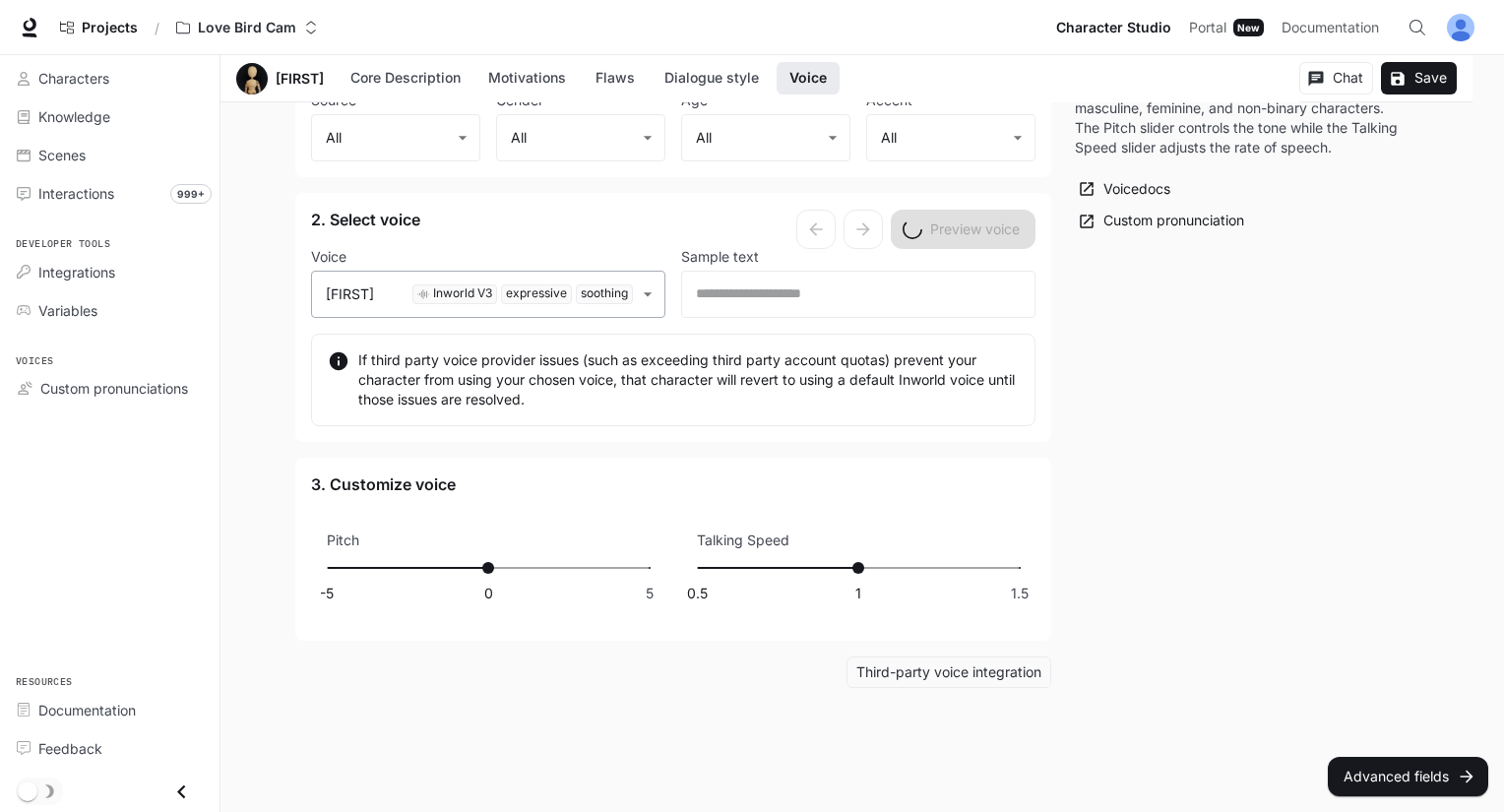 click on "**********" at bounding box center [752, -691] 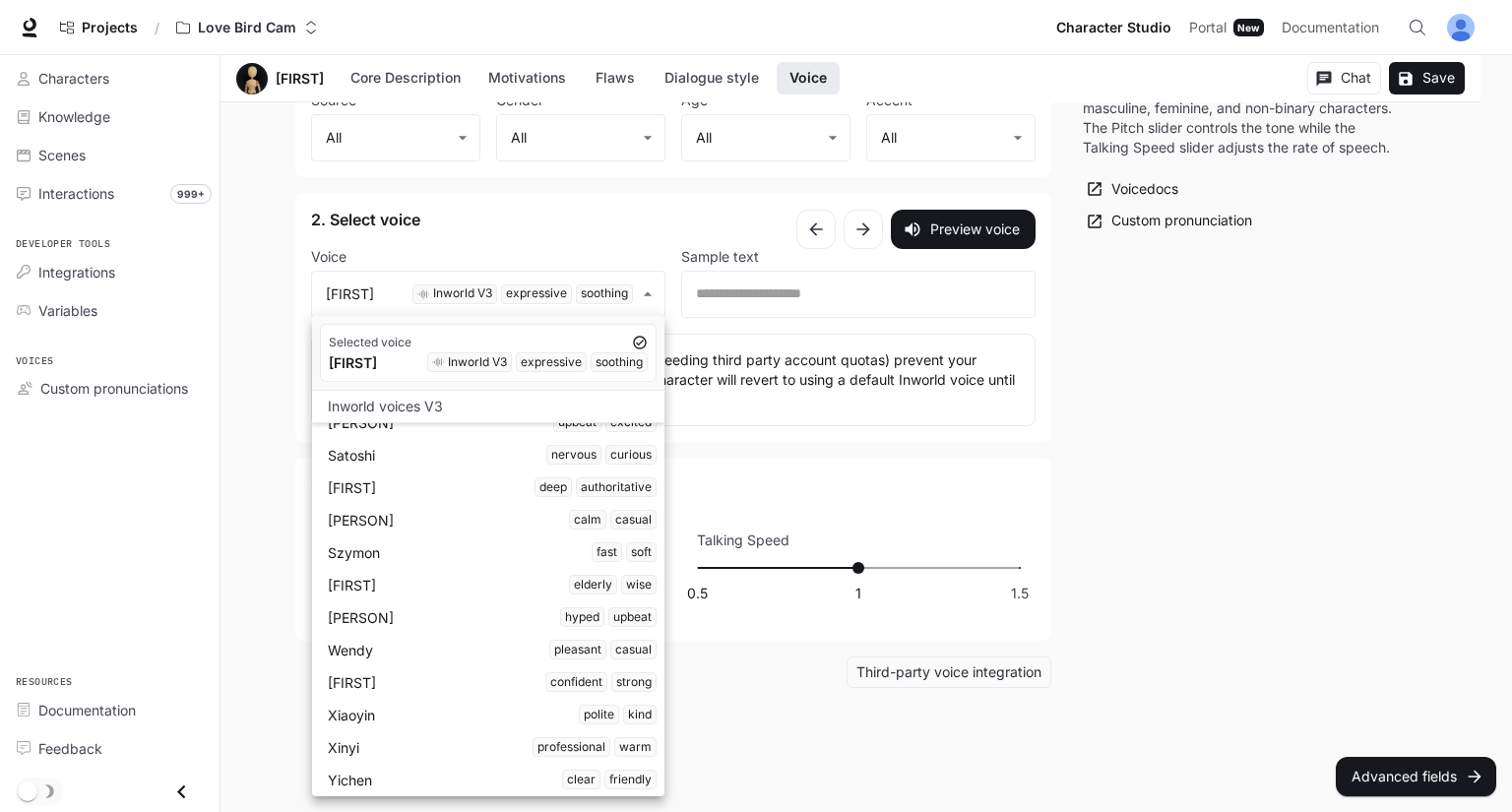 scroll, scrollTop: 5642, scrollLeft: 0, axis: vertical 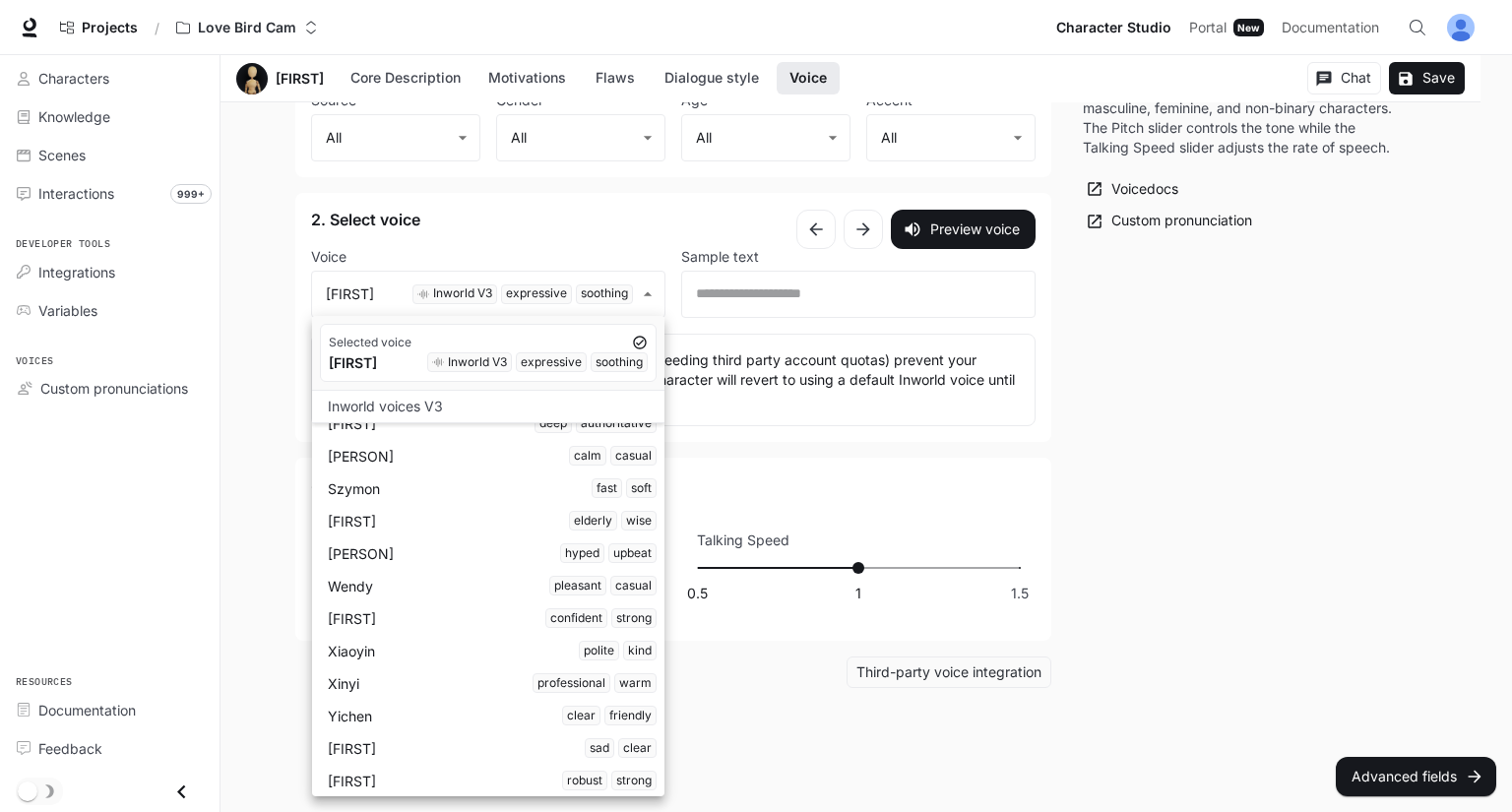click on "[FIRST] clear friendly" at bounding box center [492, 716] 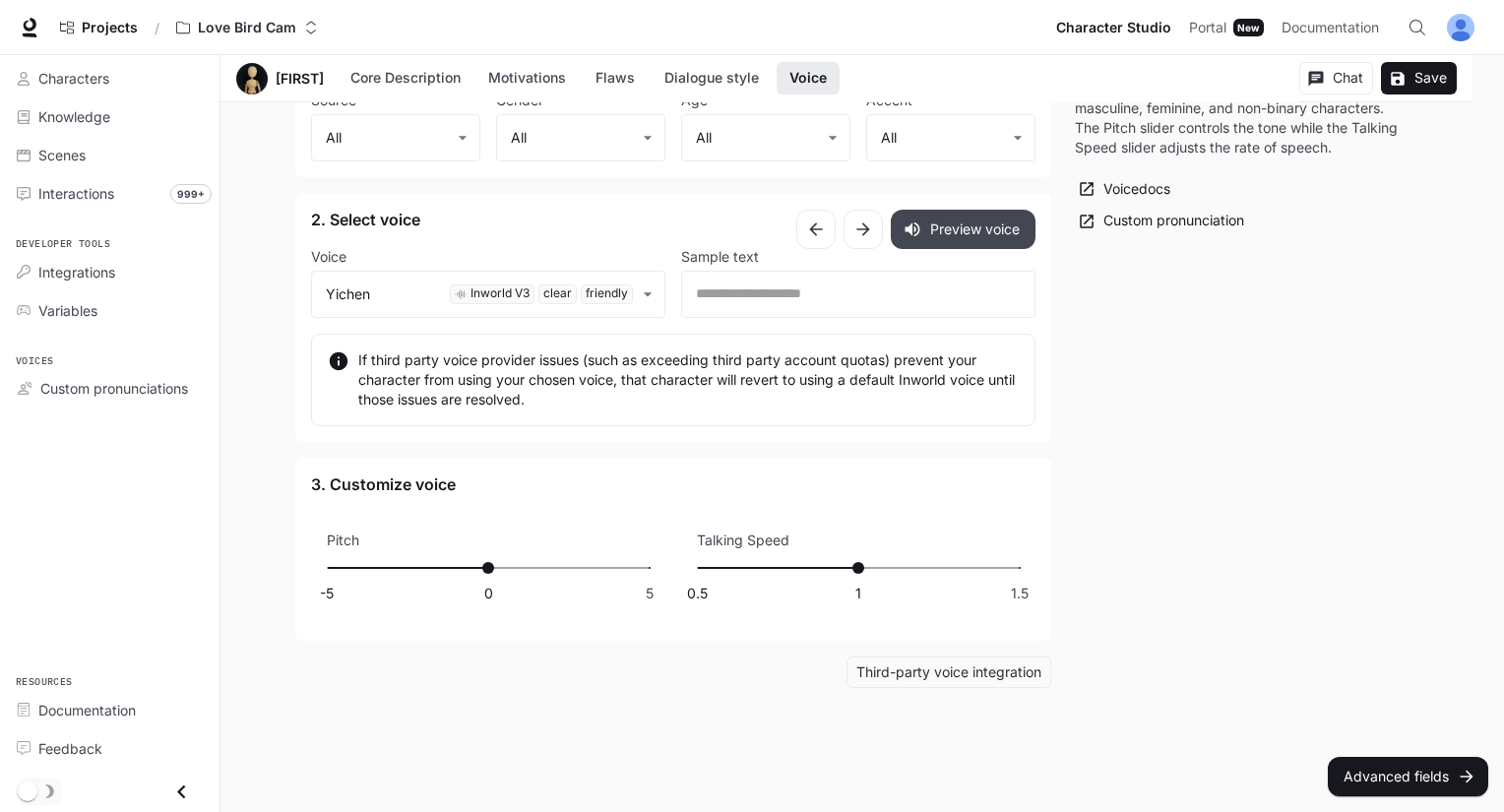 click on "Preview voice" at bounding box center [963, 229] 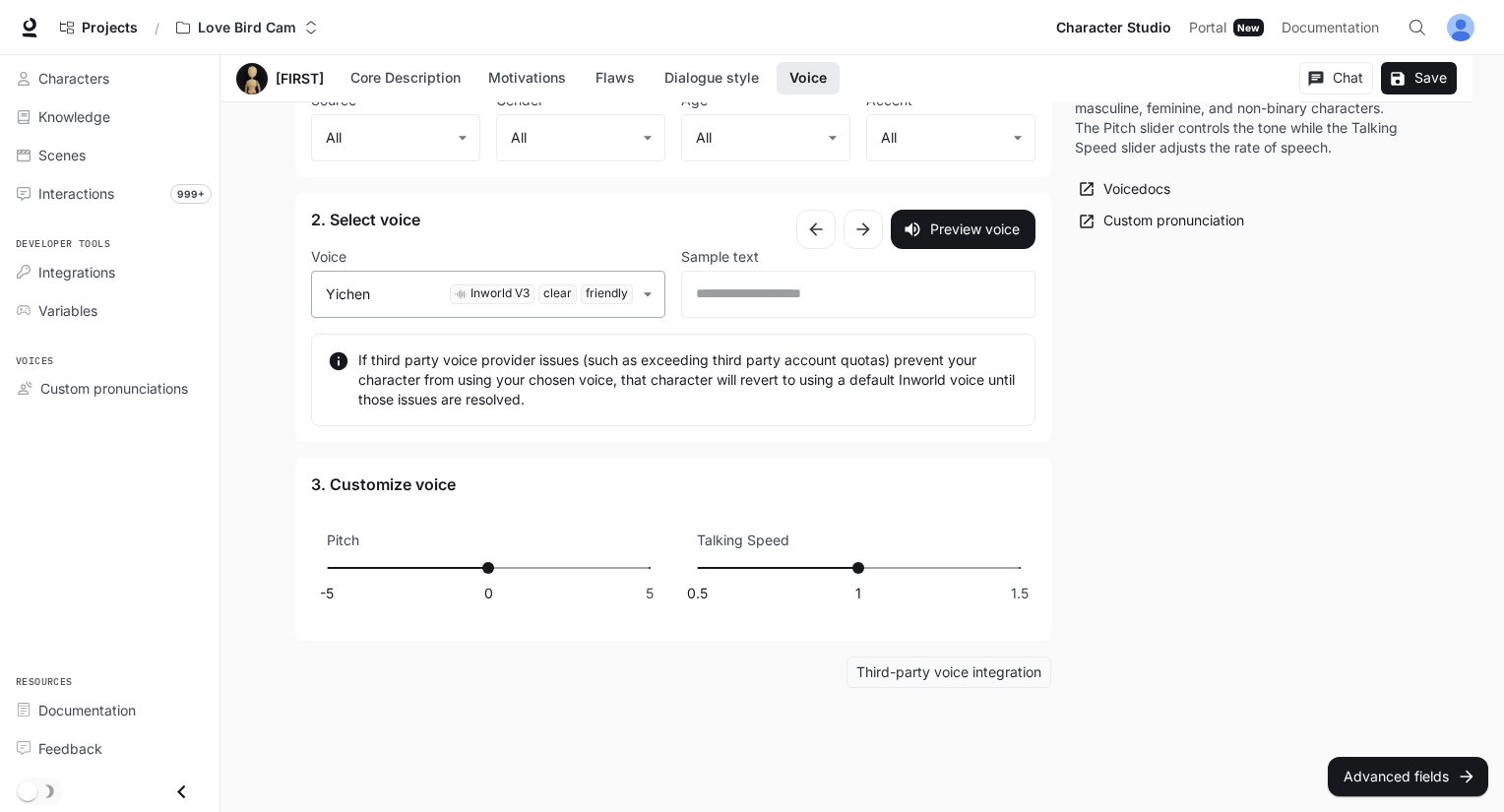 click on "**********" at bounding box center (752, -691) 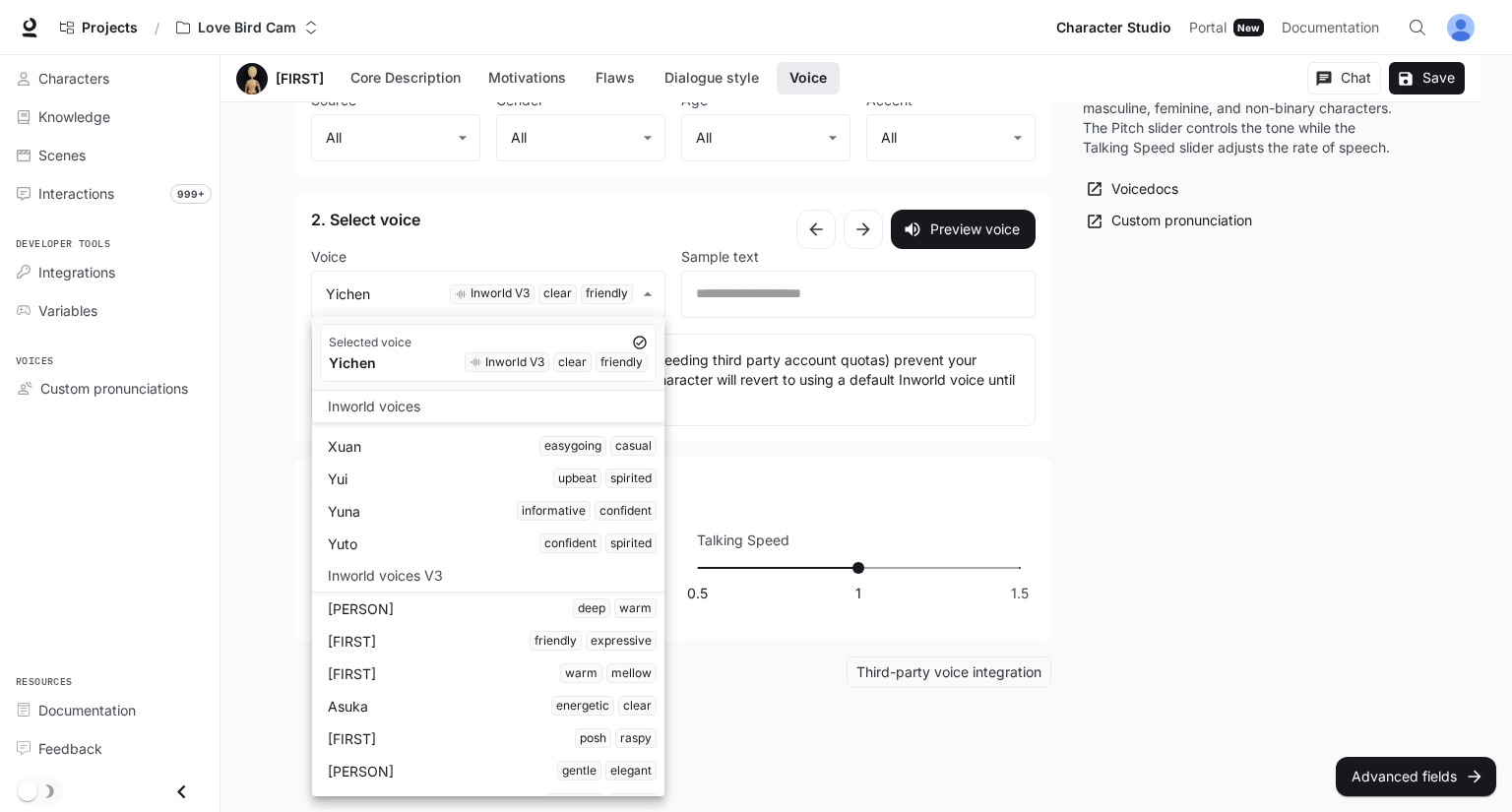 scroll, scrollTop: 4412, scrollLeft: 0, axis: vertical 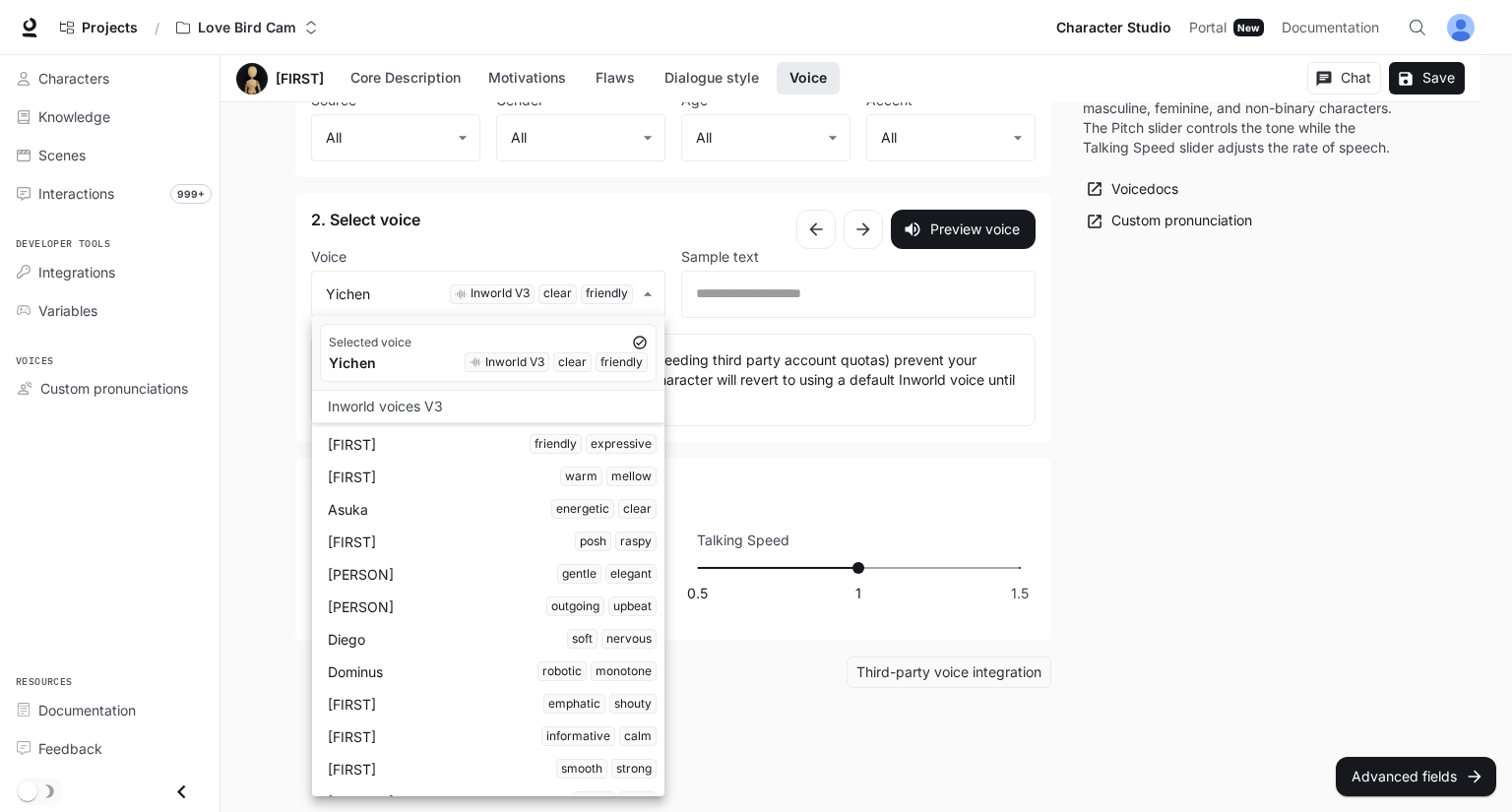 click on "[FIRST] gentle elegant" at bounding box center (492, 574) 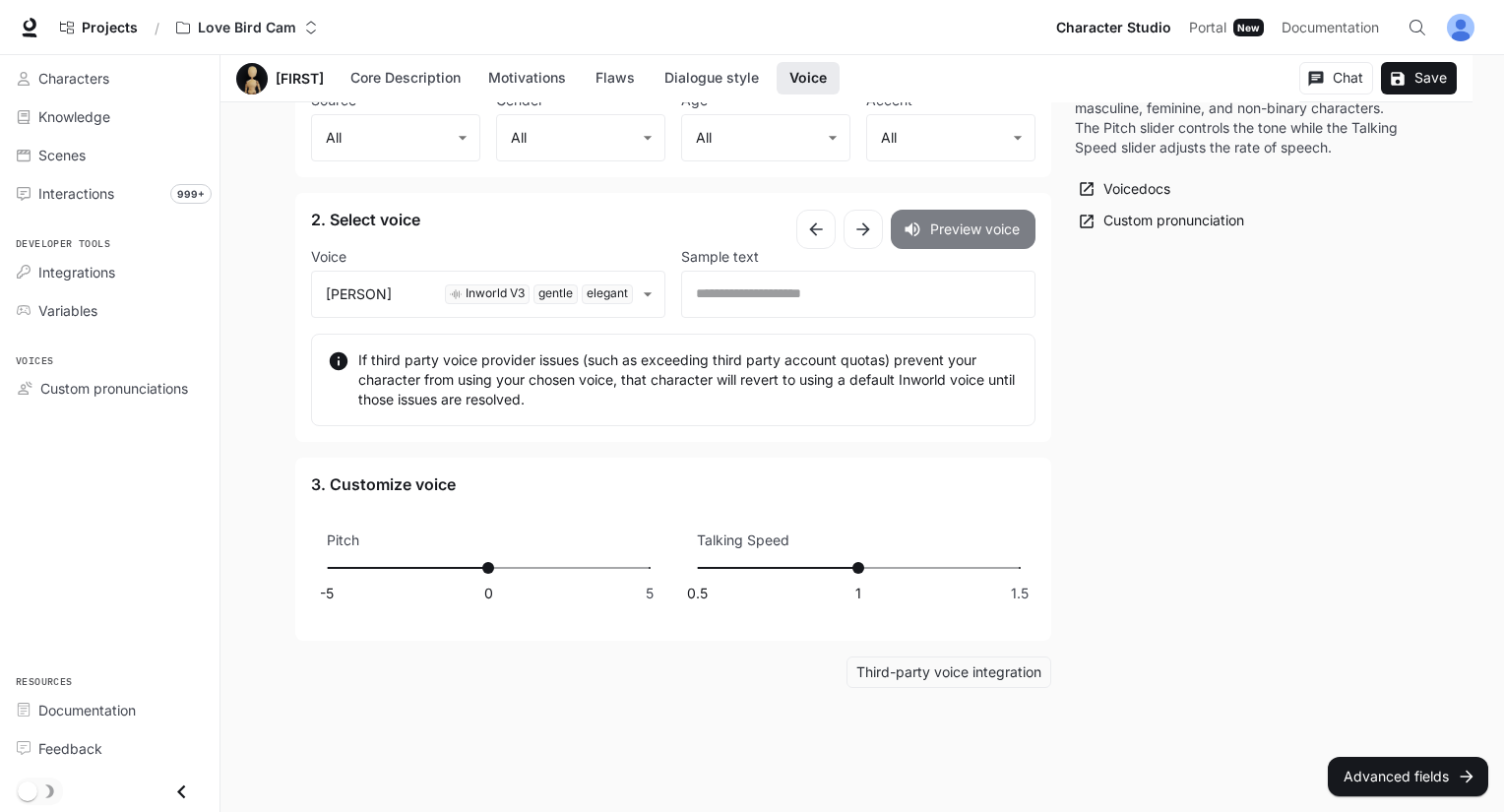 click 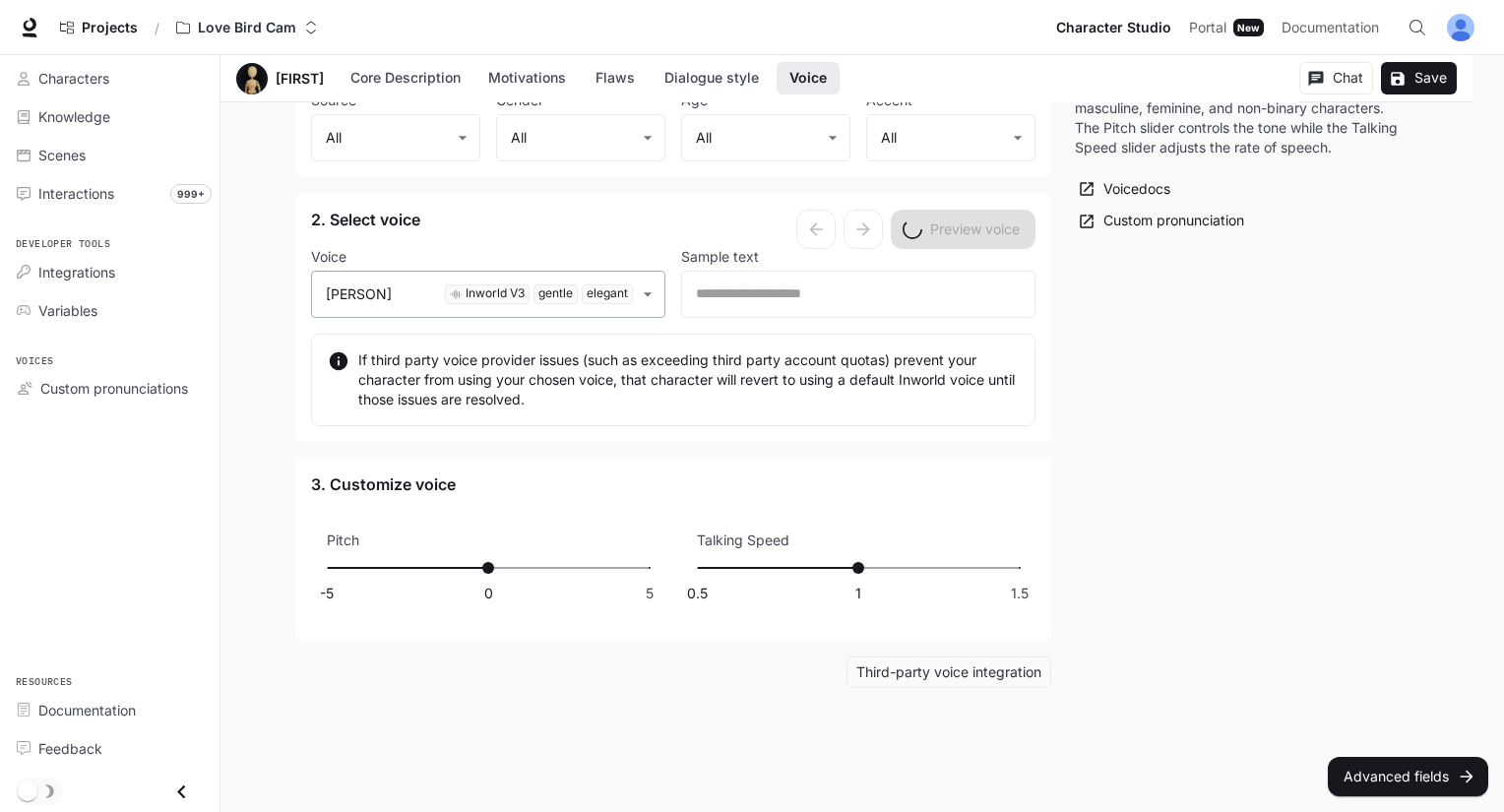 click on "**********" at bounding box center (752, -691) 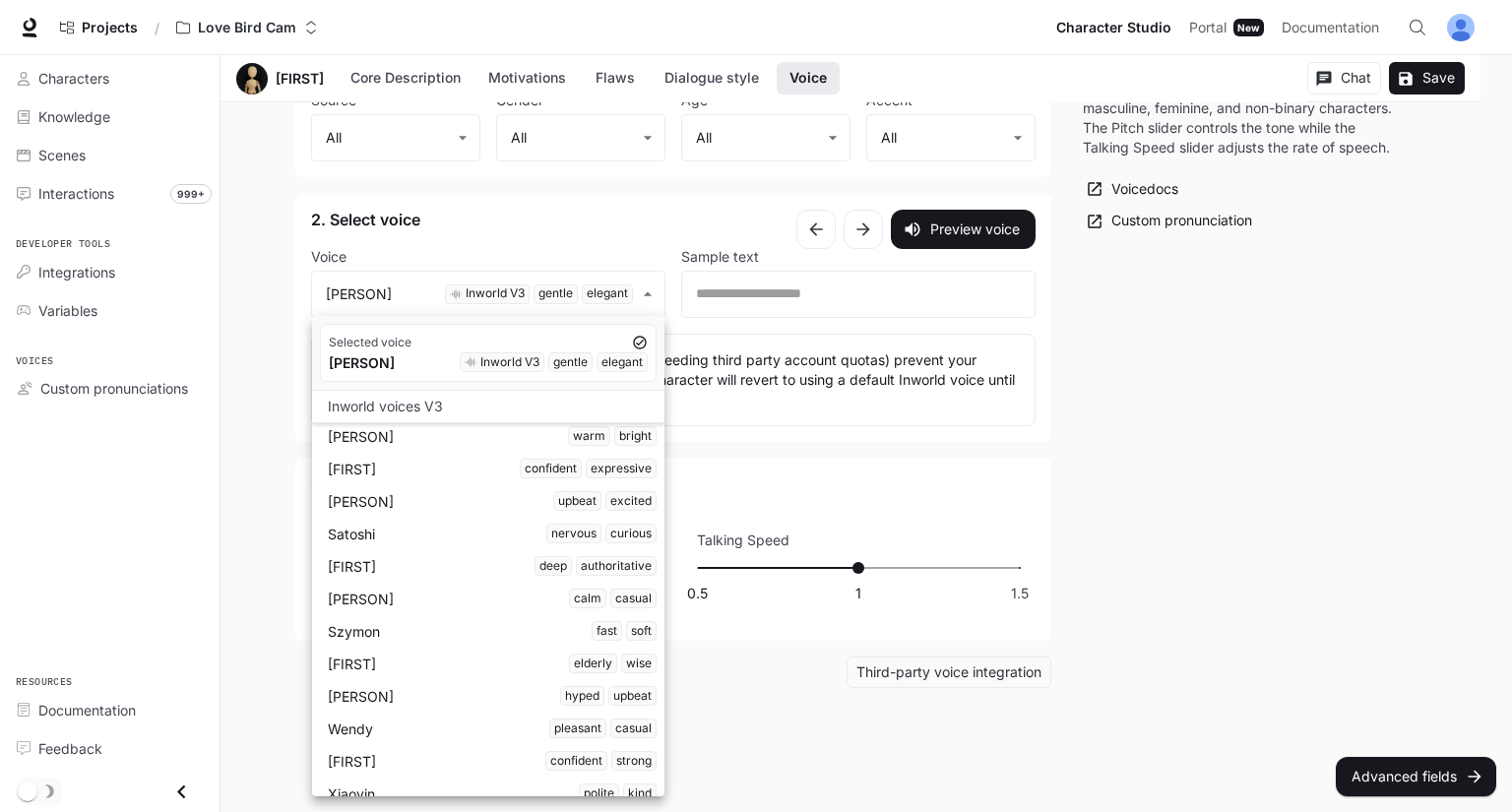 scroll, scrollTop: 4902, scrollLeft: 0, axis: vertical 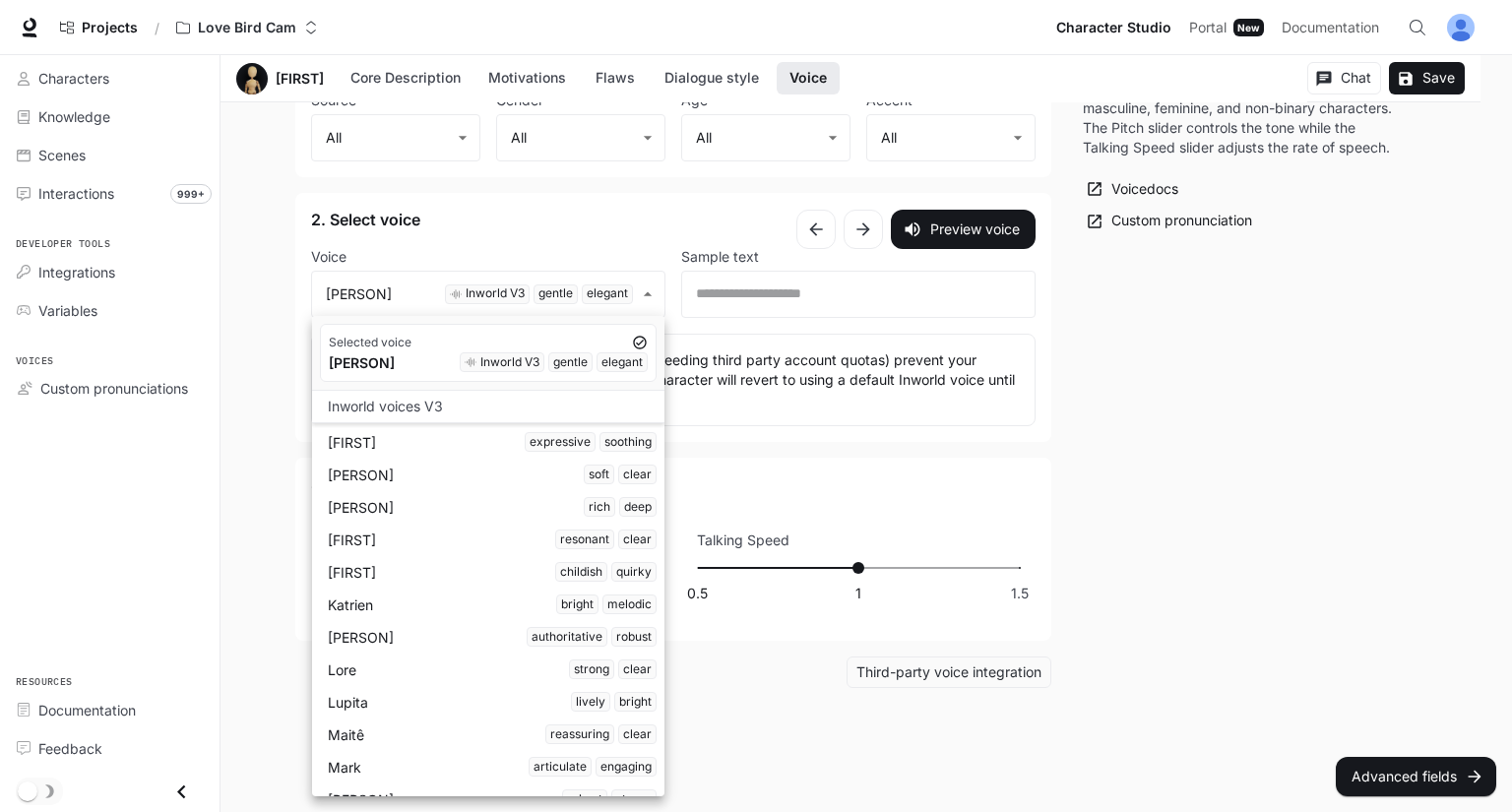 drag, startPoint x: 488, startPoint y: 470, endPoint x: 852, endPoint y: 349, distance: 383.58441 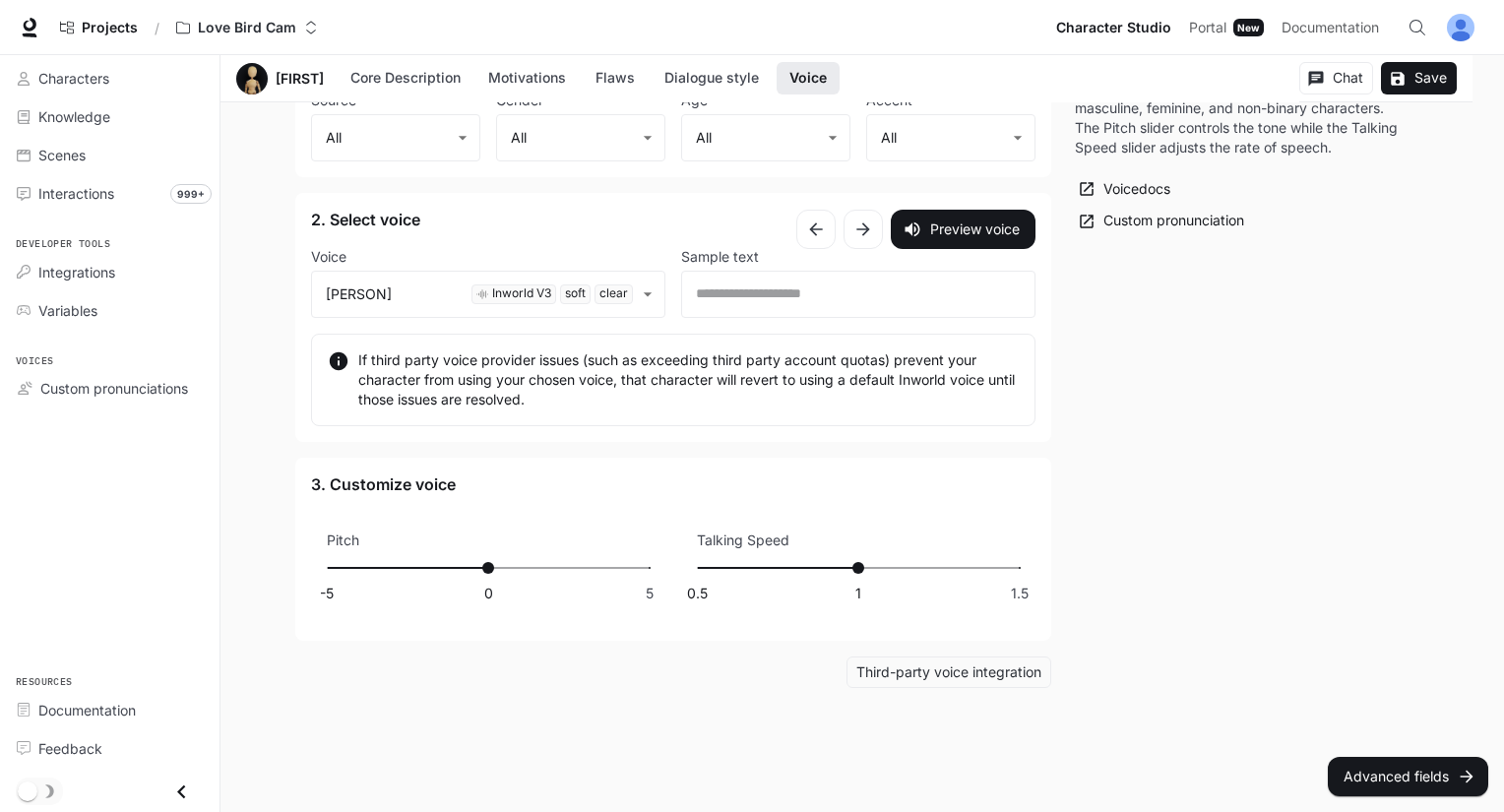 click on "Preview voice" at bounding box center [963, 229] 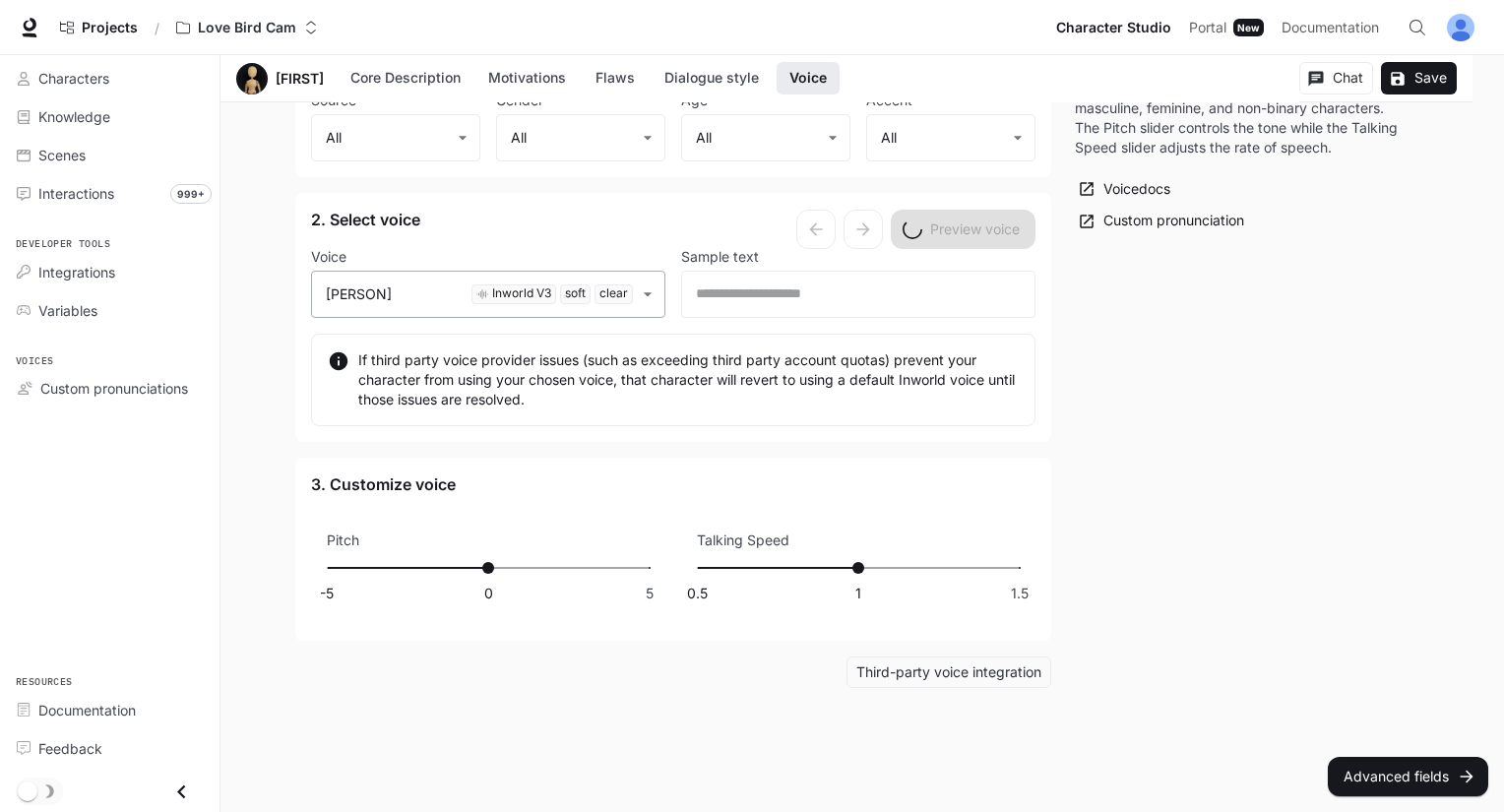 click on "**********" at bounding box center (752, -691) 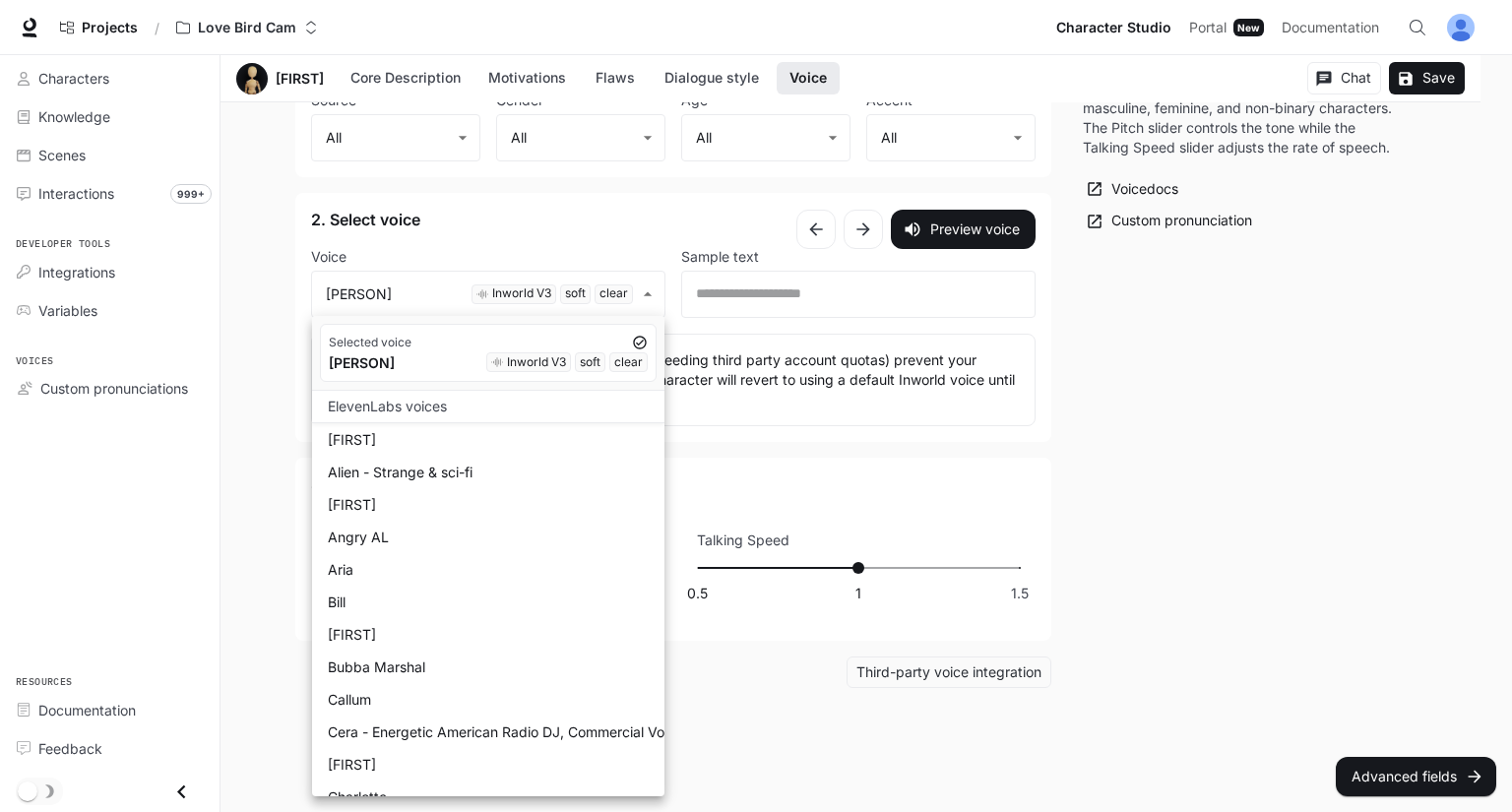 scroll, scrollTop: 84, scrollLeft: 0, axis: vertical 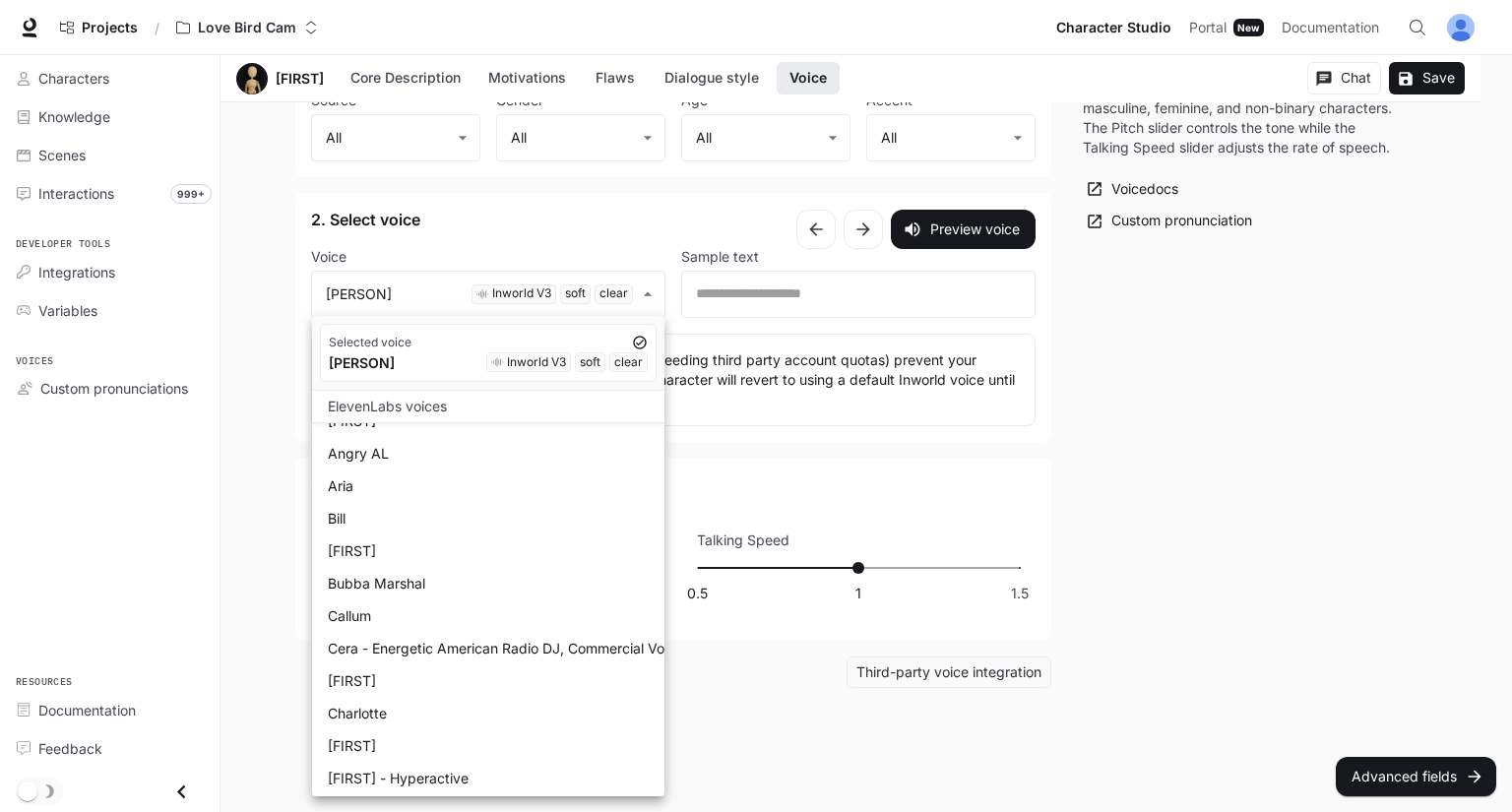click at bounding box center [756, 406] 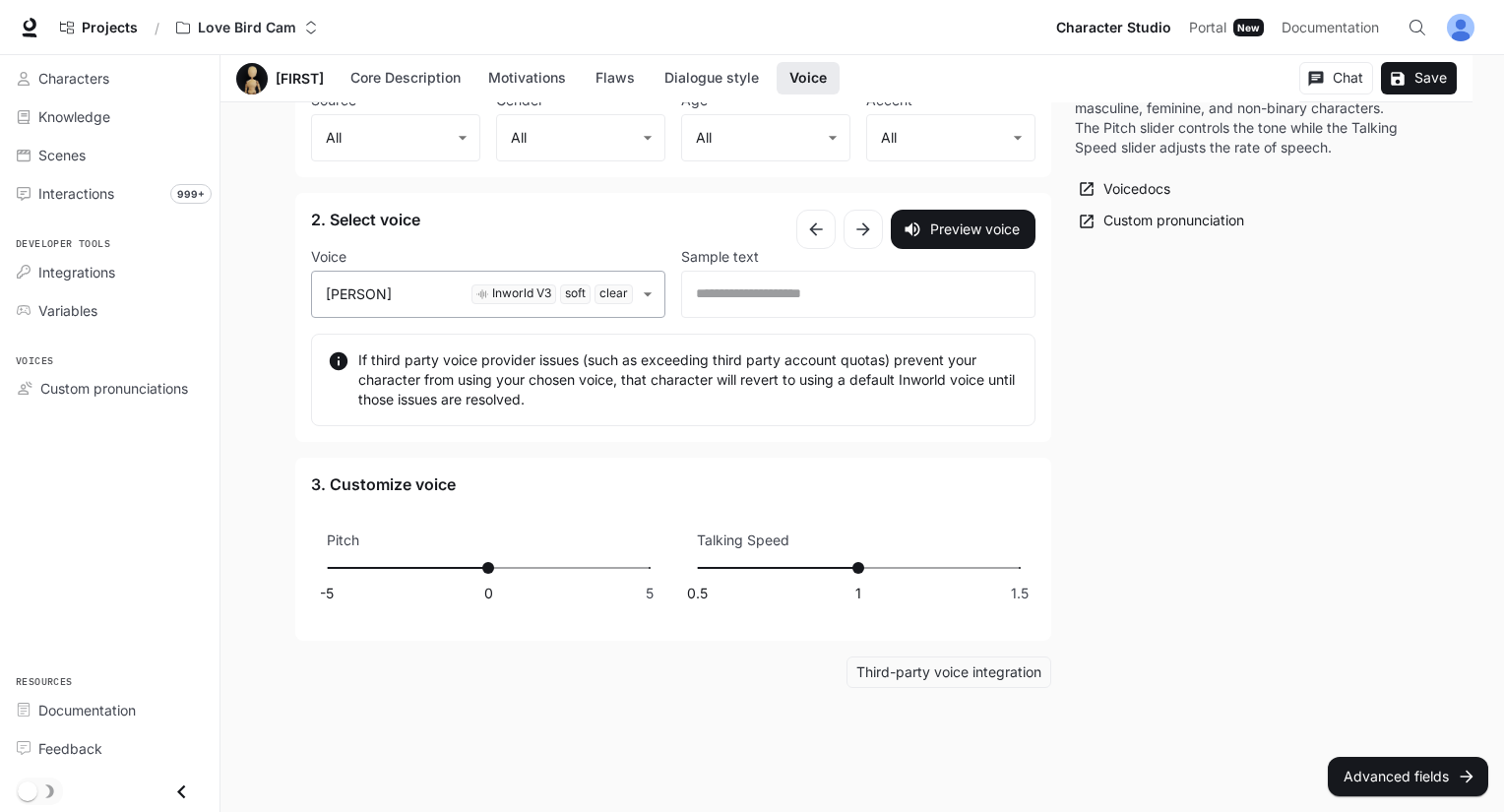click on "**********" at bounding box center (752, -691) 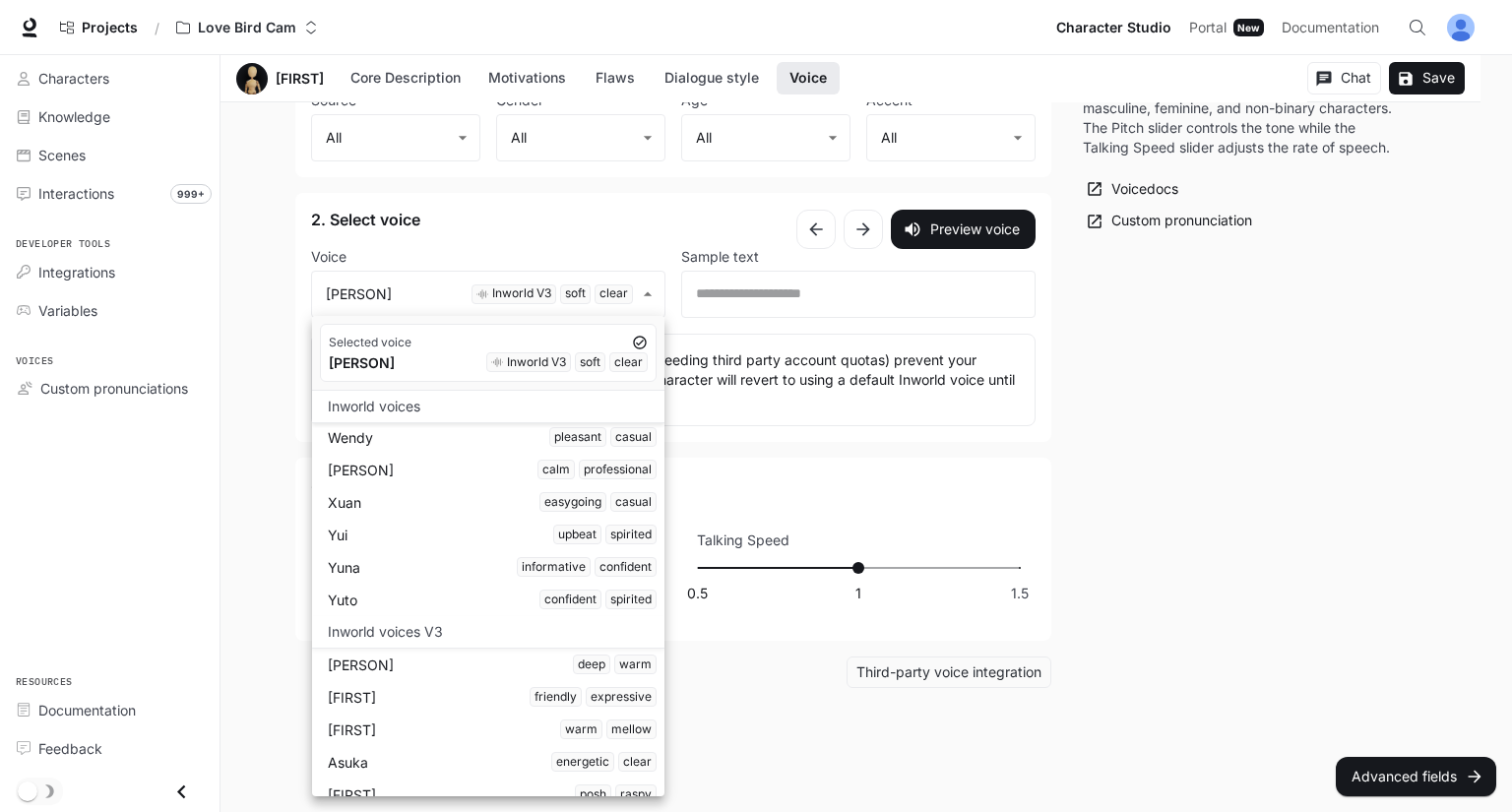 scroll, scrollTop: 5642, scrollLeft: 0, axis: vertical 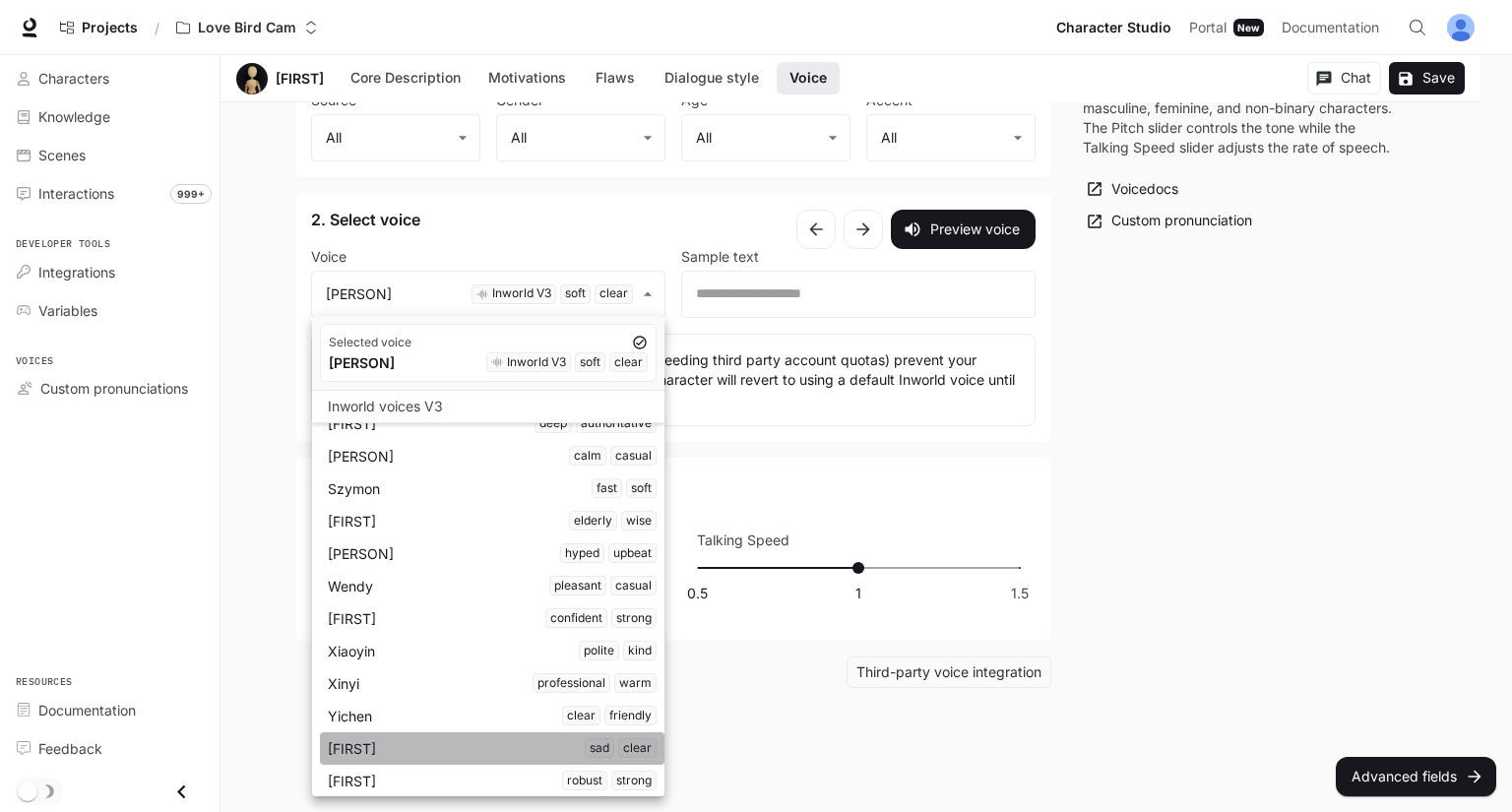 click on "[FIRST] sad clear" at bounding box center [492, 748] 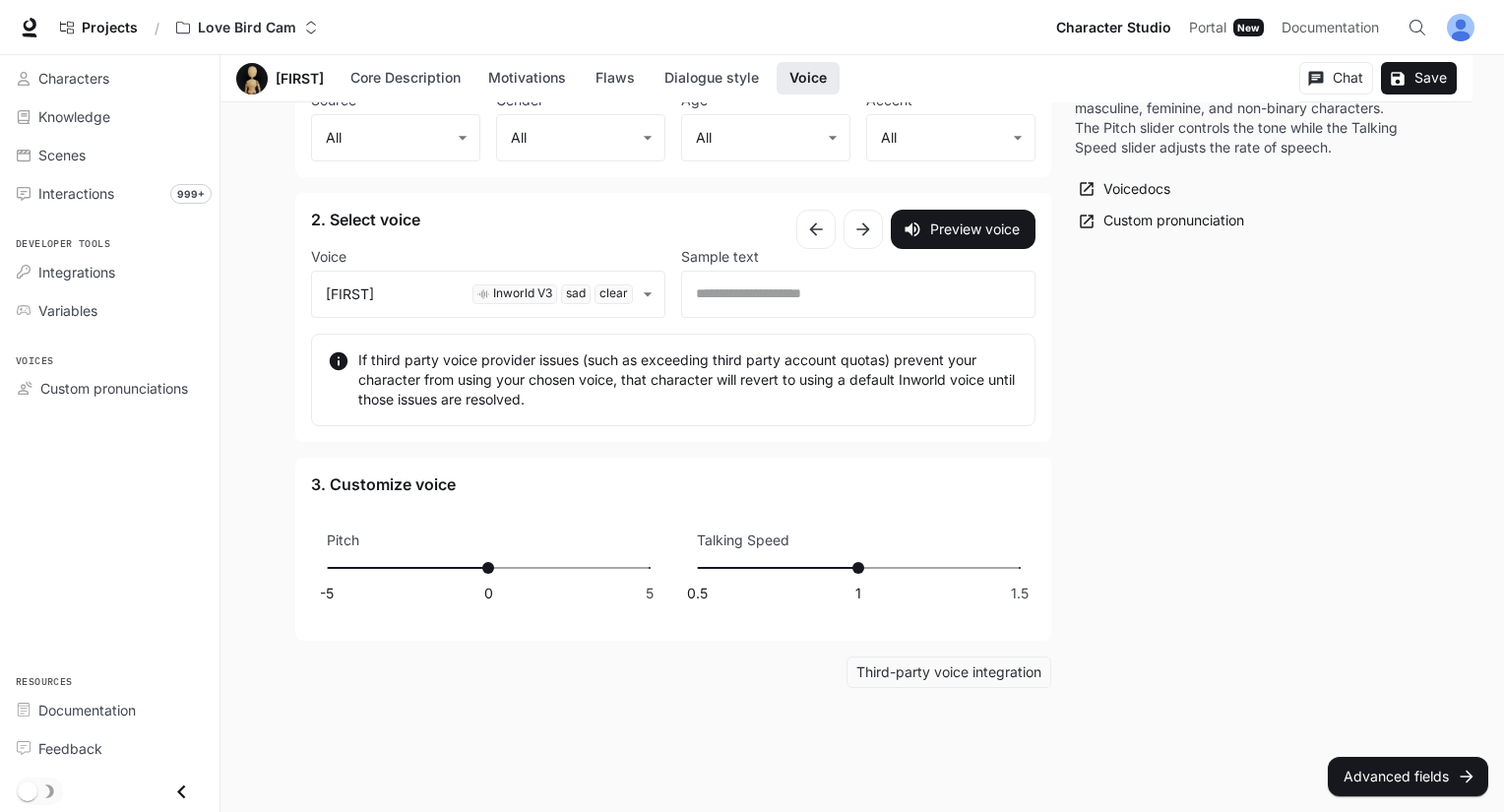 click on "Preview voice" at bounding box center [963, 229] 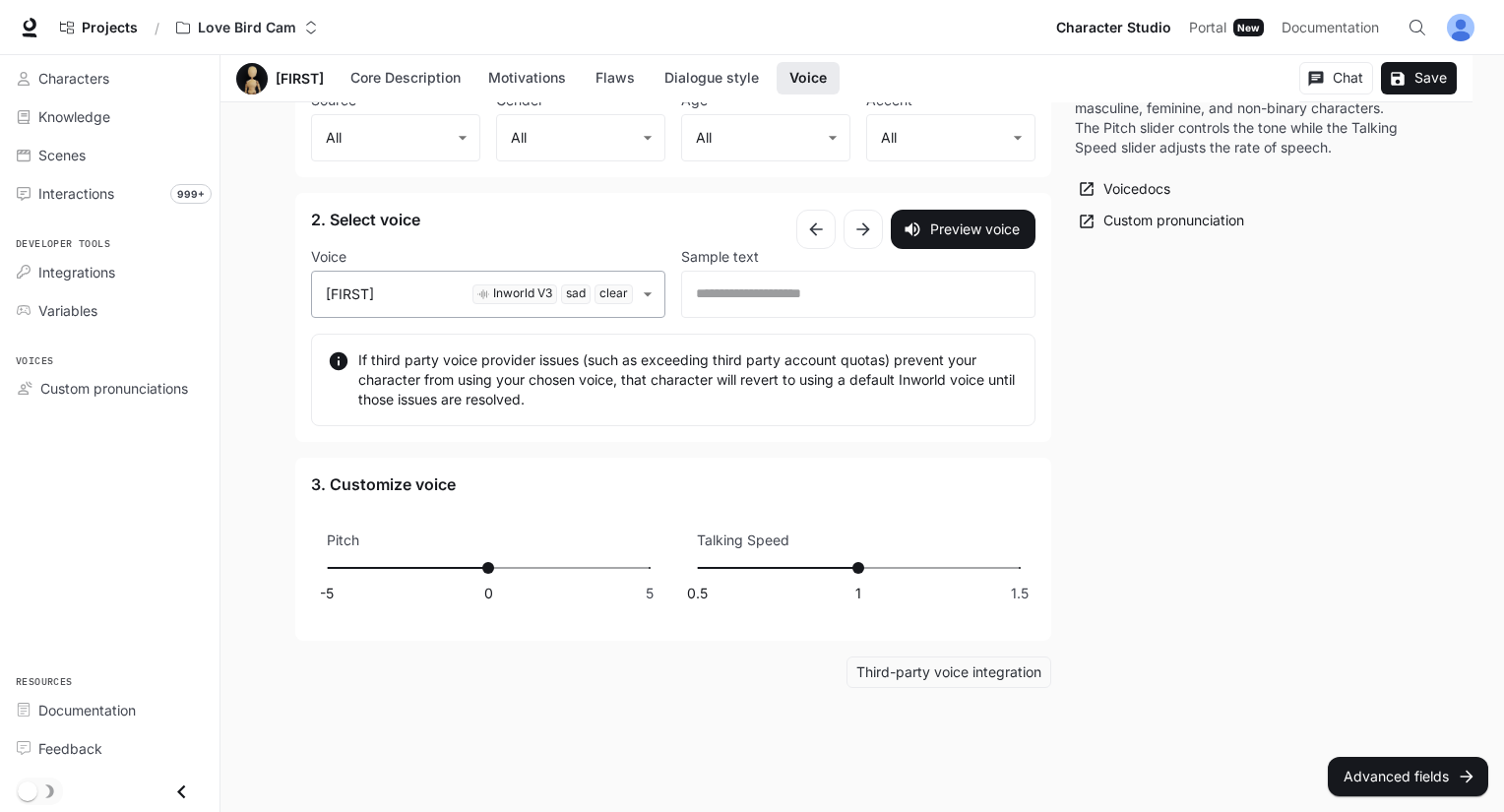 click on "**********" at bounding box center (752, -691) 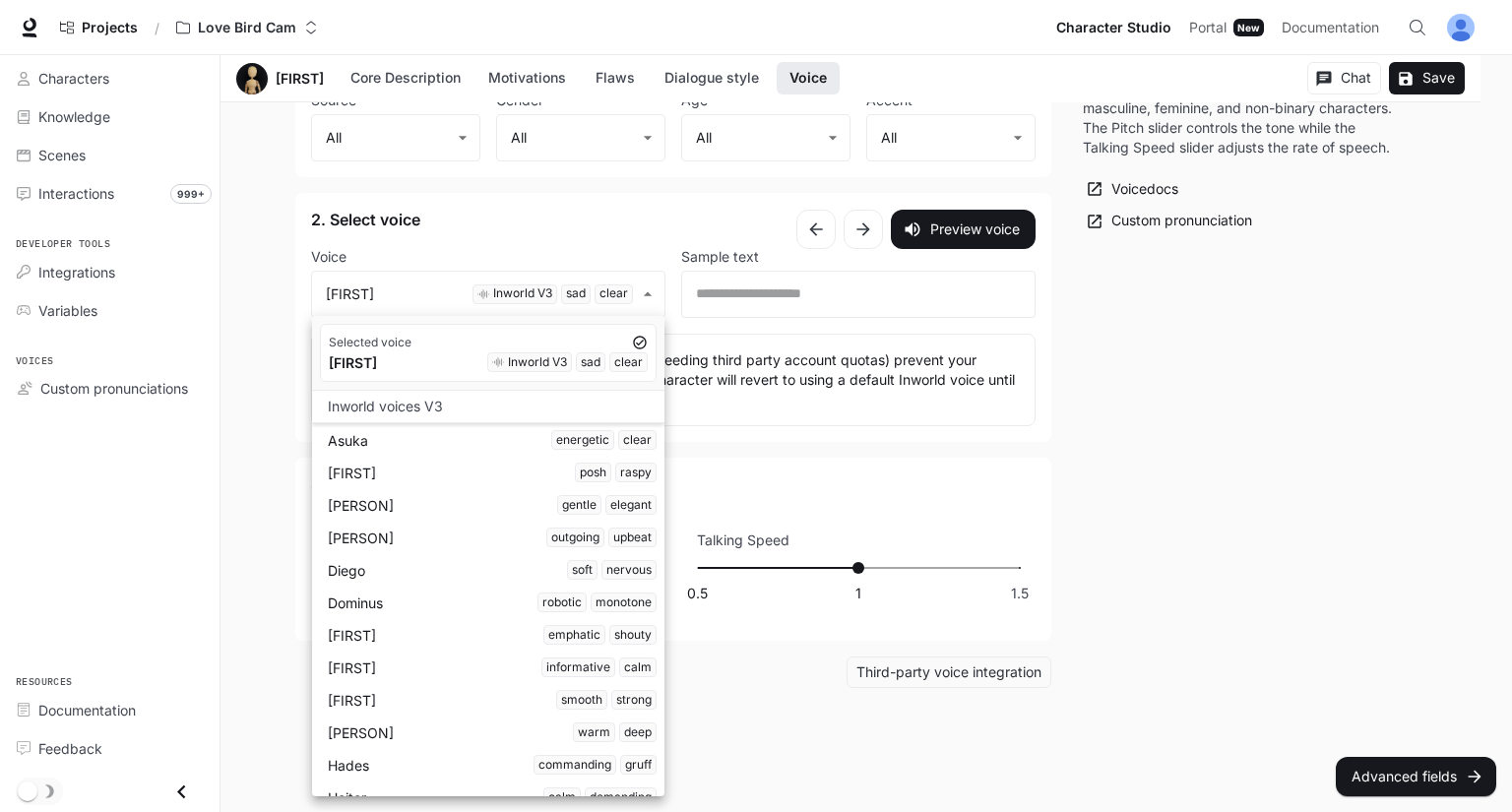 scroll, scrollTop: 4559, scrollLeft: 0, axis: vertical 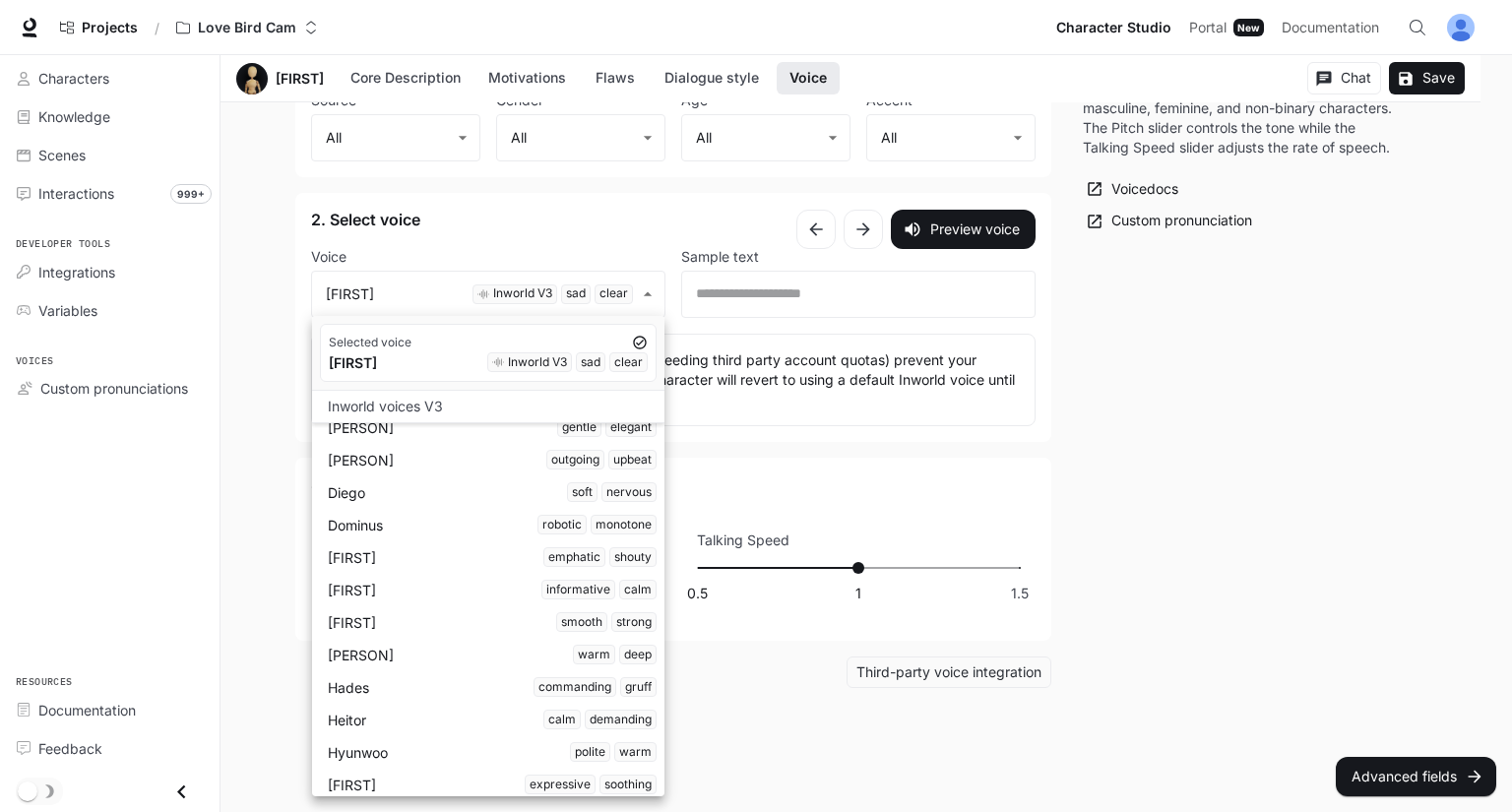 click on "[PERSON] informative calm" at bounding box center (492, 590) 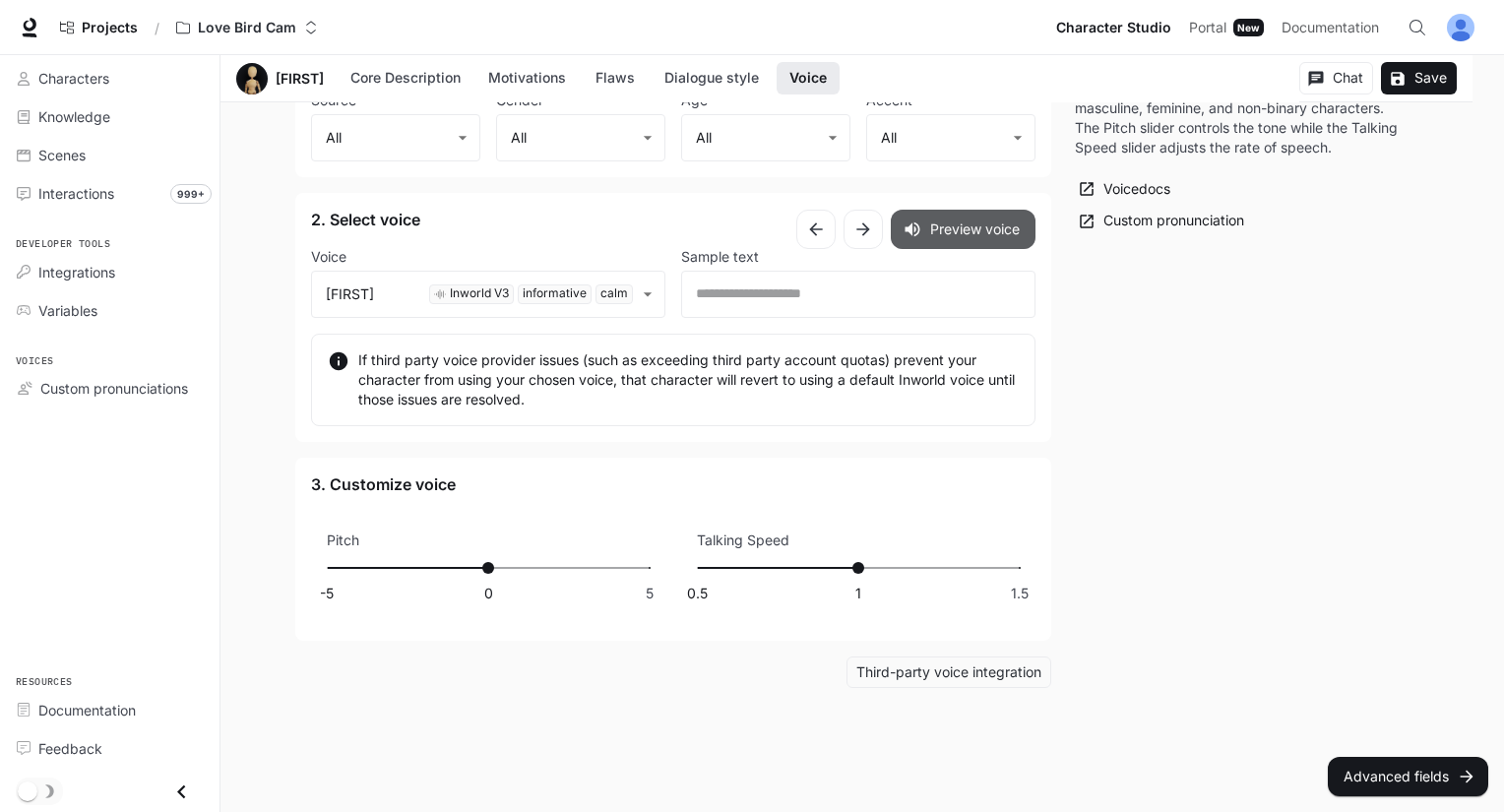 click on "Preview voice" at bounding box center [963, 229] 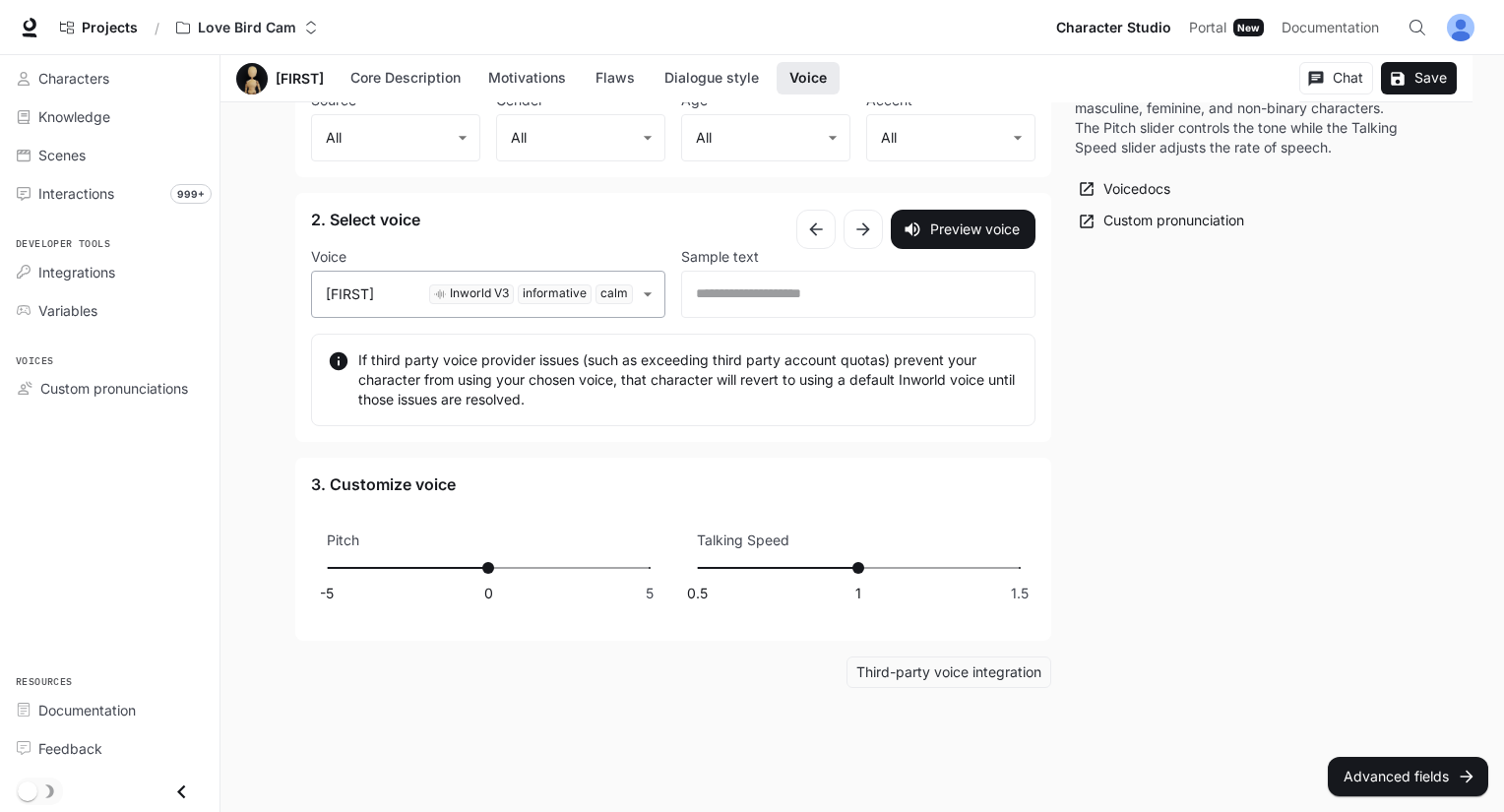 click on "**********" at bounding box center [752, -691] 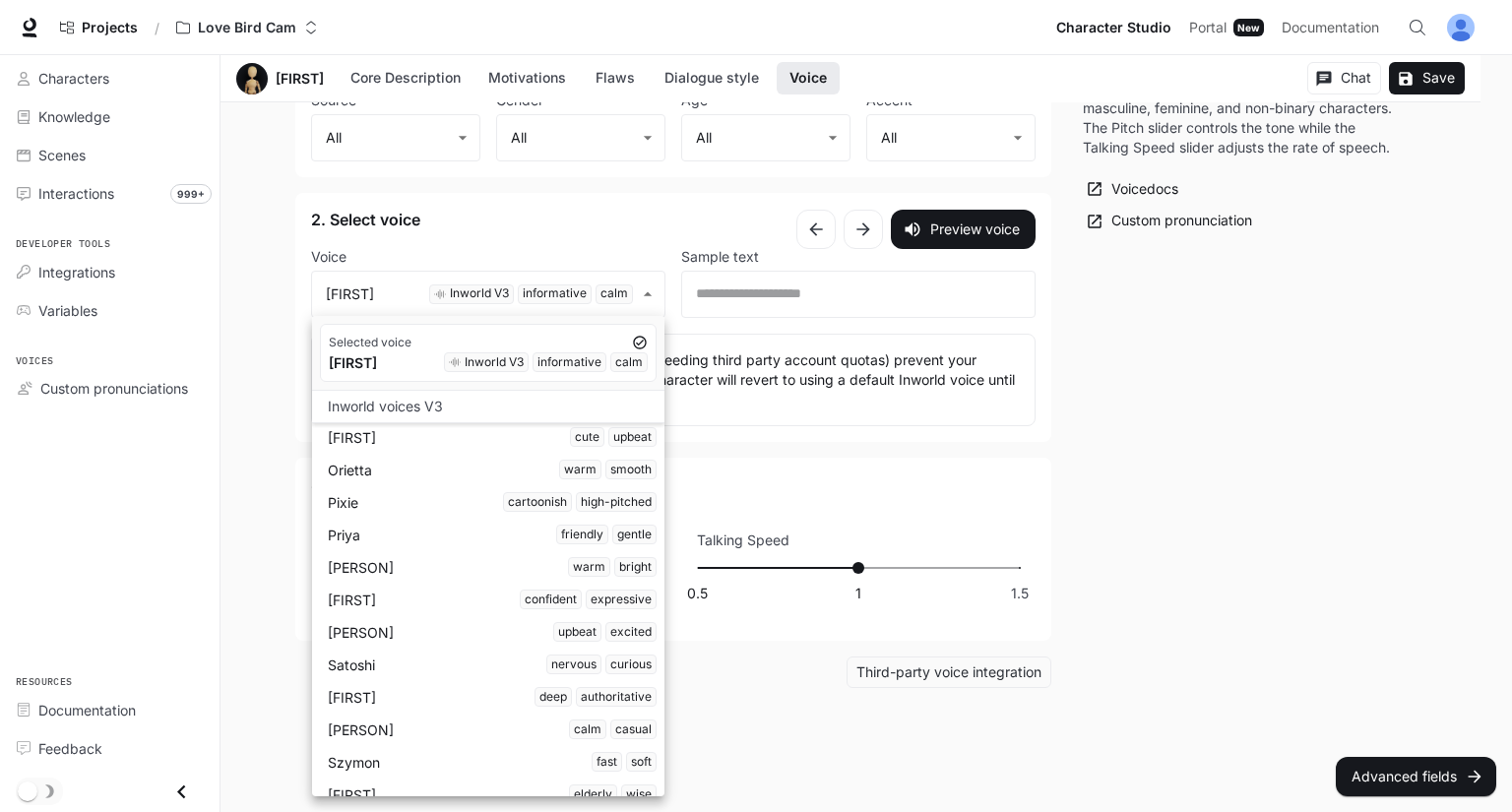 scroll, scrollTop: 5346, scrollLeft: 0, axis: vertical 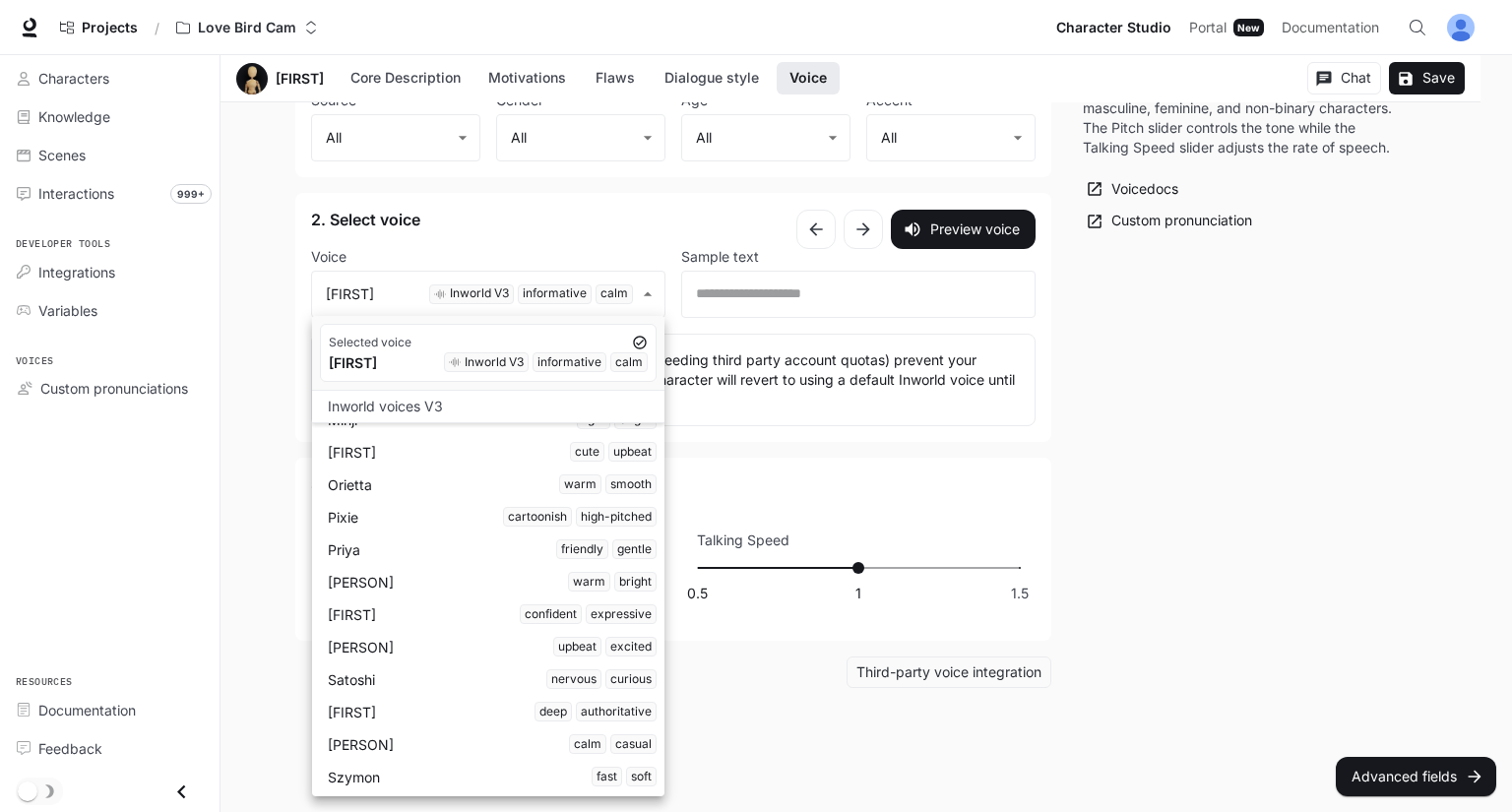 click on "[PERSON] friendly gentle" at bounding box center [492, 549] 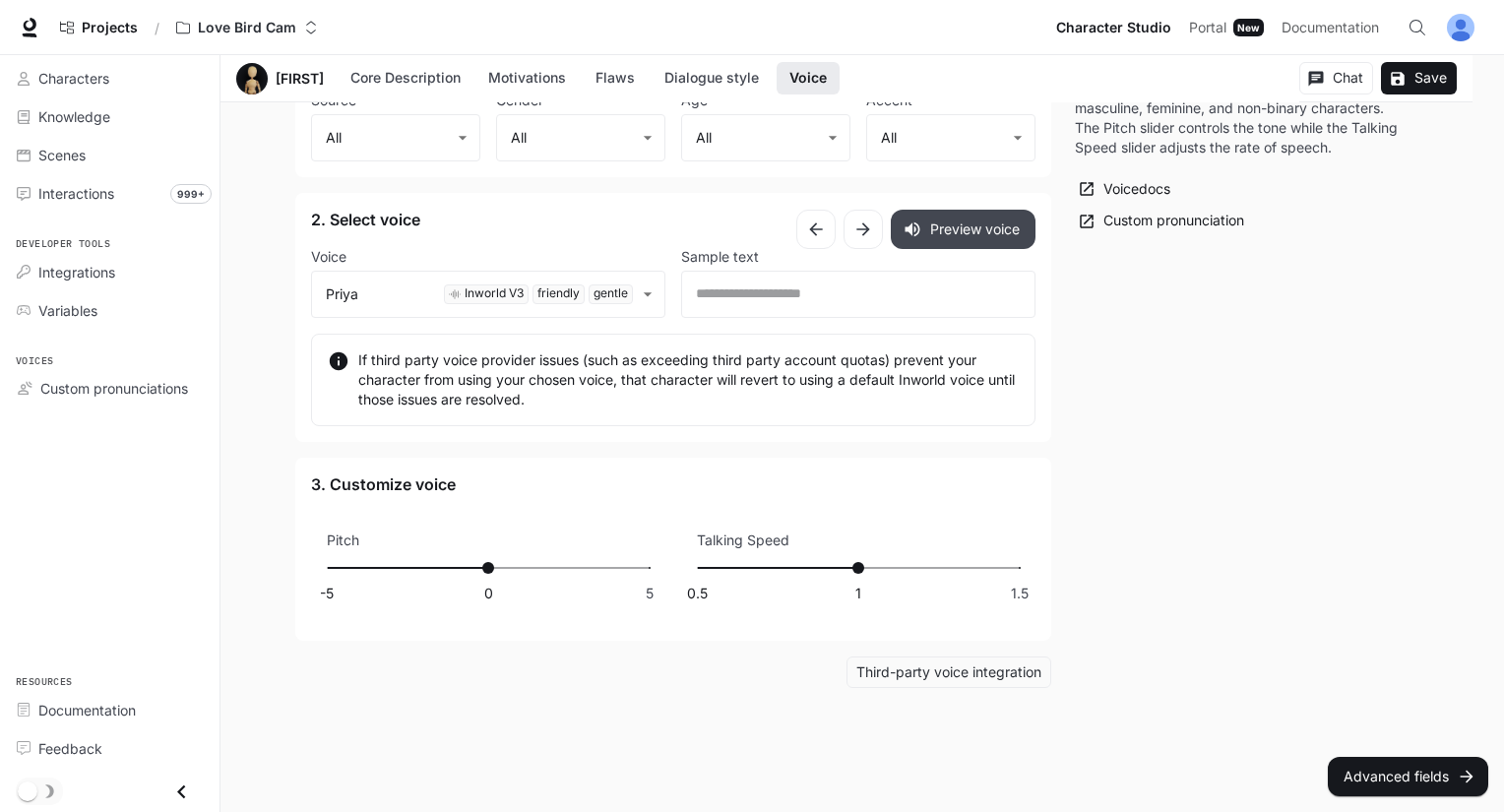 click 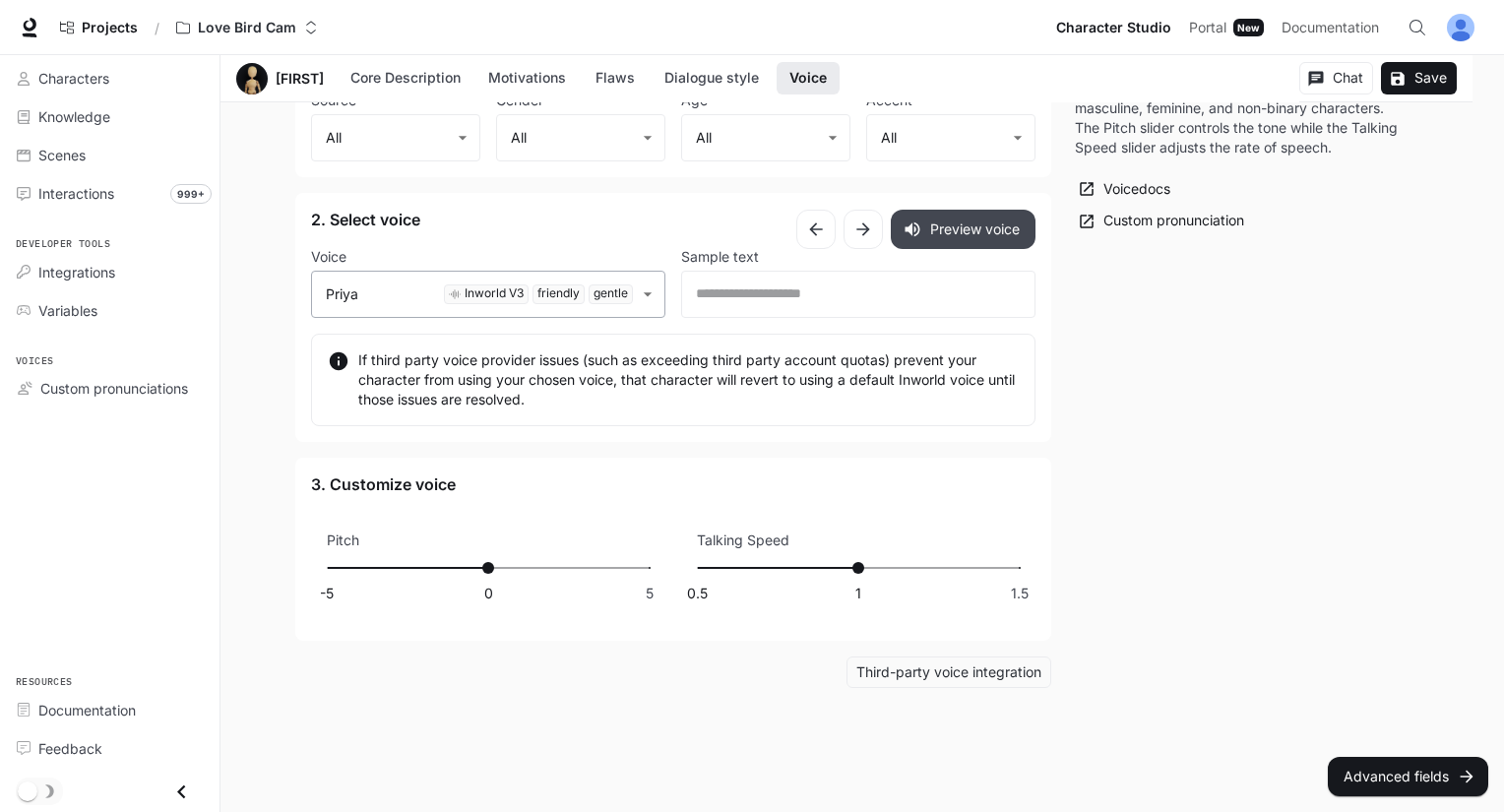 click on "**********" at bounding box center [752, -691] 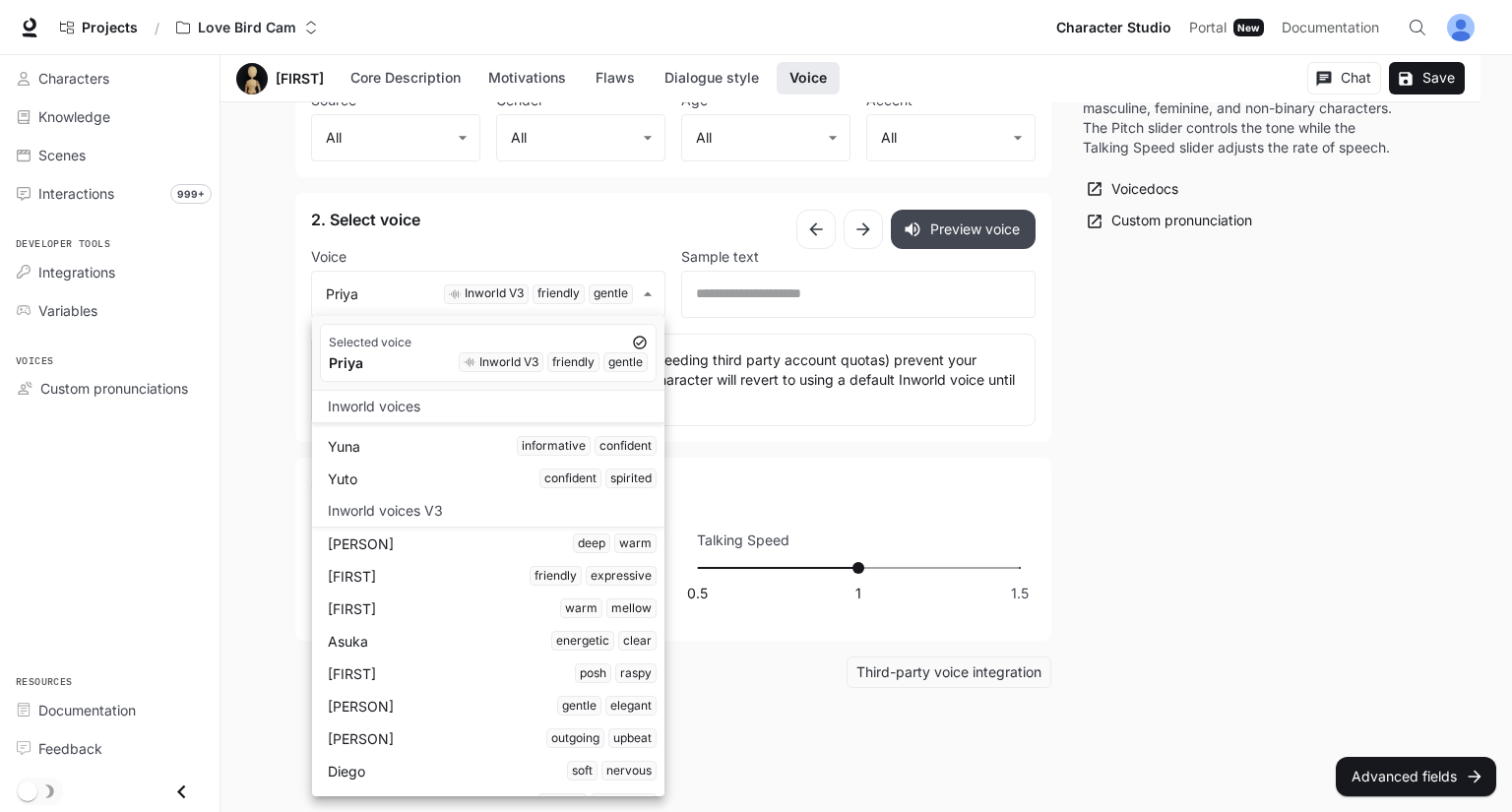 scroll, scrollTop: 4264, scrollLeft: 0, axis: vertical 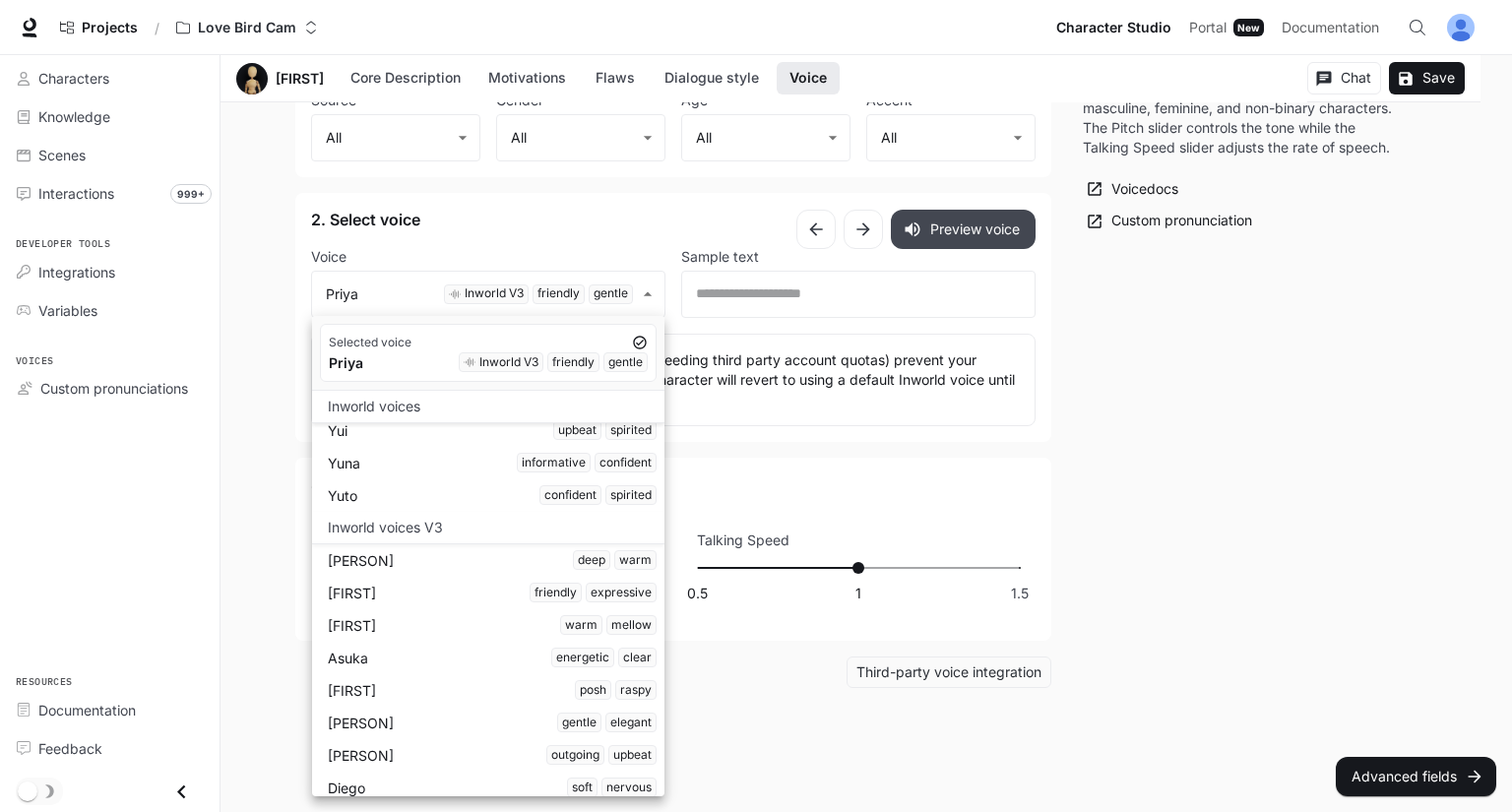 click on "[FIRST] gentle elegant" at bounding box center [492, 722] 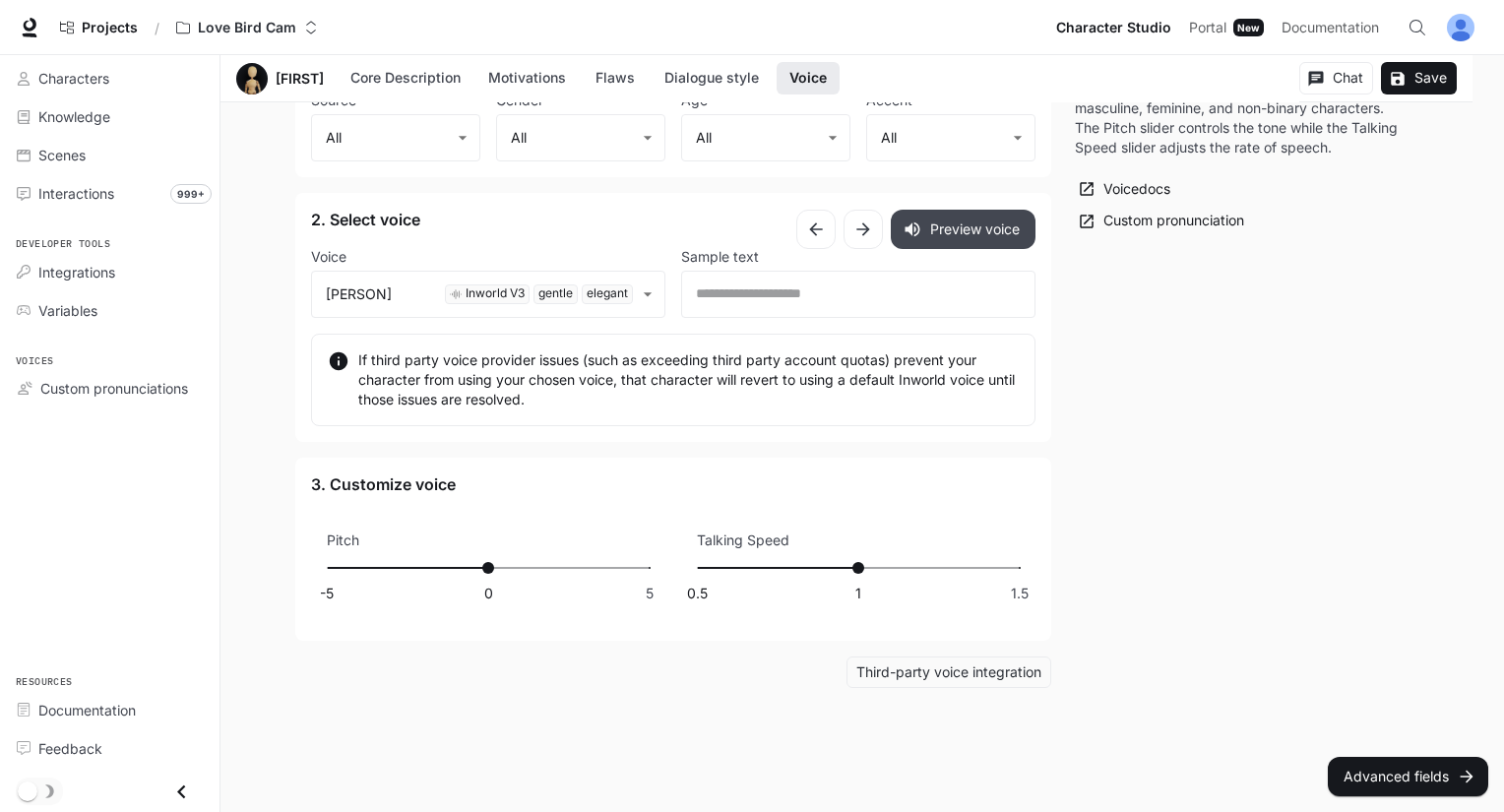 click on "Preview voice" at bounding box center [963, 229] 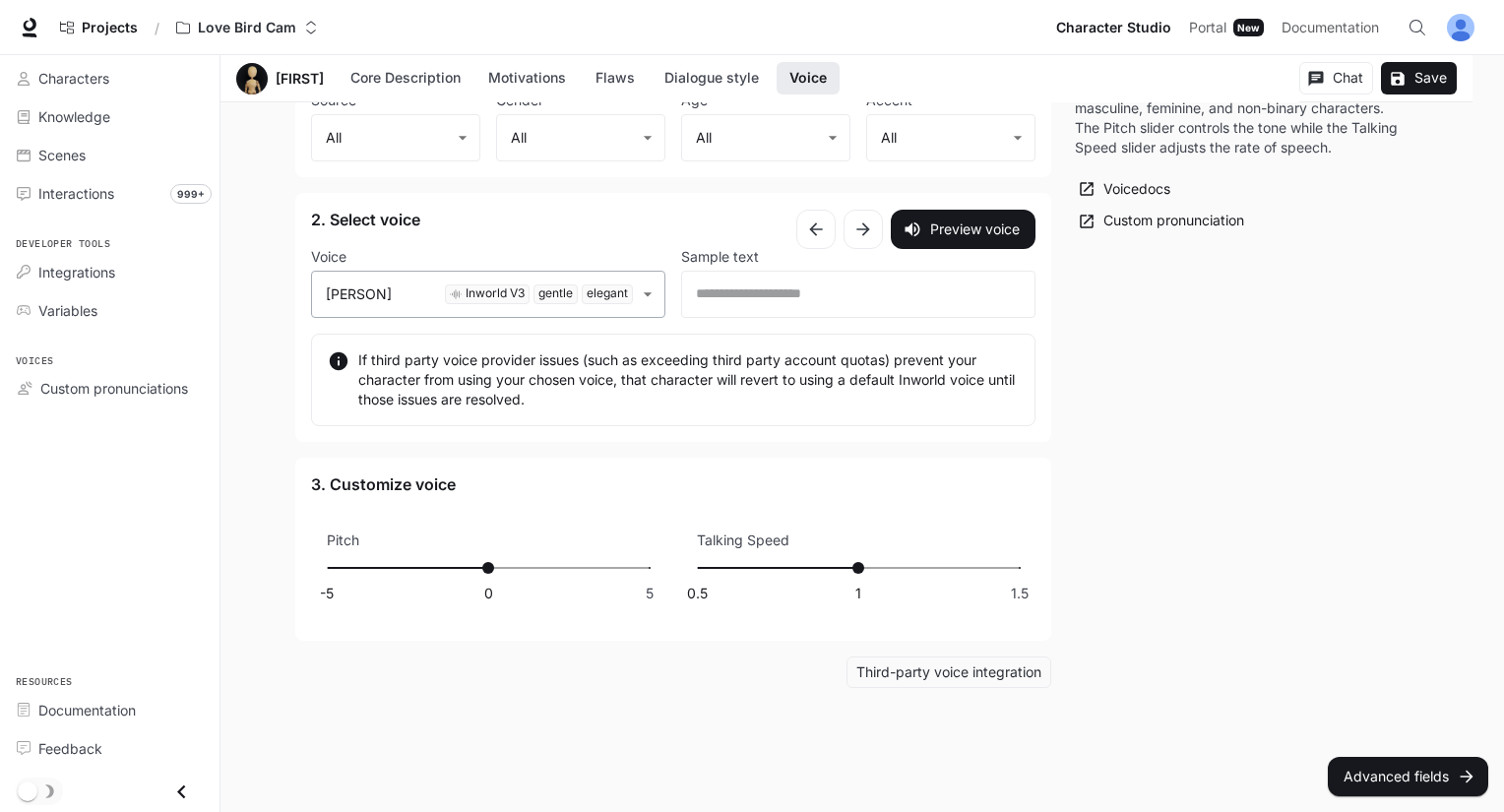 click on "**********" at bounding box center (752, -691) 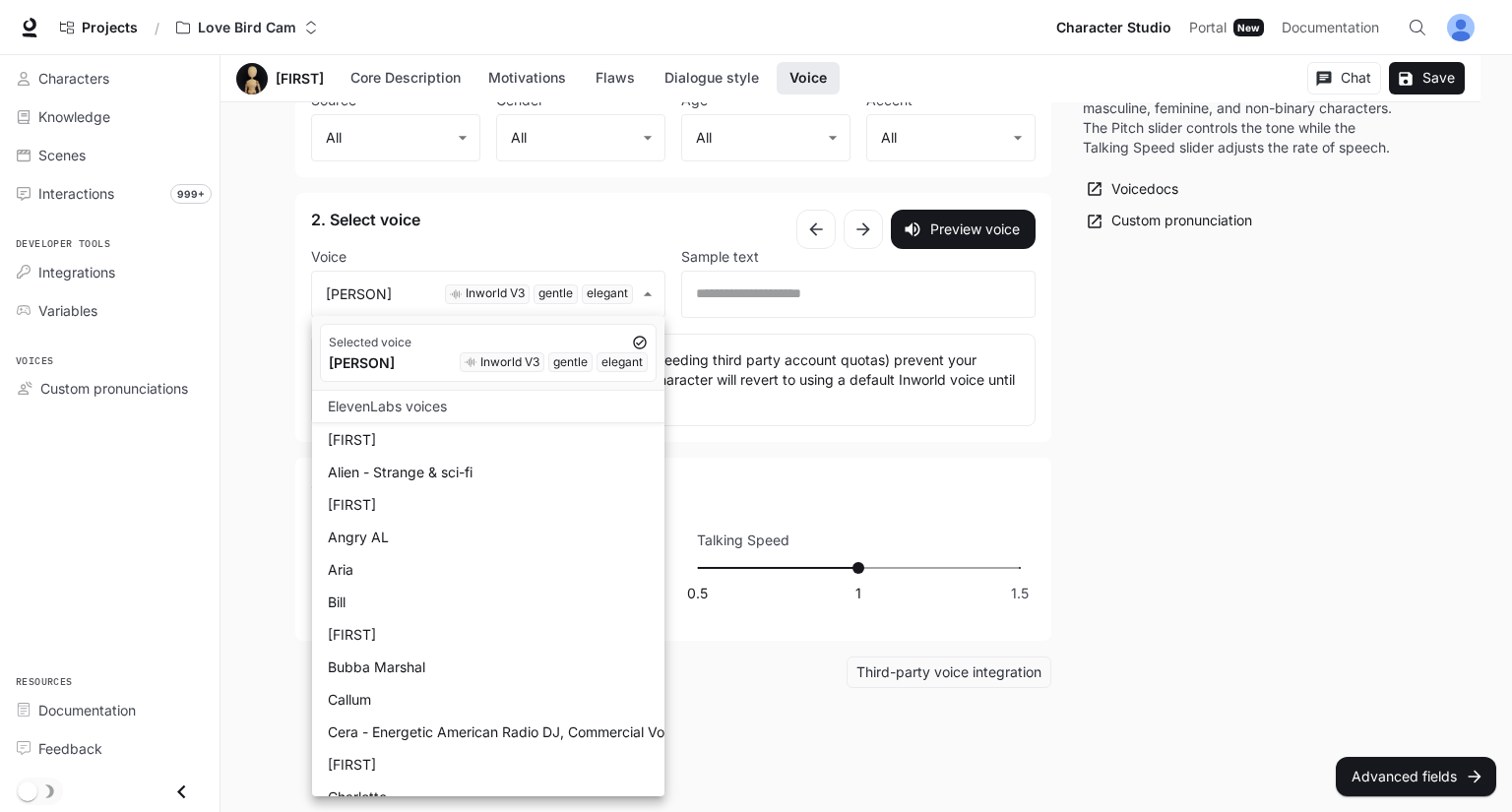 click at bounding box center (756, 406) 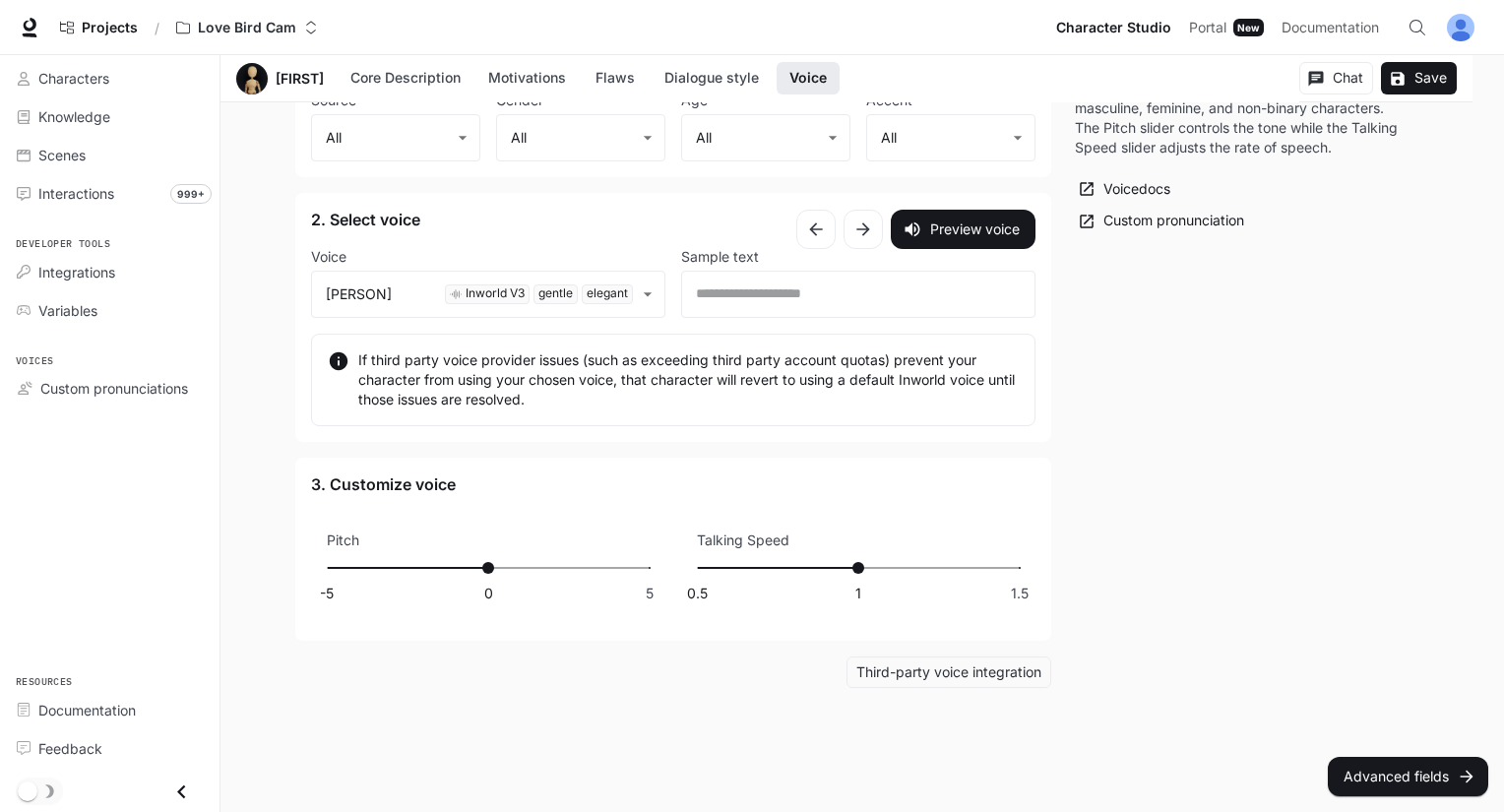 click on "Selected voice [PERSON] Inworld V3 gentle elegant ElevenLabs voices Alice Alien - Strange & sci-fi Amir Angry AL Aria Bill Brian Bubba Marshal Callum Cera - Energetic American Radio DJ, Commercial Voiceover and Podcast Host Charlie Charlotte Chris Christian Plasa - Hyperactive Daniel Daniel R Danylo Fedirko David - Epic Movie Trailer Dmytro UA Donovan Eric Evil Guy Oxley Female Romance Novel Gabriella - deep George Herbie - Lisp and whistle S sounds Ingmar - Intimately Mysterious Jessica Jessica Anne Bogart - Character and Animation Kawaii Aerisita Laura Liam Lily LiveChi Lutz Laugh - Chuckling and Giggly Matilda Natasha - Sensual Hypnosis Pauline - Australian Female Rachel M - Pro British Radio Presenter River [PERSON] Beta 1.0 Sarah Sass Mate Serafina - Flirty Sensual Temptress Sexy Female Villain Voice Shannon B - Sad Emo Teenage Girl Squeegal – Comedic Villain: Viral Memes & Parody Icon! W. Darth Oxley Will voices Agnes sassy casual Alex friendly expressive Amanda informative neutral" at bounding box center [752, 406] 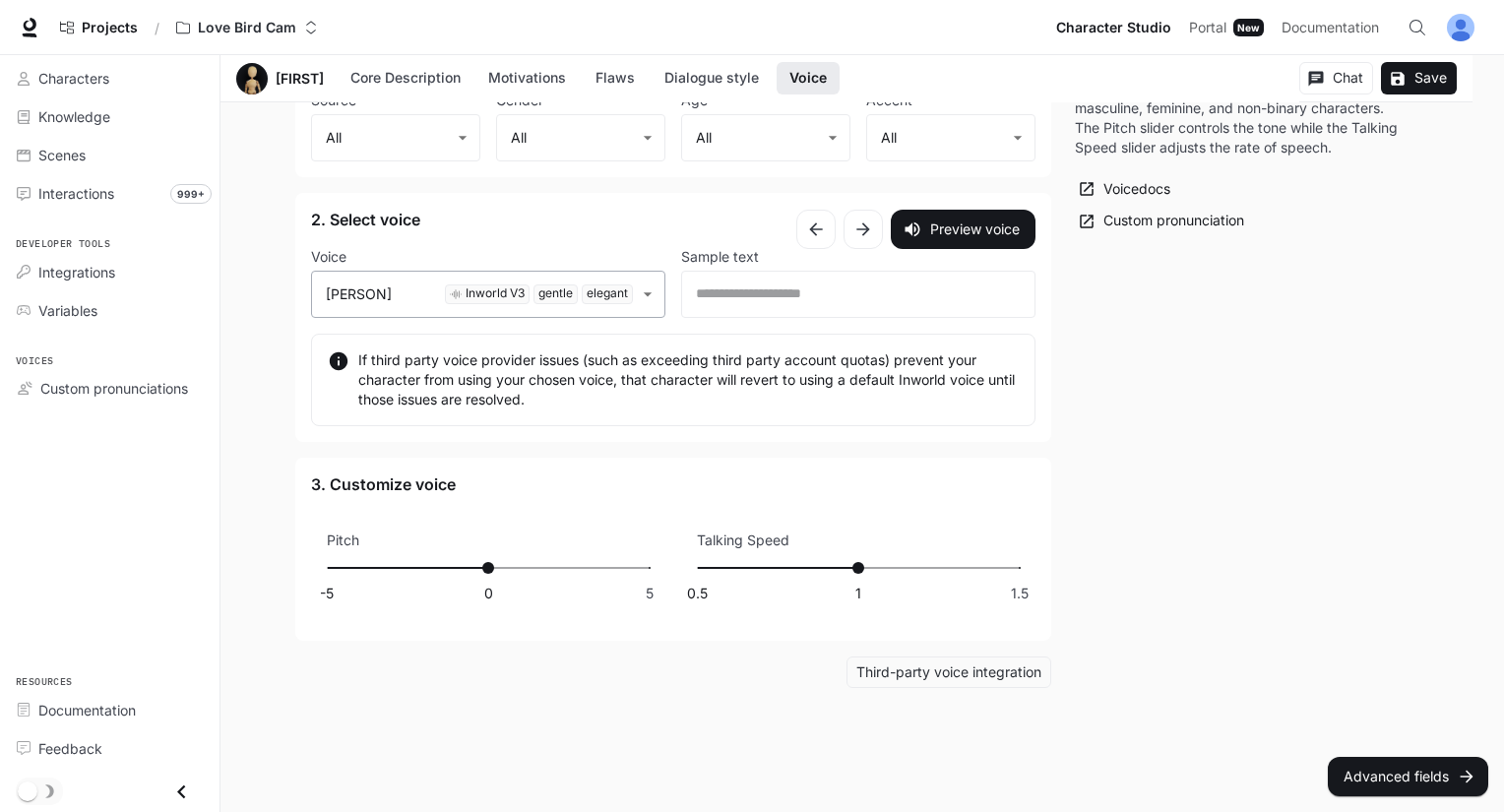 click on "**********" at bounding box center [752, -691] 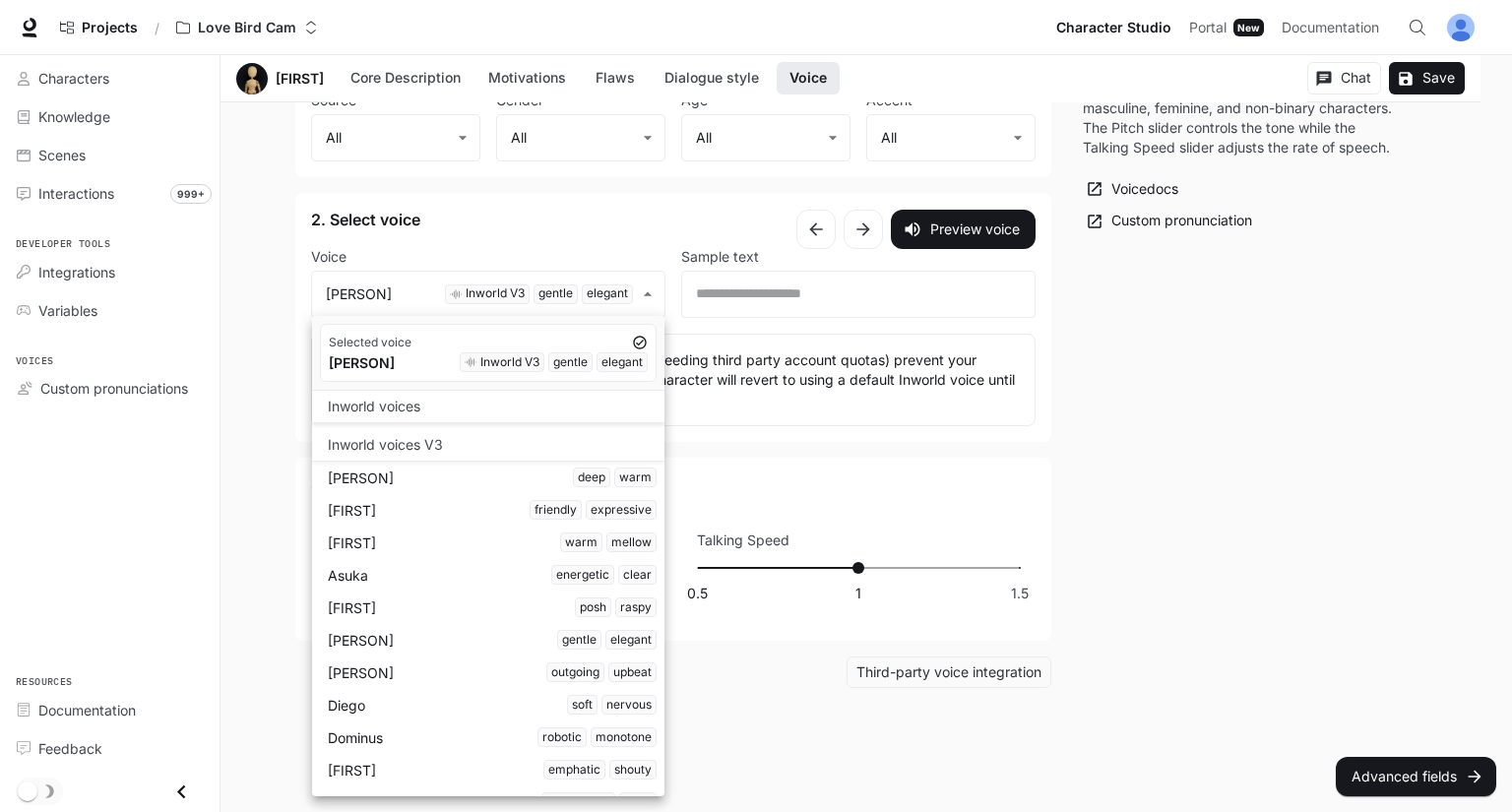 scroll, scrollTop: 4362, scrollLeft: 0, axis: vertical 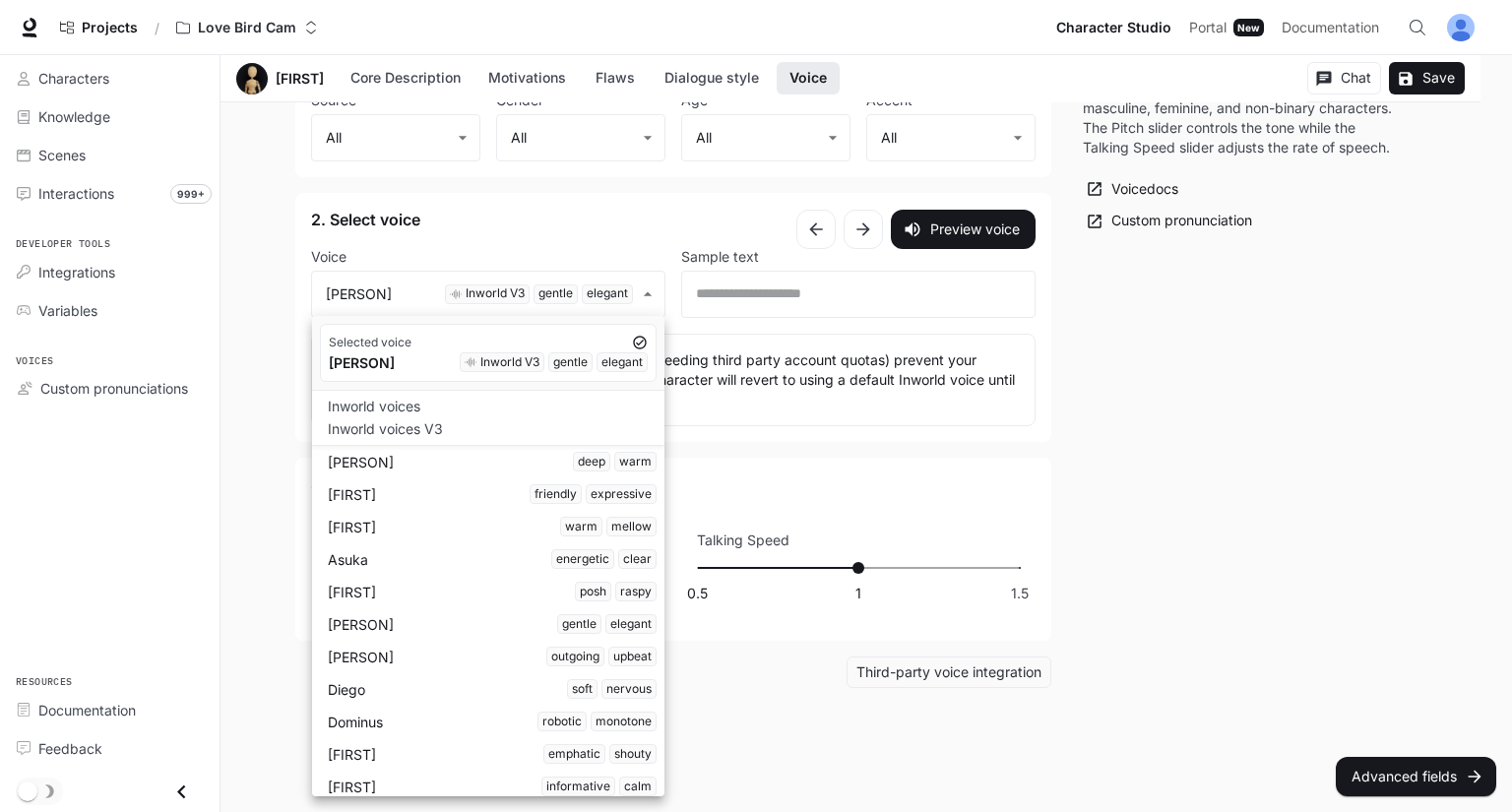 click on "[FIRST] energetic clear" at bounding box center [492, 559] 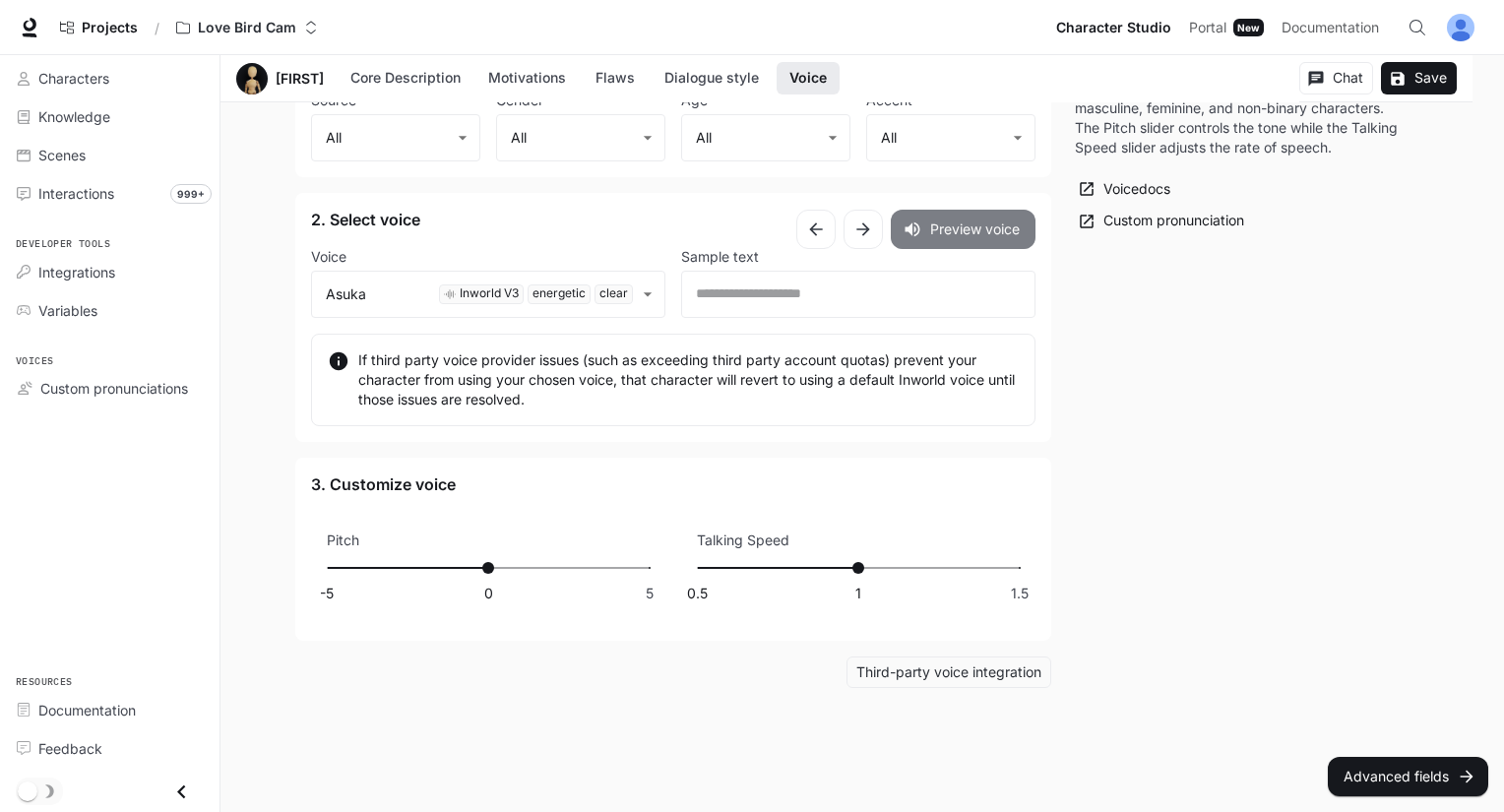 click on "Preview voice" at bounding box center (963, 229) 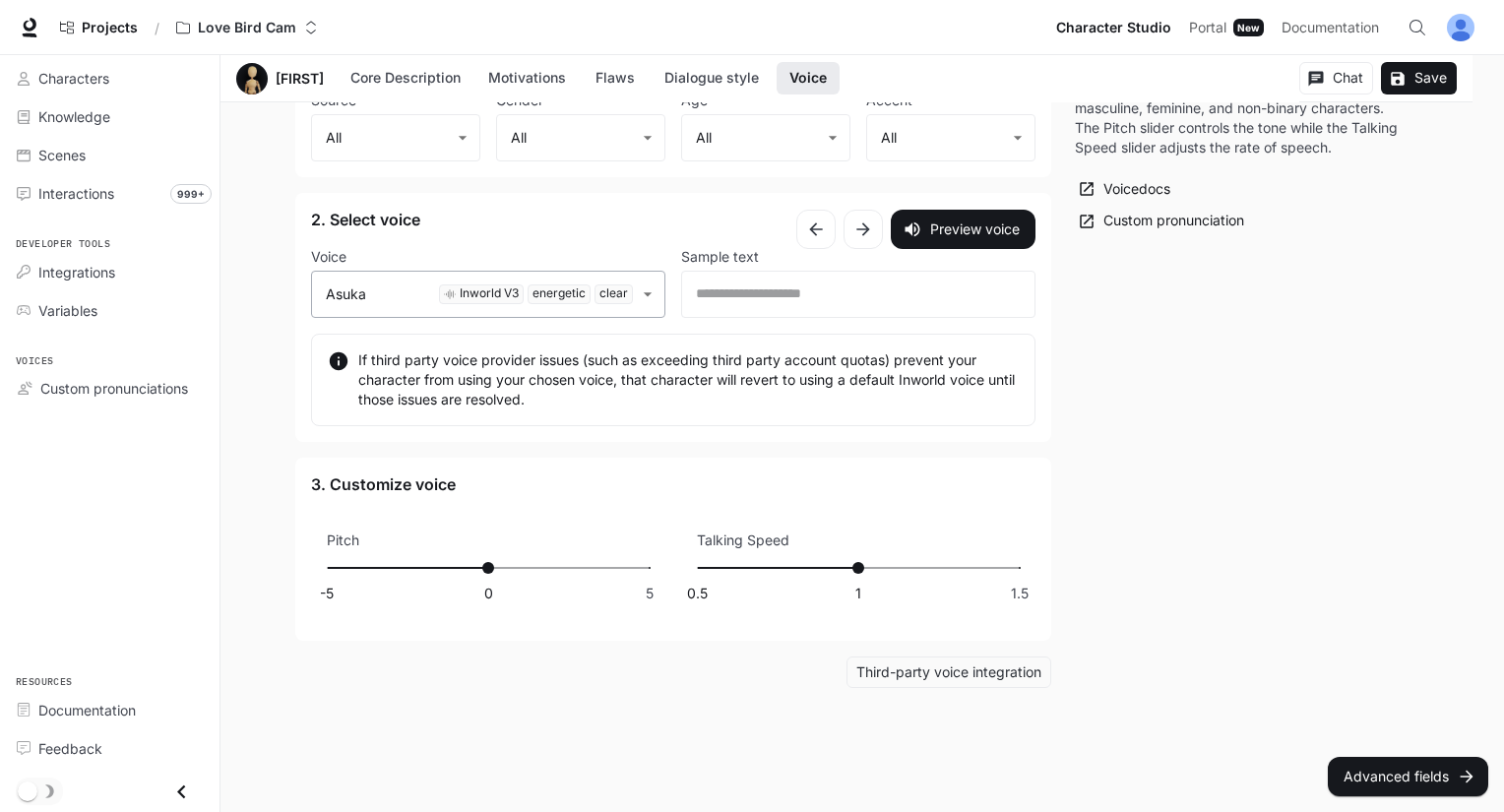 click on "**********" at bounding box center (752, -691) 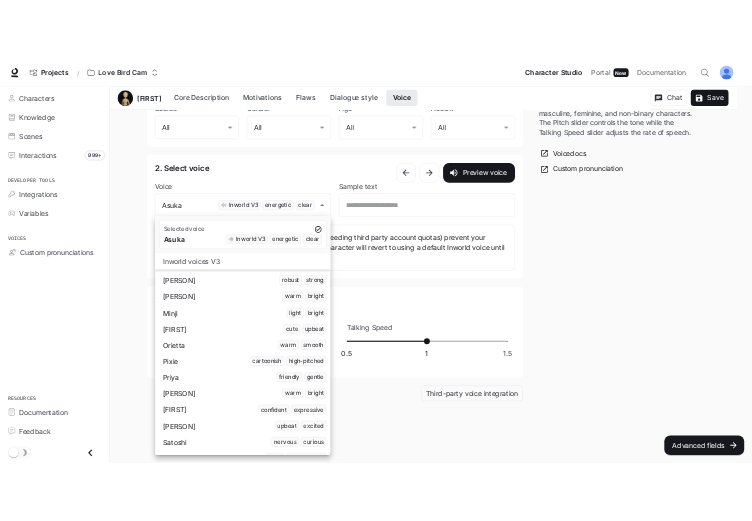 scroll, scrollTop: 4762, scrollLeft: 0, axis: vertical 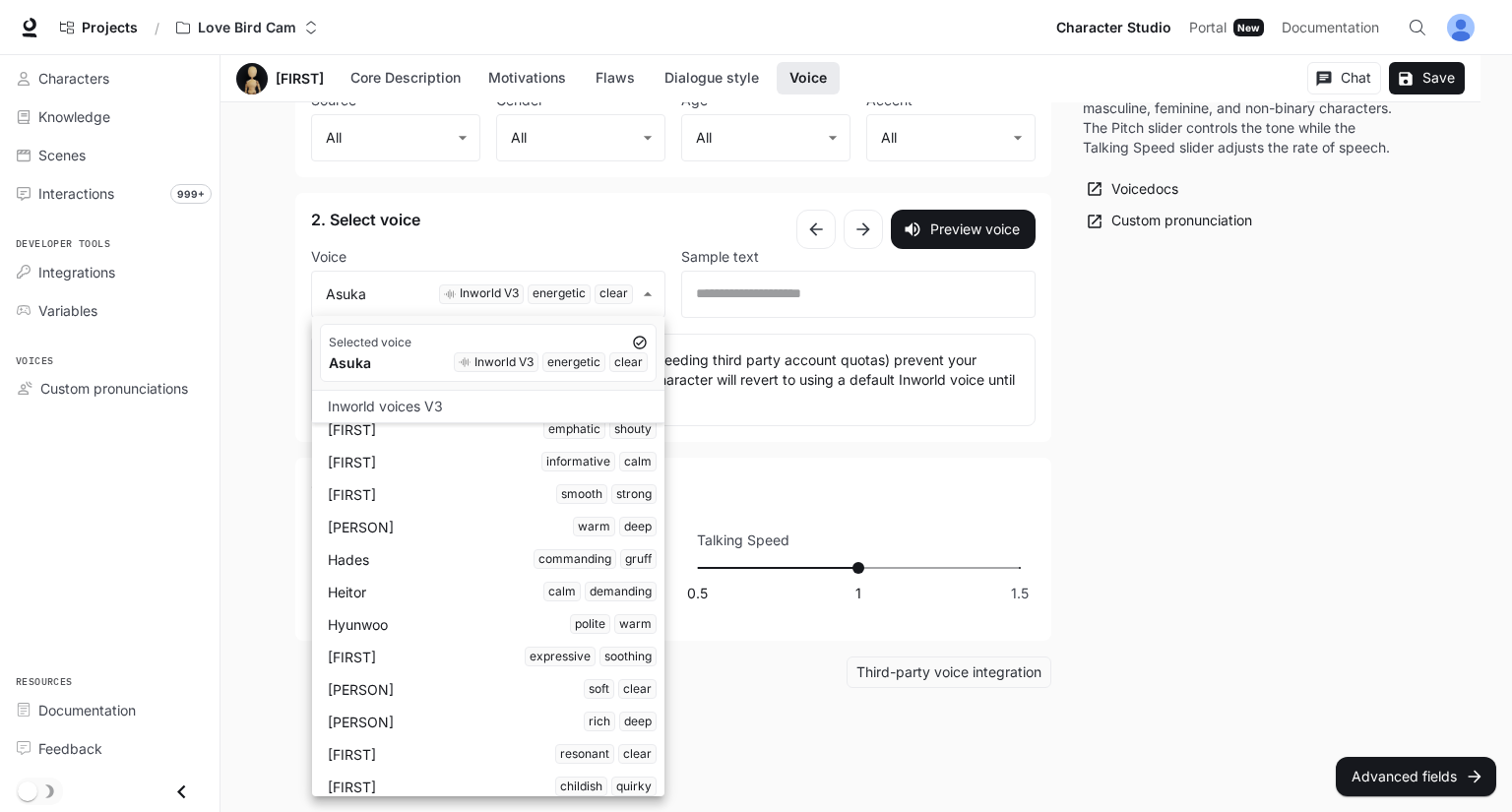 click on "[FIRST] rich deep" at bounding box center [492, 721] 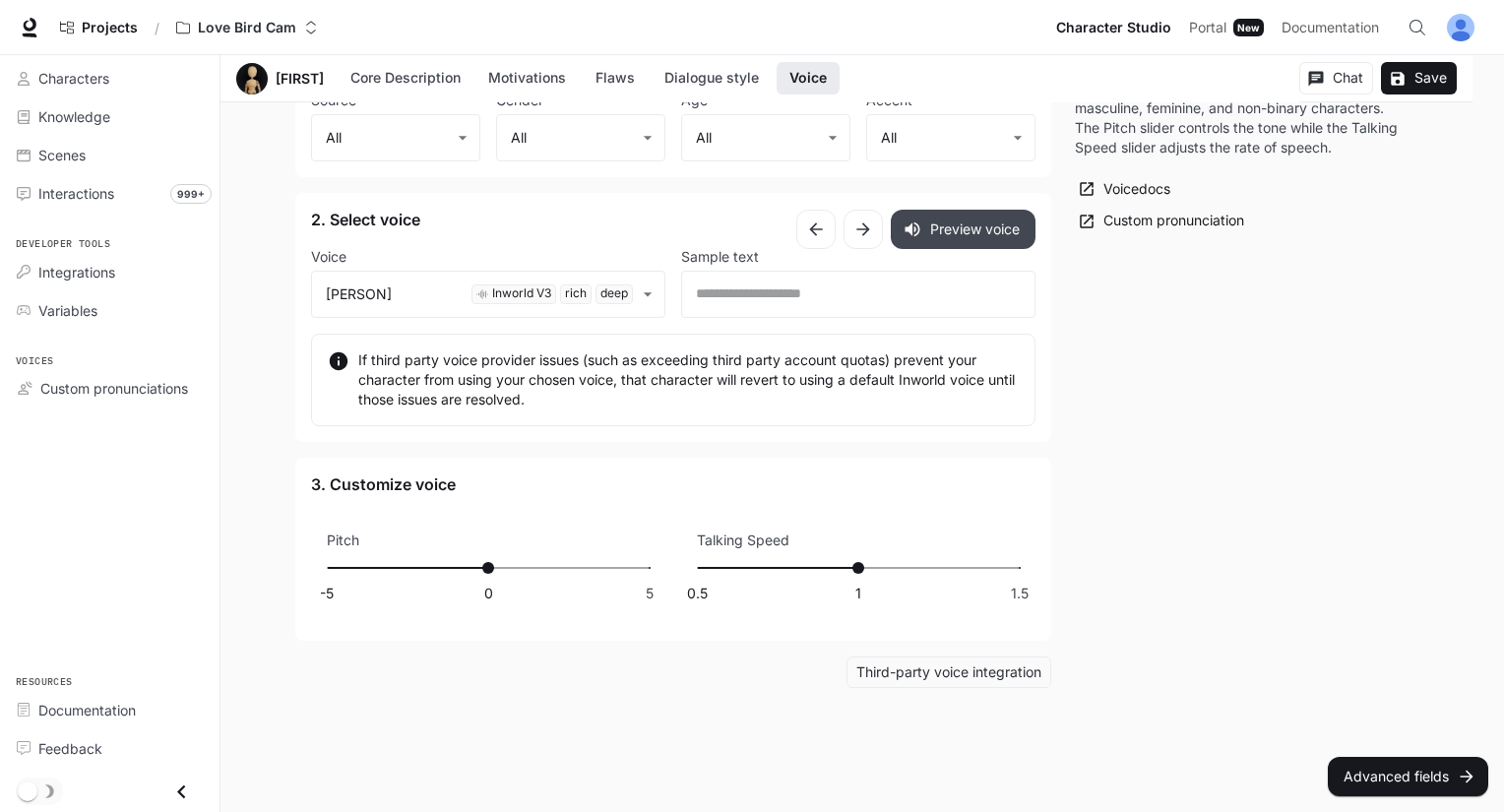 click on "Preview voice" at bounding box center [963, 229] 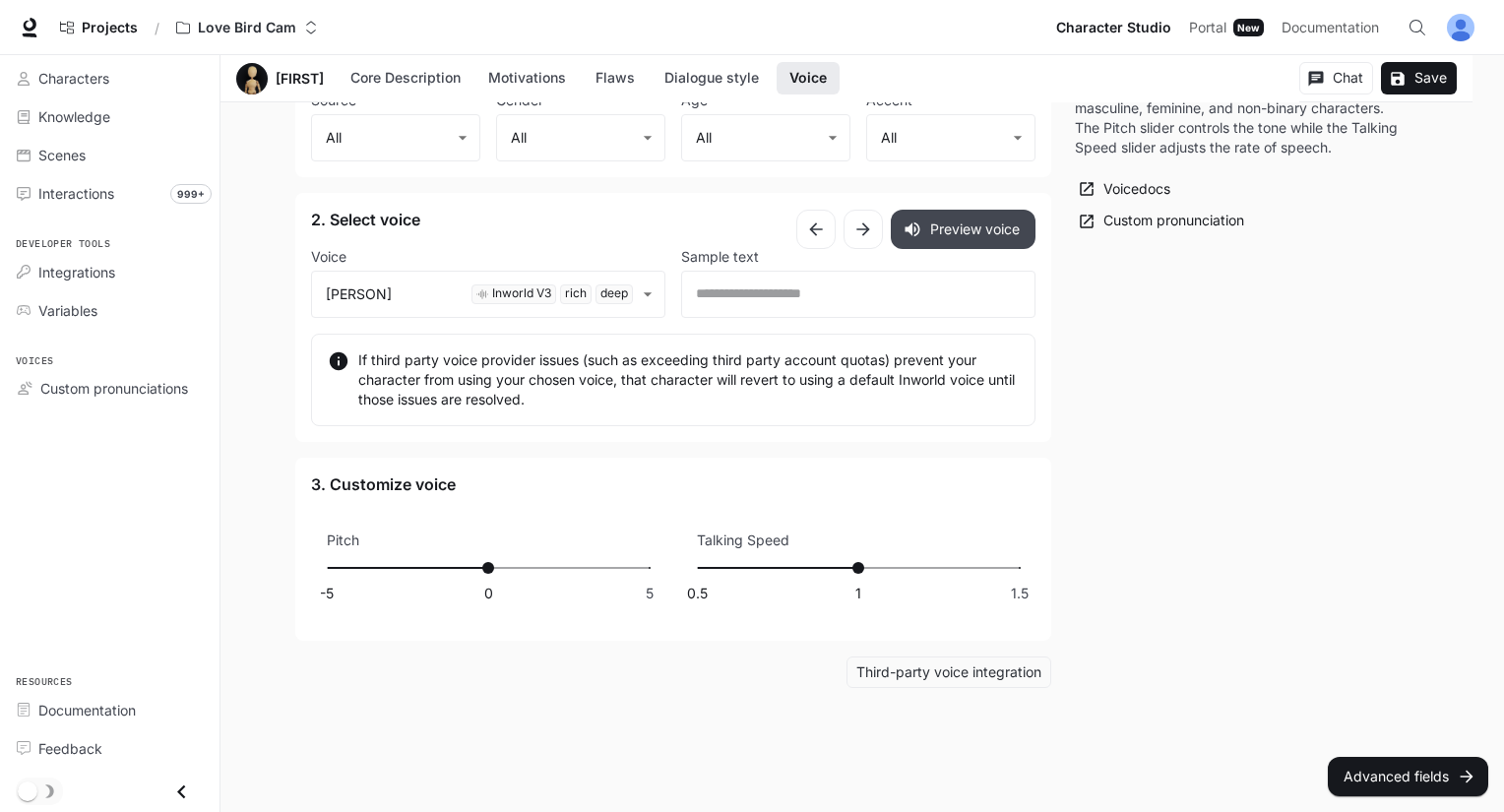 click on "Preview voice" at bounding box center (963, 229) 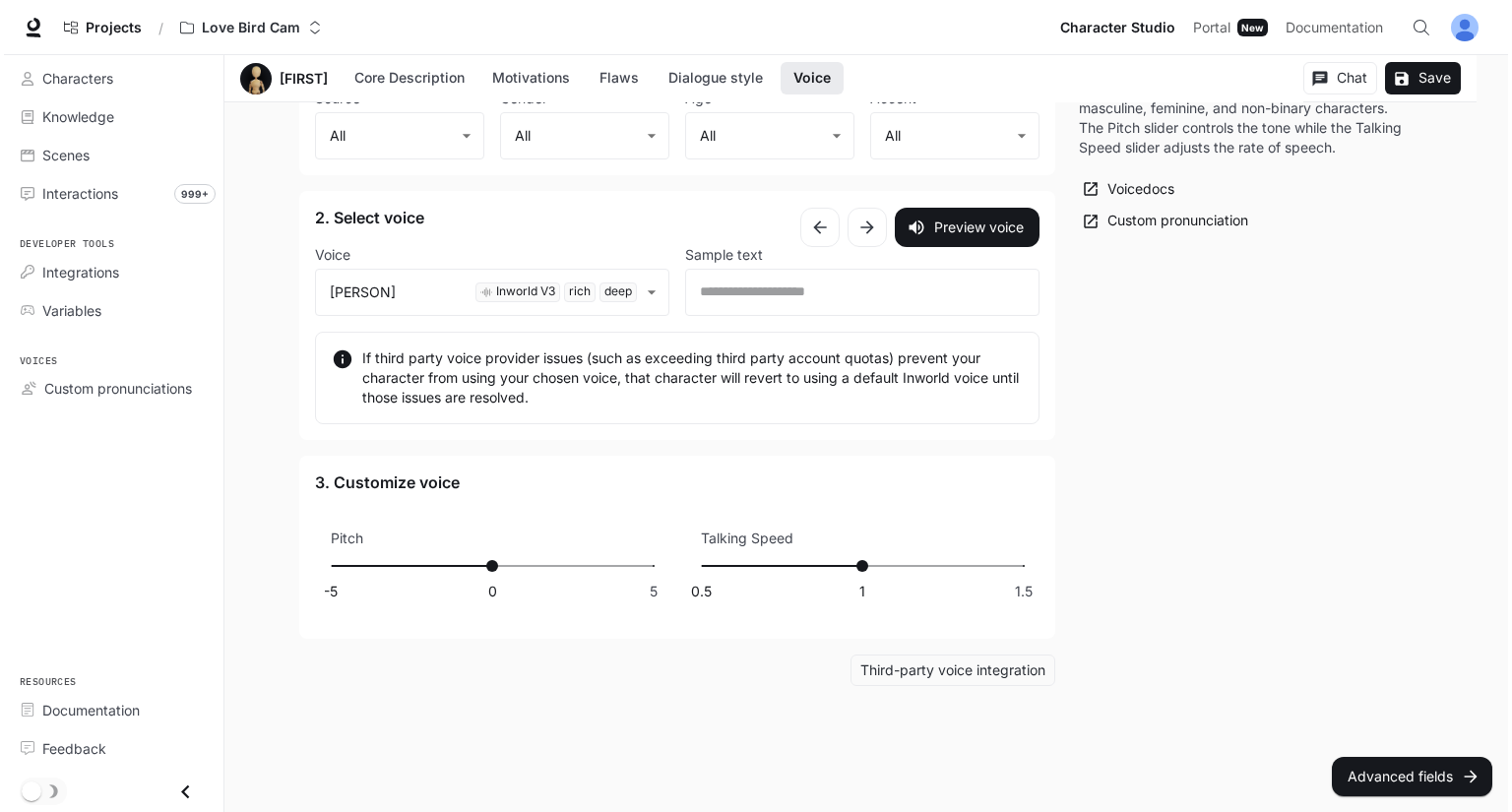 scroll, scrollTop: 2195, scrollLeft: 0, axis: vertical 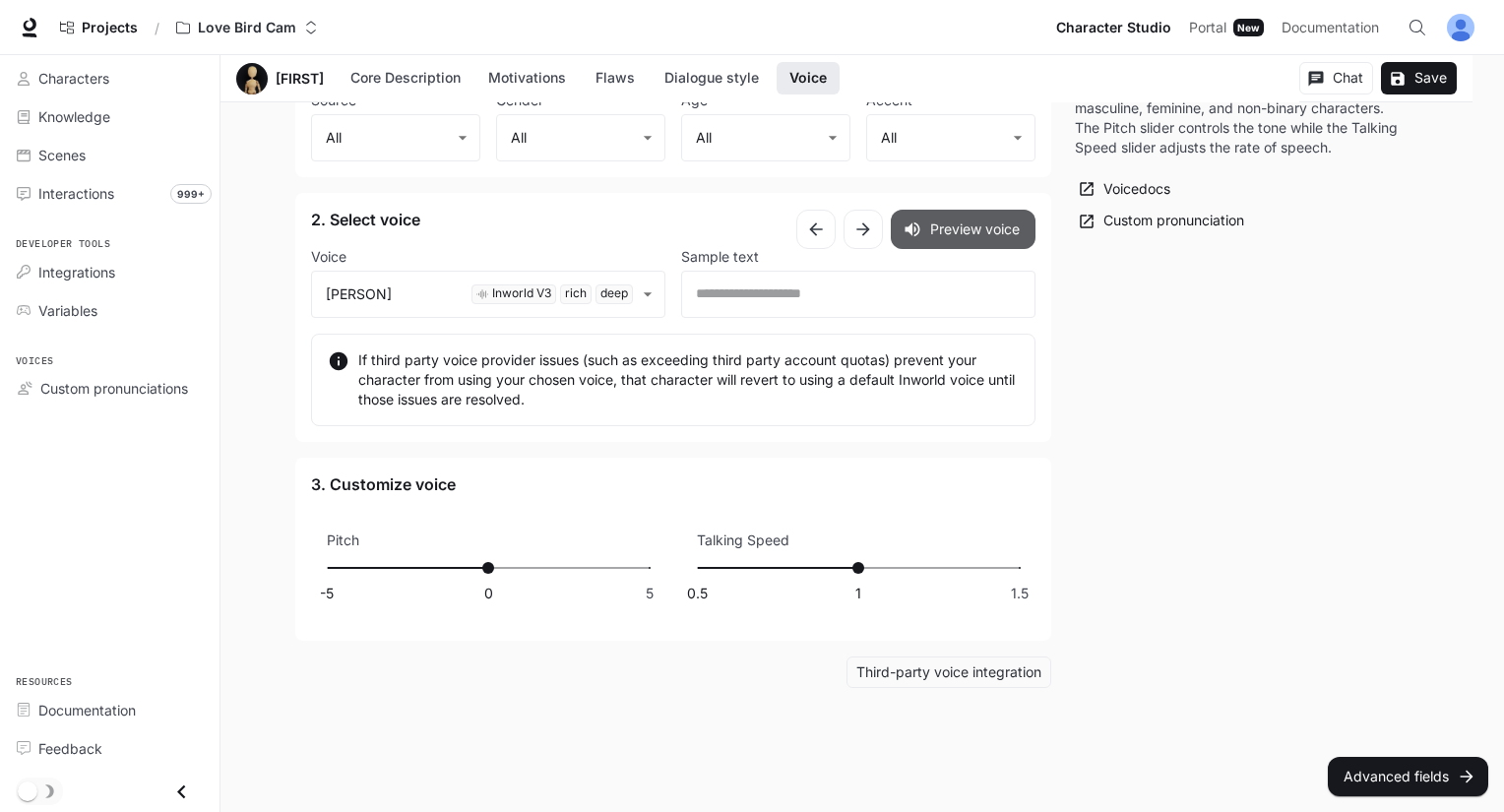 drag, startPoint x: 910, startPoint y: 221, endPoint x: 884, endPoint y: 229, distance: 27.202941 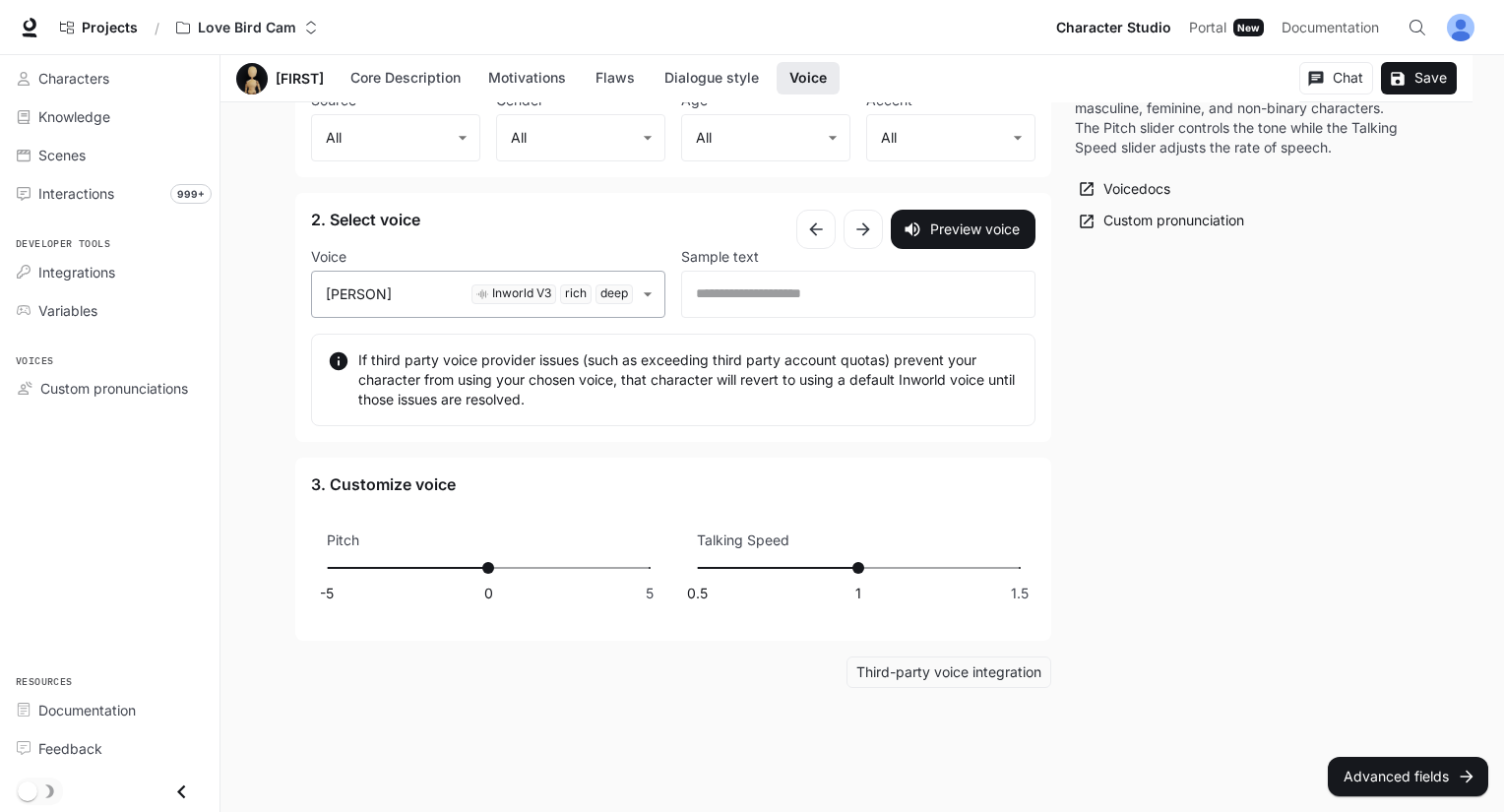click on "**********" at bounding box center [752, -691] 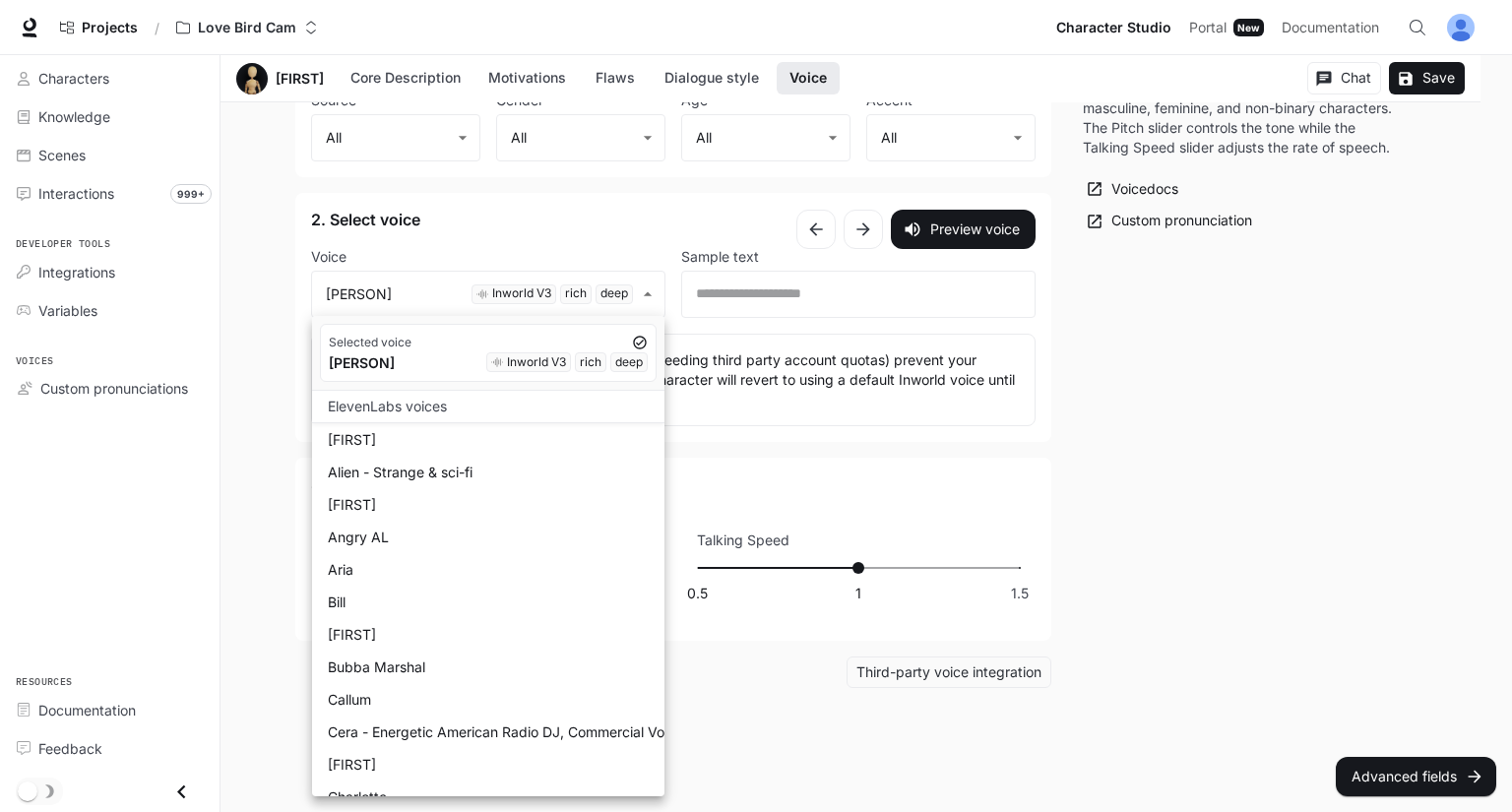 click on "ElevenLabs voices Alice Alien - Strange & sci-fi Amir Angry AL Aria Bill Brian Bubba Marshal Callum Cera - Energetic American Radio DJ, Commercial Voiceover and Podcast Host Charlie Charlotte Chris Christian Plasa - Hyperactive Daniel Daniel R Danylo Fedirko David - Epic Movie Trailer Dmytro UA Donovan Eric Evil Guy Oxley Female Romance Novel Gabriella - deep George Herbie - Lisp and whistle S sounds Ingmar - Intimately Mysterious Jessica Jessica Anne Bogart - Character and Animation Kawaii Aerisita Laura Liam Lily LiveChi Lutz Laugh - Chuckling and Giggly Matilda Natasha - Sensual Hypnosis Pauline - Australian Female Rachel M - Pro British Radio Presenter River [PERSON] Beta 1.0 Sarah Sass Mate Serafina - Flirty Sensual Temptress Sexy Female Villain Voice Shannon B - Sad Emo Teenage Girl Squeegal – Comedic Villain: Viral Memes & Parody Icon! W. Darth Oxley Will voices Agnes sassy casual Alex friendly expressive Amanda informative neutral Aoi excited upbeat Ashley warm mellow Austin [PERSON]" at bounding box center [488, 593] 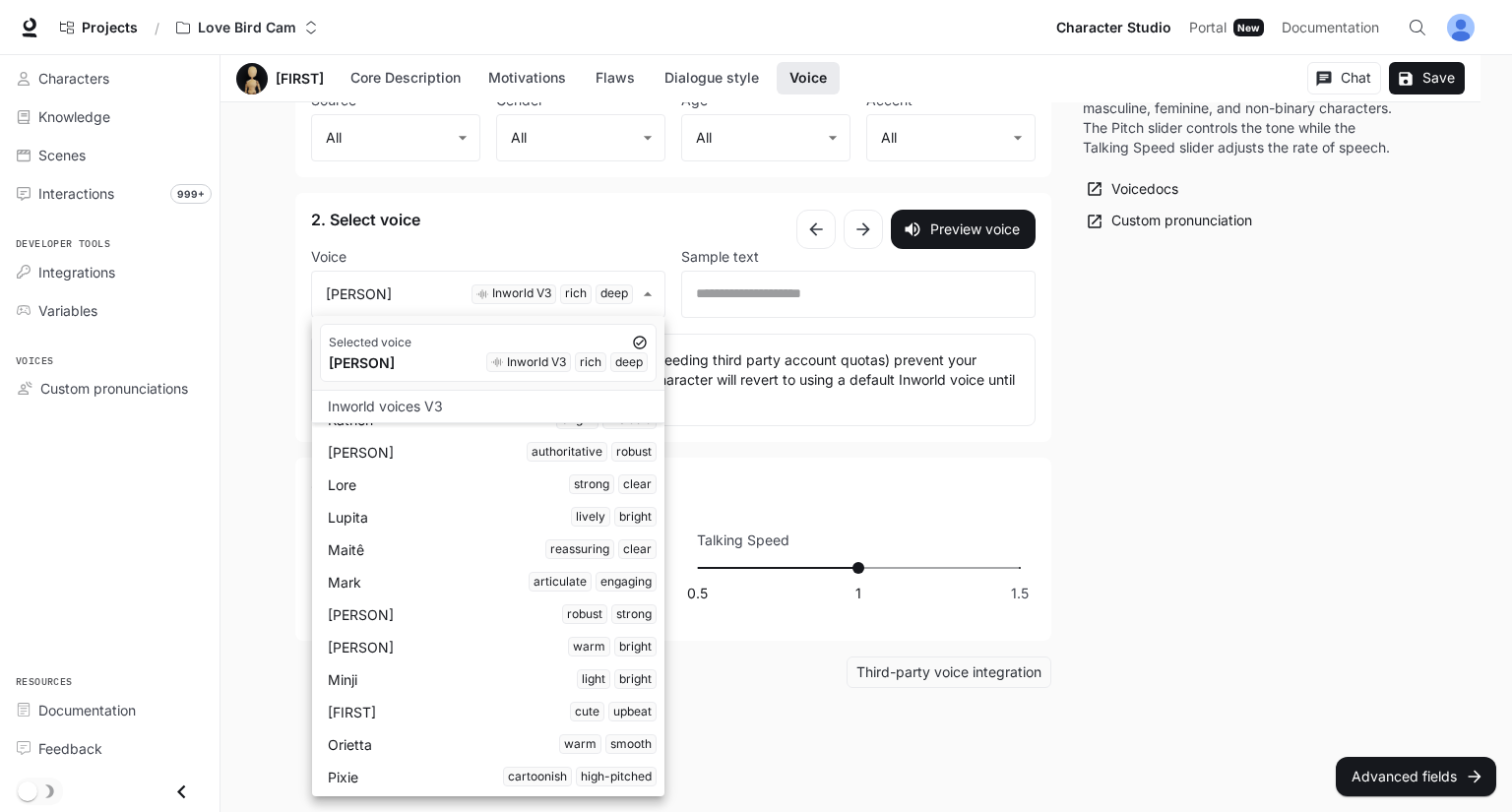 scroll, scrollTop: 5152, scrollLeft: 0, axis: vertical 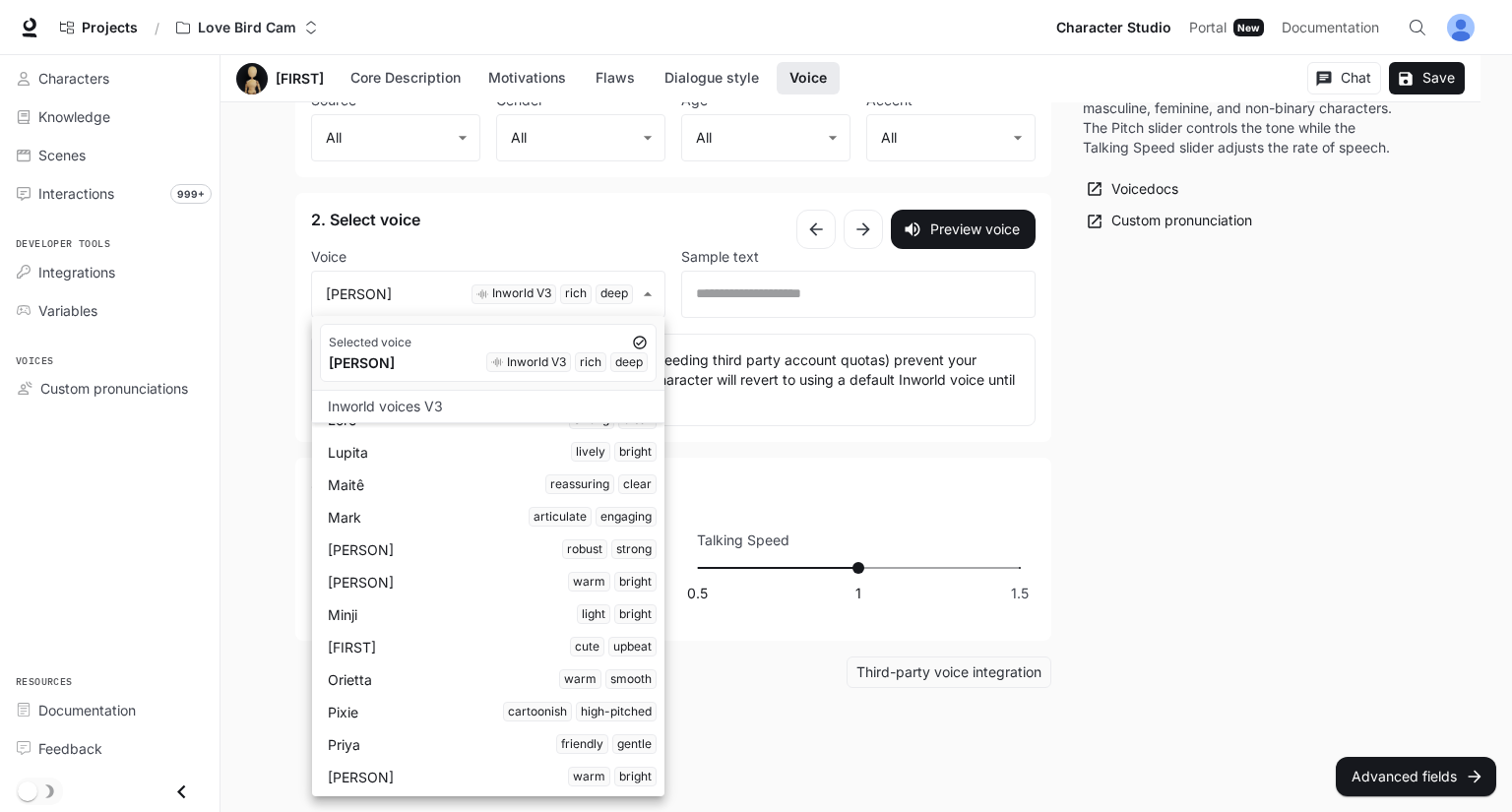 click on "[PERSON] cute upbeat" at bounding box center (492, 647) 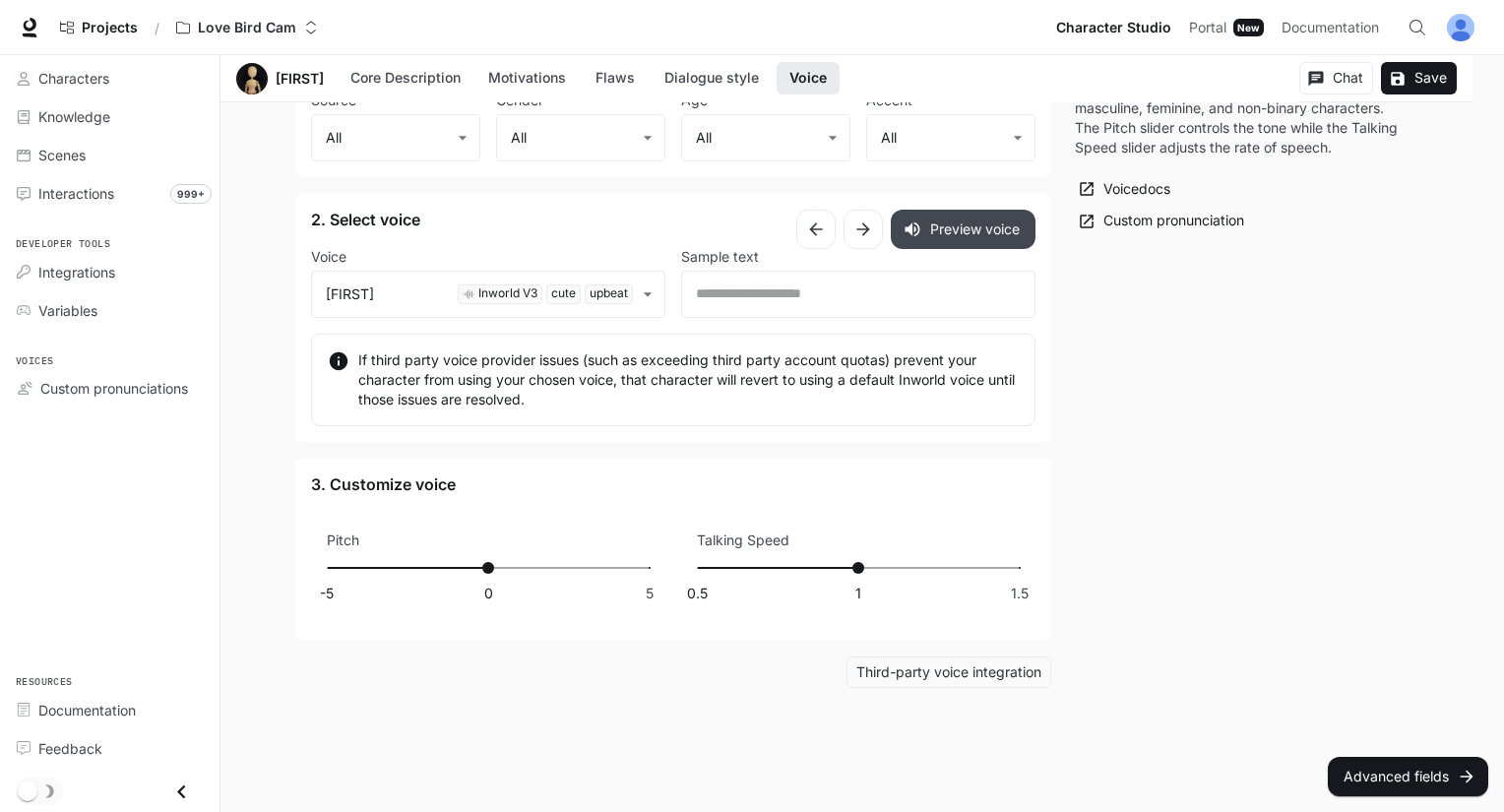 click on "Preview voice" at bounding box center [963, 229] 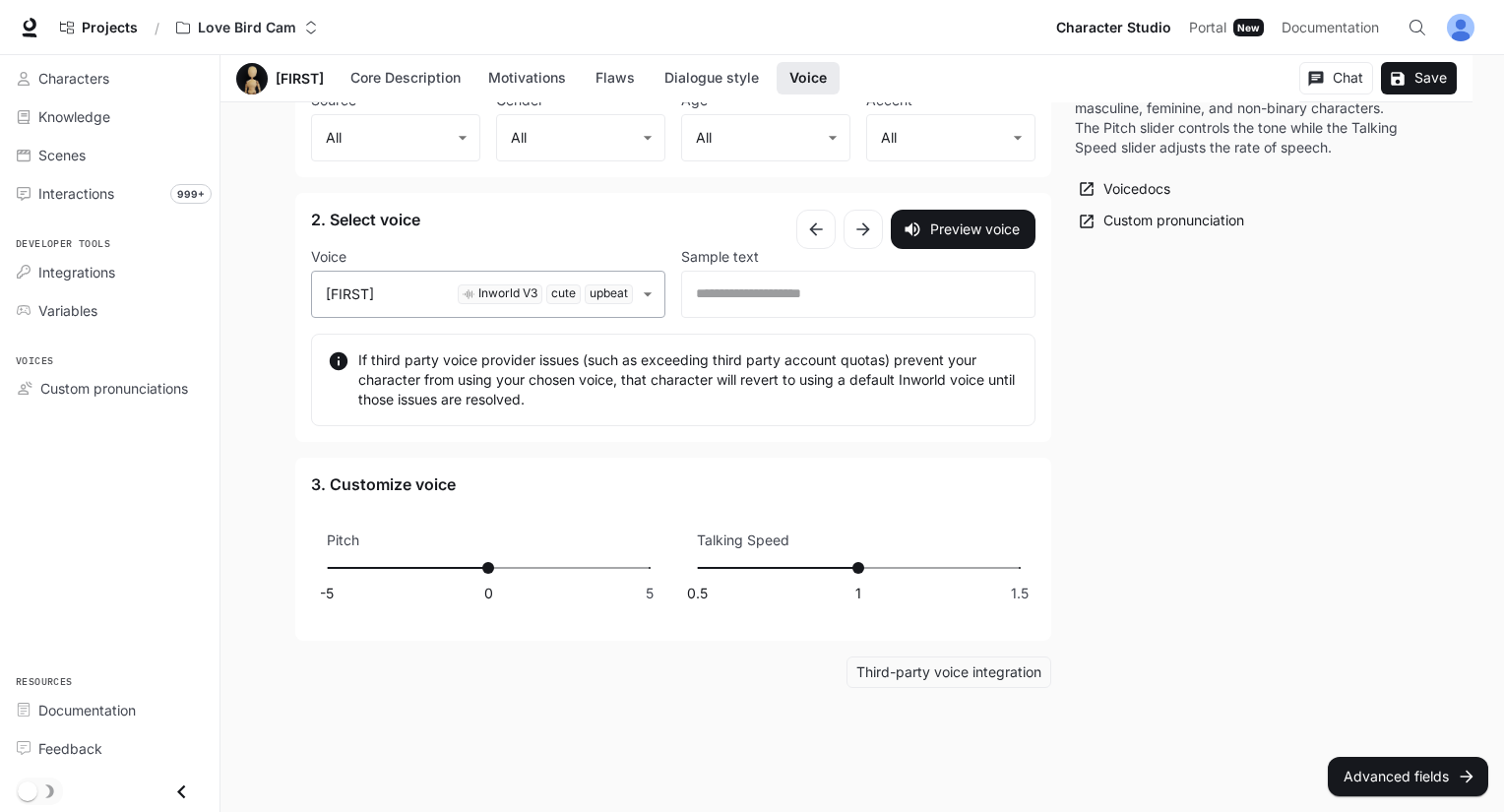 click on "**********" at bounding box center [752, -691] 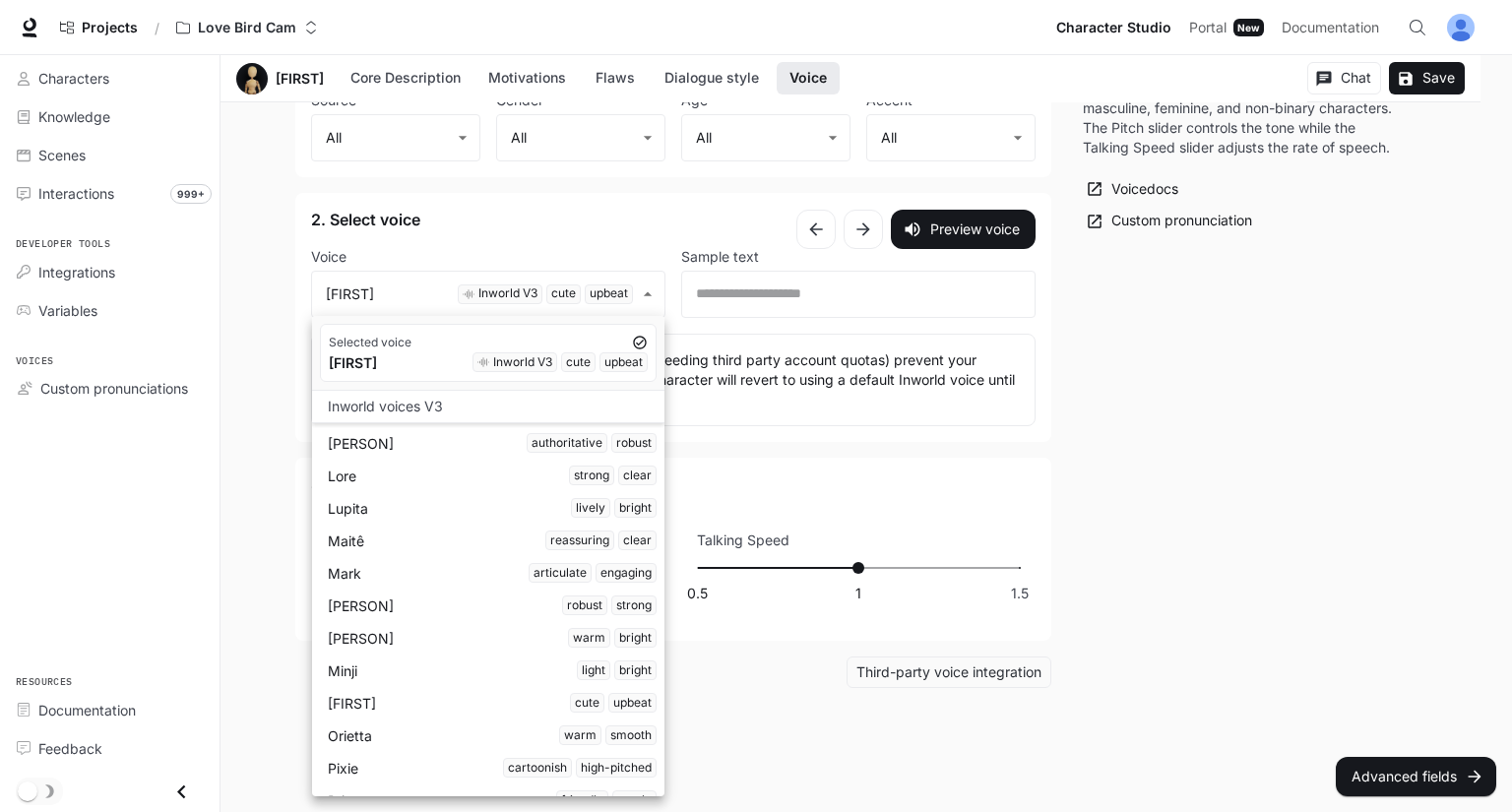 scroll, scrollTop: 5060, scrollLeft: 0, axis: vertical 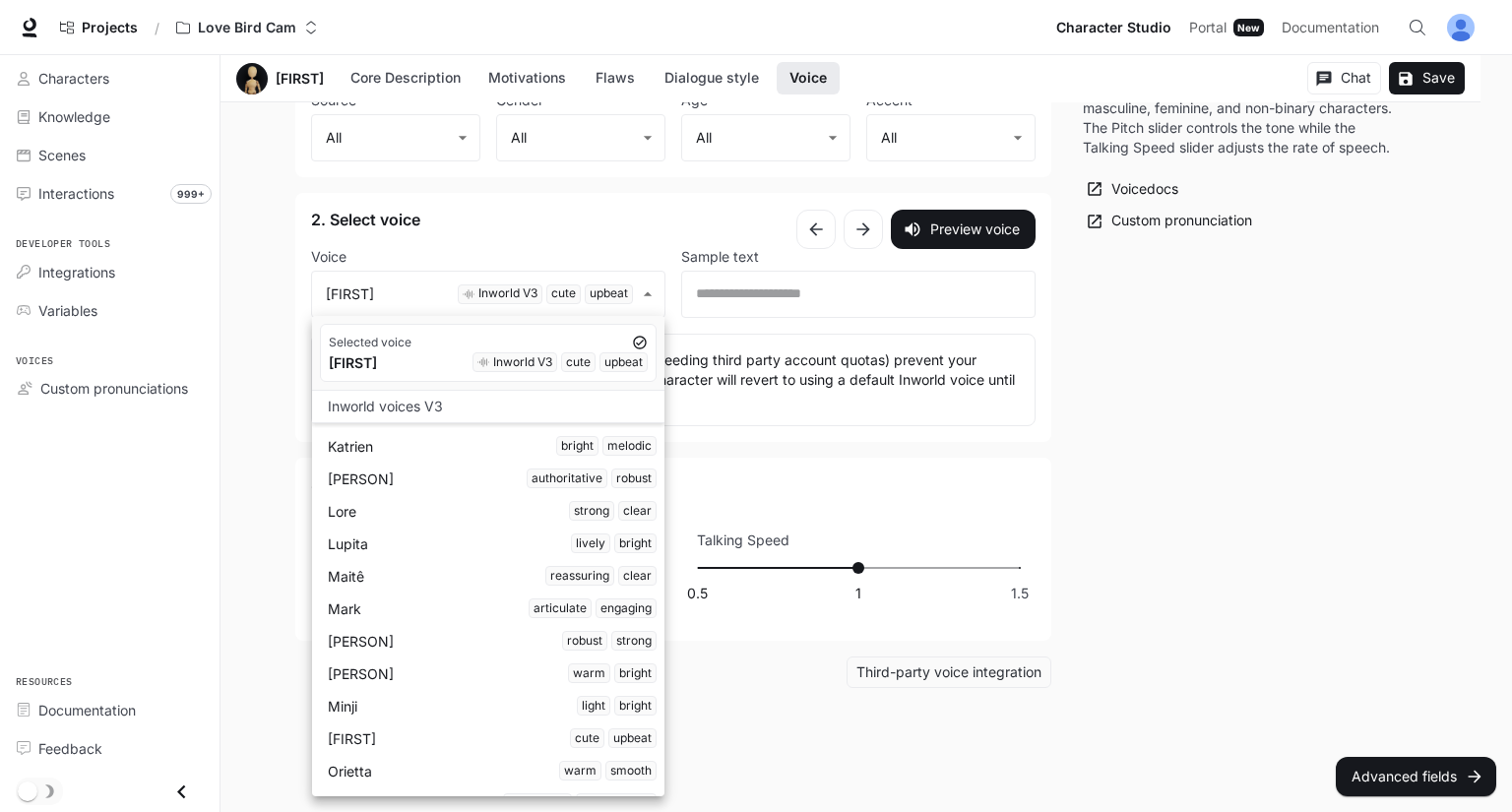 drag, startPoint x: 433, startPoint y: 538, endPoint x: 820, endPoint y: 384, distance: 416.5153 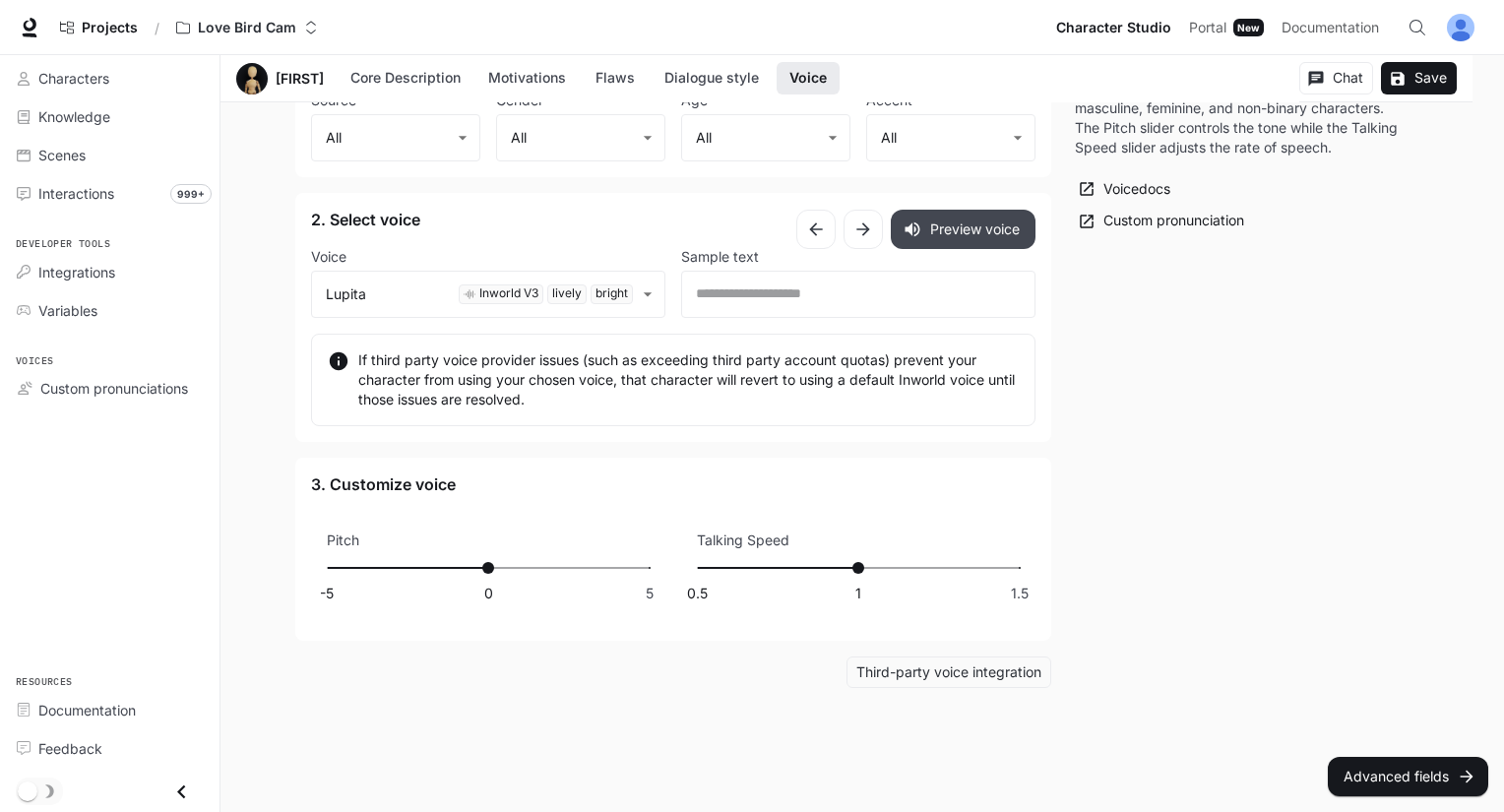 click on "Preview voice" at bounding box center [963, 229] 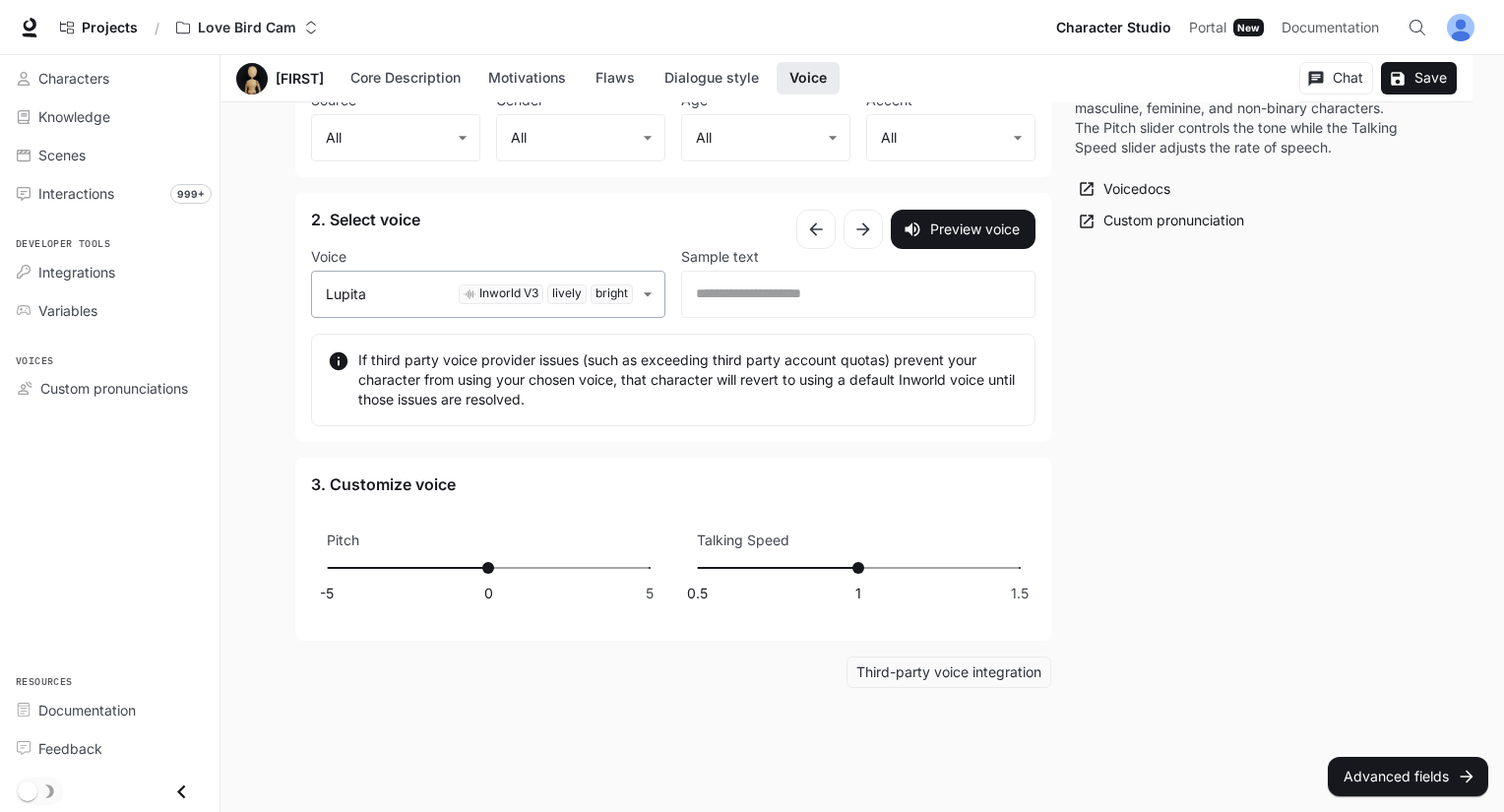click on "**********" at bounding box center (752, -691) 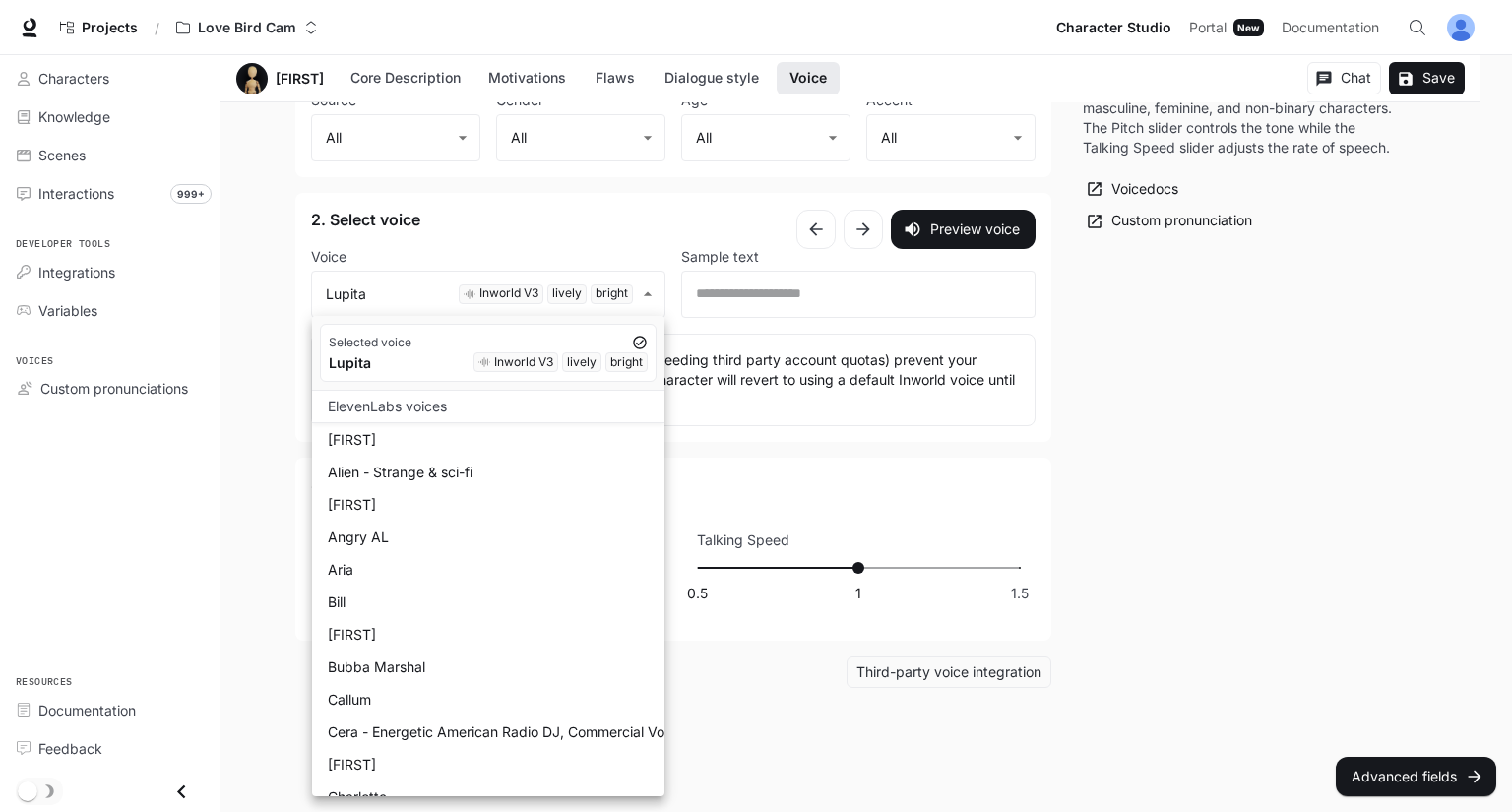 click at bounding box center (756, 406) 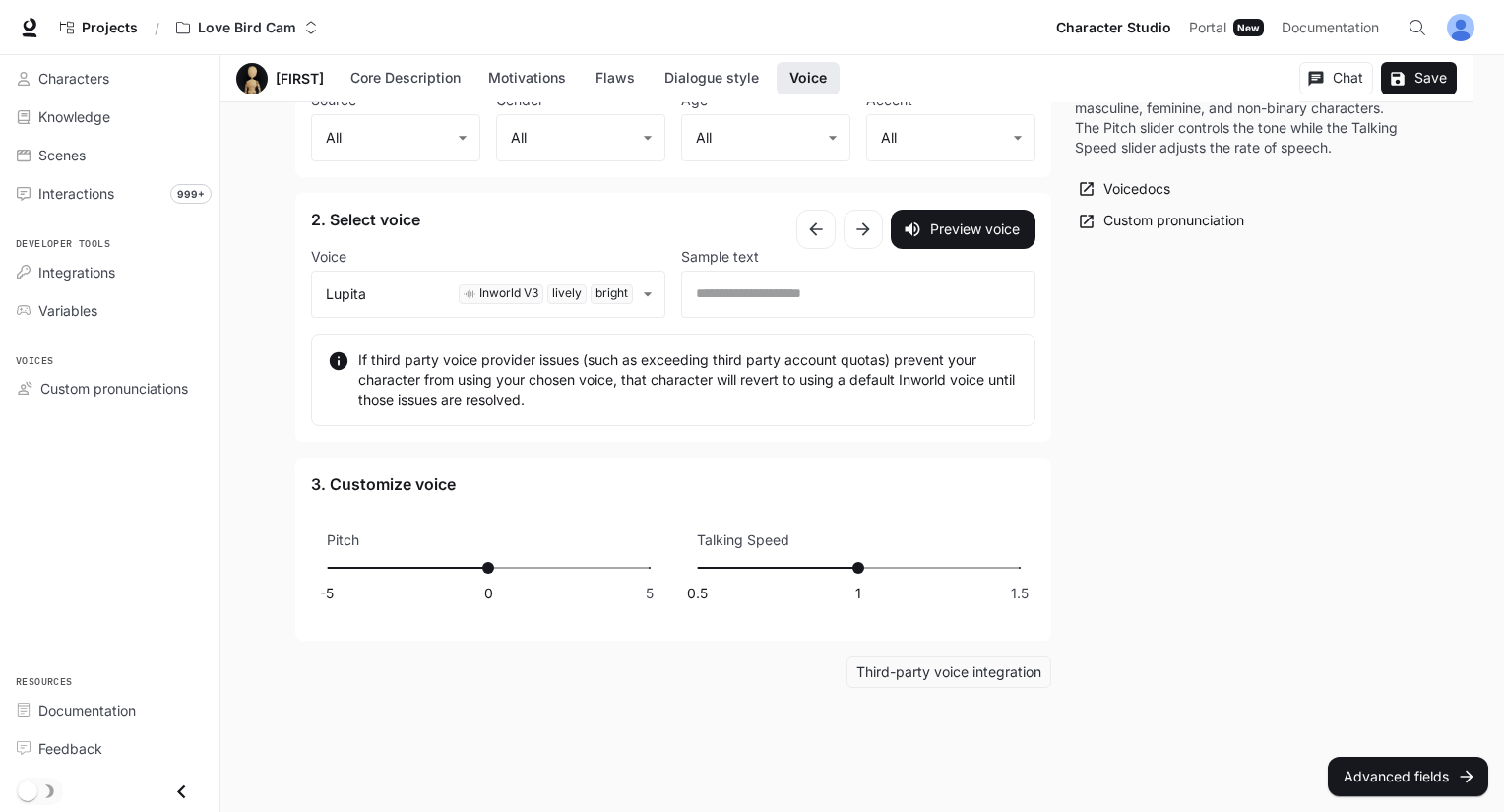 click on "Selected voice [FIRST] Inworld V3 lively bright ElevenLabs voices Alice Alien - Strange & sci-fi Amir Angry AL Aria Bill Brian Bubba Marshal Callum Cera - Energetic American Radio DJ, Commercial Voiceover and Podcast Host Charlie Charlotte Chris Christian Plasa - Hyperactive Daniel Daniel R Danylo Fedirko David - Epic Movie Trailer Dmytro UA Donovan Eric Evil Guy Oxley Female Romance Novel Gabriella - deep George Herbie - Lisp and whistle S sounds Ingmar - Intimately Mysterious Jessica Jessica Anne Bogart - Character and Animation Kawaii Aerisita Laura Liam Lily LiveChi Lutz Laugh - Chuckling and Giggly Matilda Natasha - Sensual Hypnosis Pauline - Australian Female Rachel M - Pro British Radio Presenter River Sanna Hartfield Beta 1.0 Sarah Sass Mate Serafina - Flirty Sensual Temptress Sexy Female Villain Voice Shannon B - Sad Emo Teenage Girl Squeegal – Comedic Villain: Viral Memes & Parody Icon! W. Darth Oxley Will Inworld voices Agnes sassy casual Alex friendly expressive Amanda informative neutral Aoi" at bounding box center [752, 406] 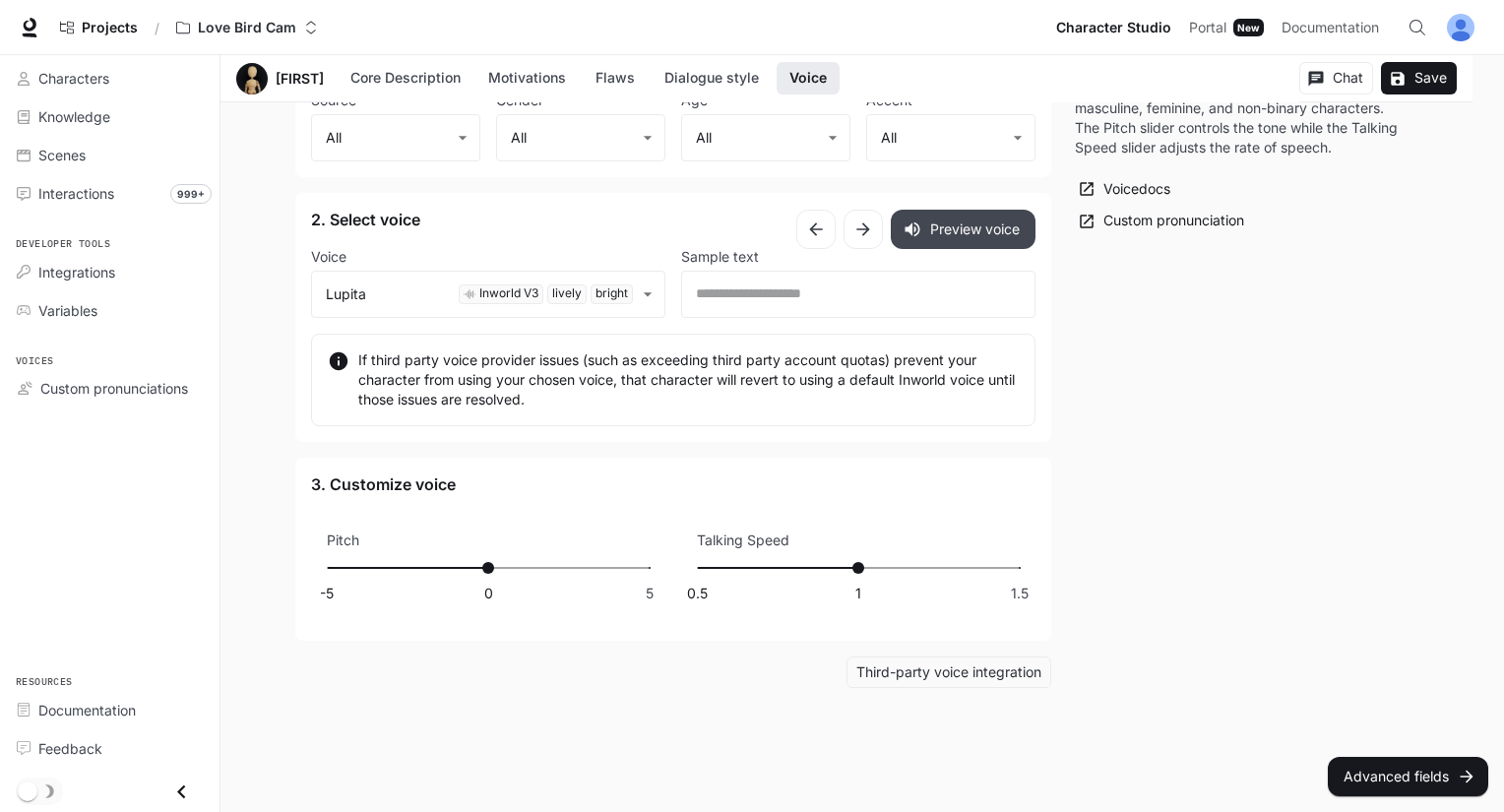 click on "Preview voice" at bounding box center [963, 229] 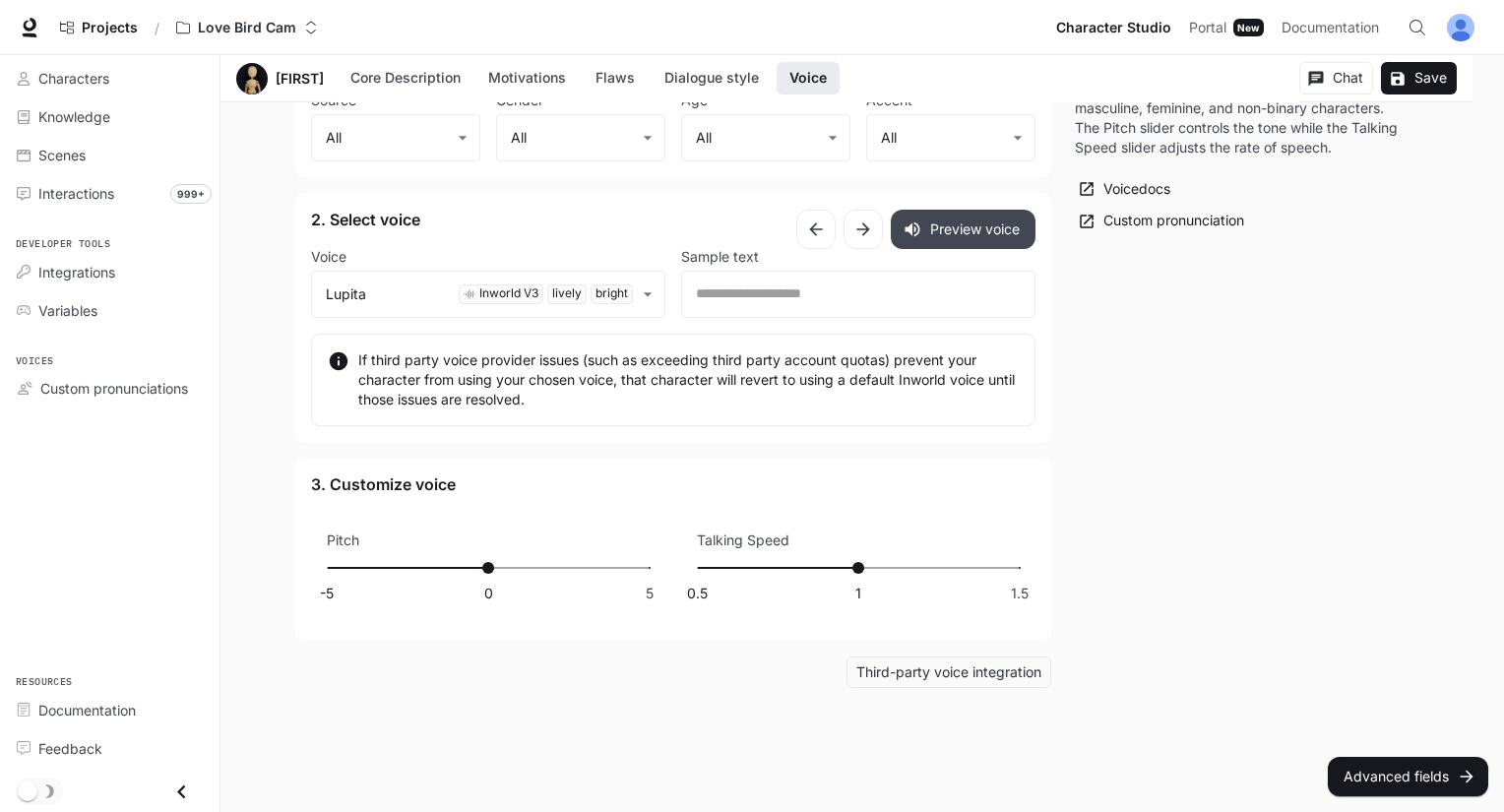 click on "Preview voice" at bounding box center (963, 229) 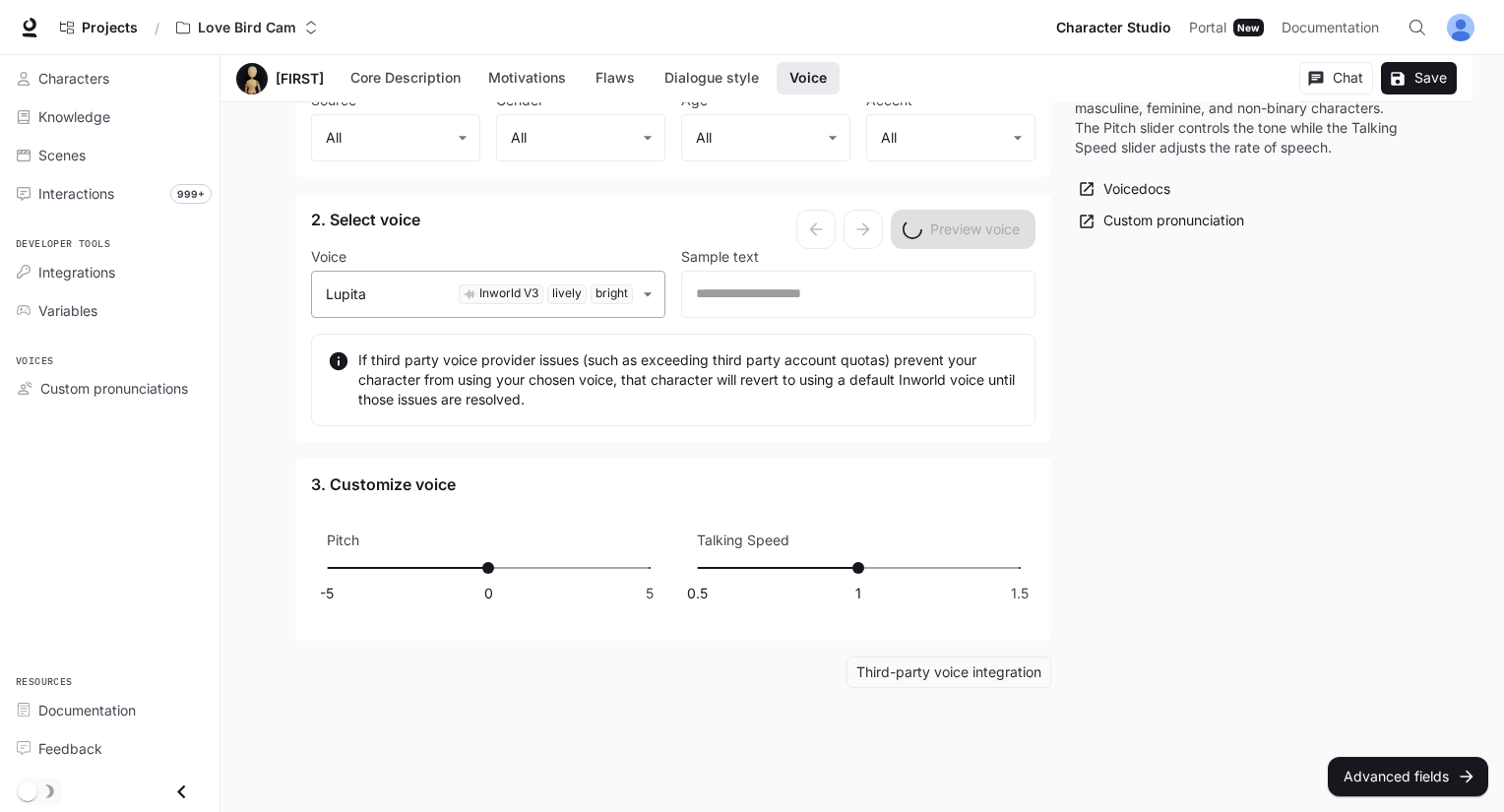 click on "**********" at bounding box center (752, -691) 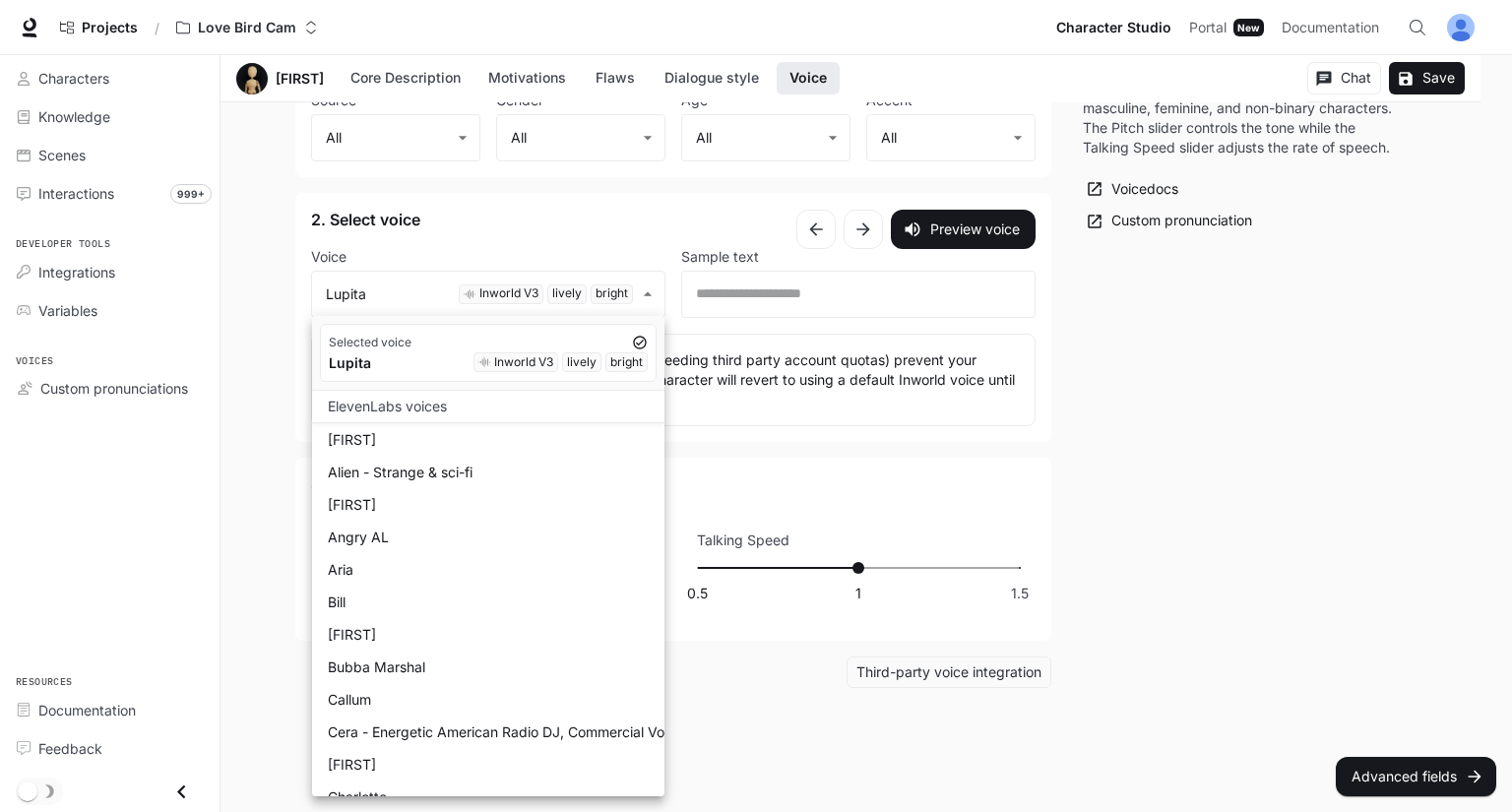 click at bounding box center (756, 406) 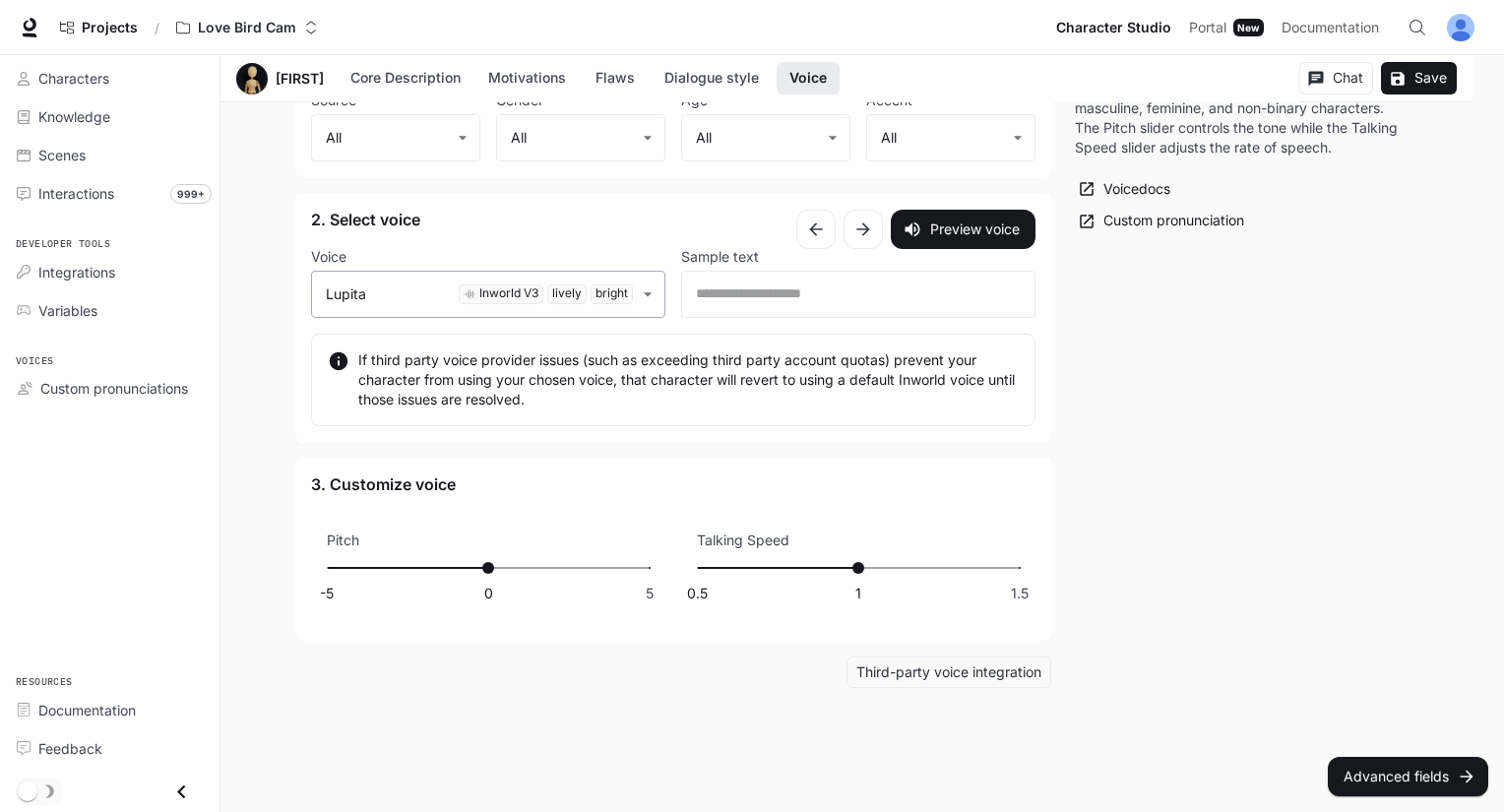 click on "**********" at bounding box center [752, -691] 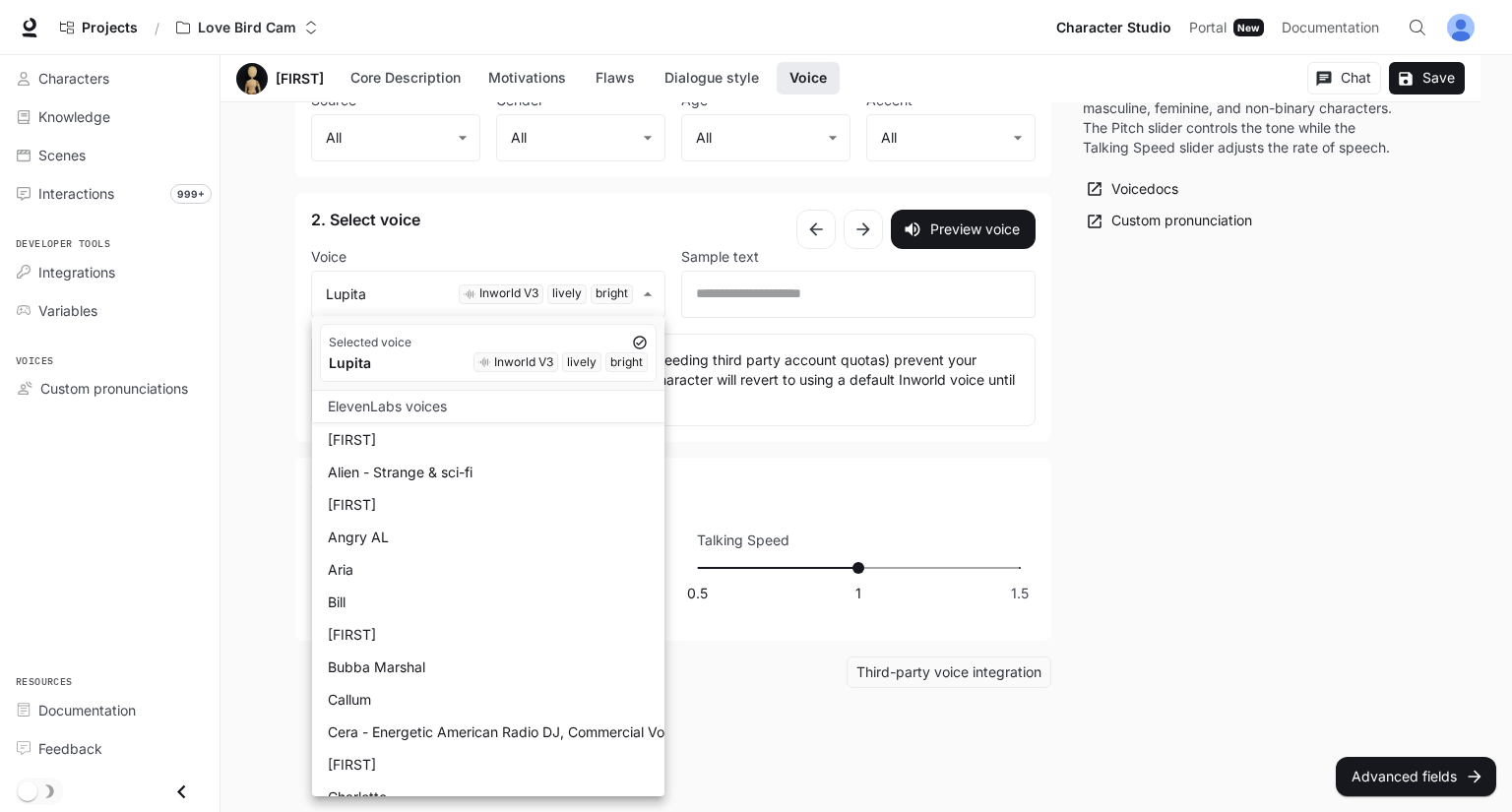 drag, startPoint x: 667, startPoint y: 405, endPoint x: 650, endPoint y: 412, distance: 18.384776 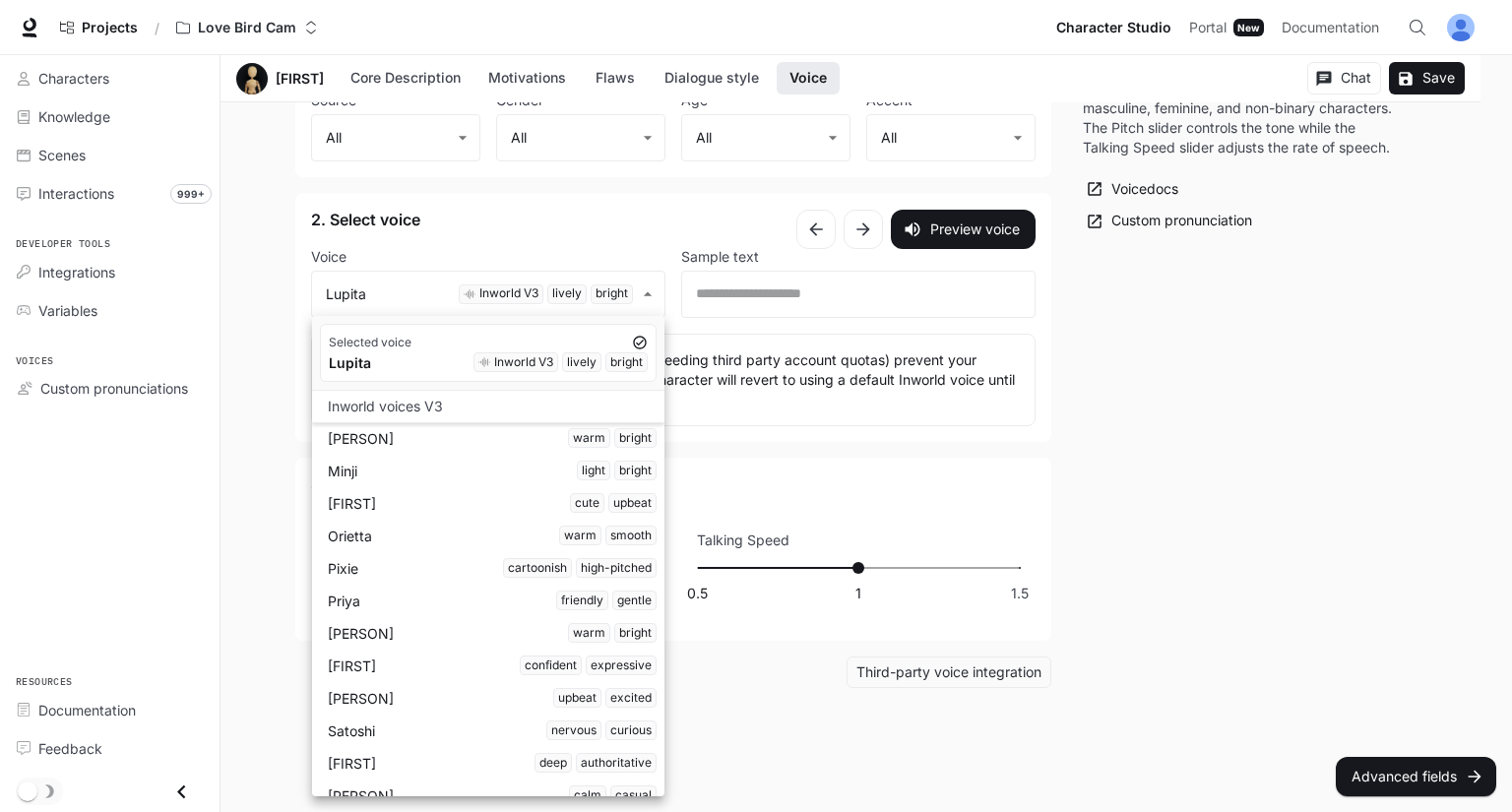 scroll, scrollTop: 5386, scrollLeft: 0, axis: vertical 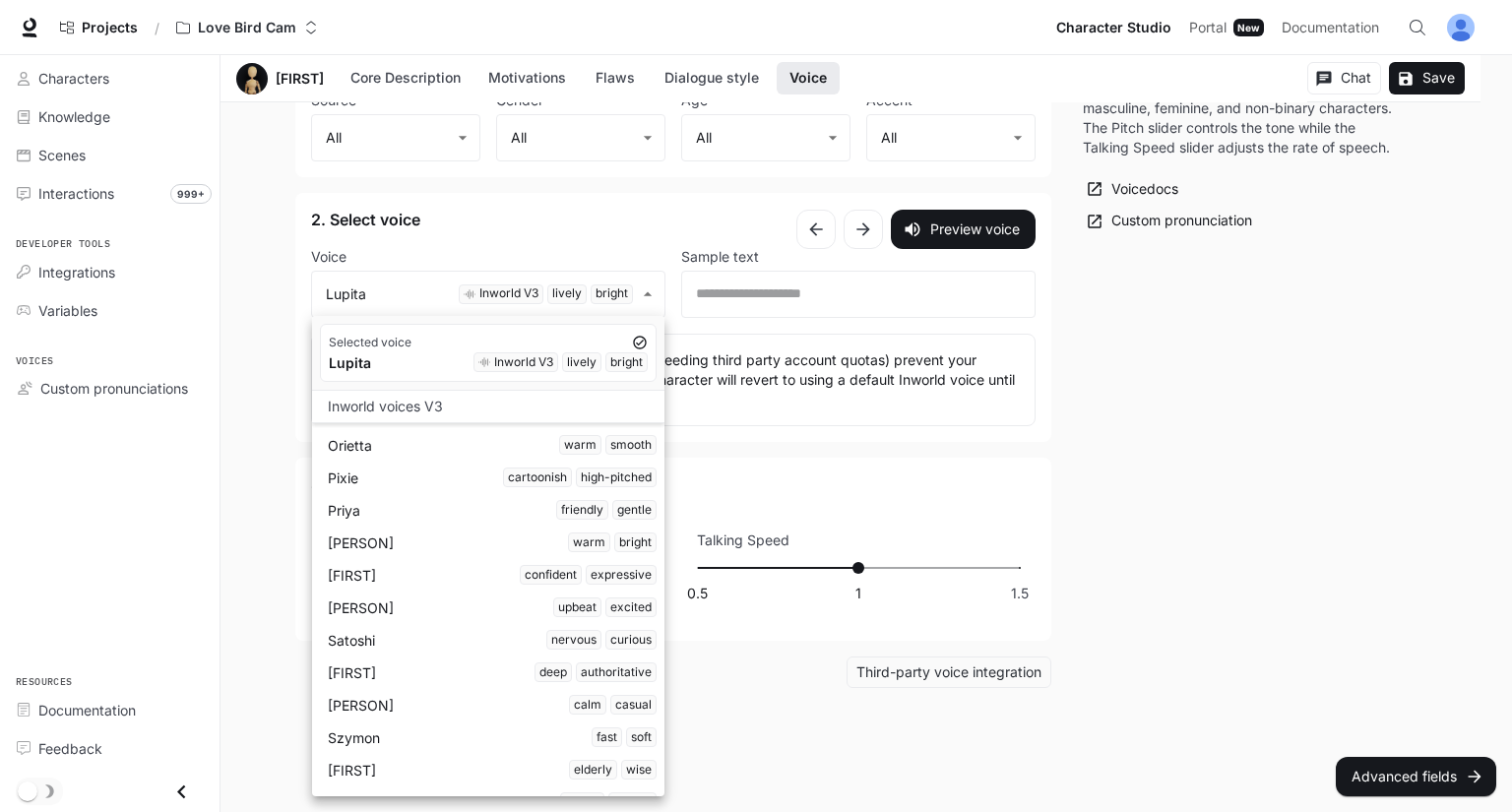 click on "[FIRST] upbeat excited" at bounding box center (492, 607) 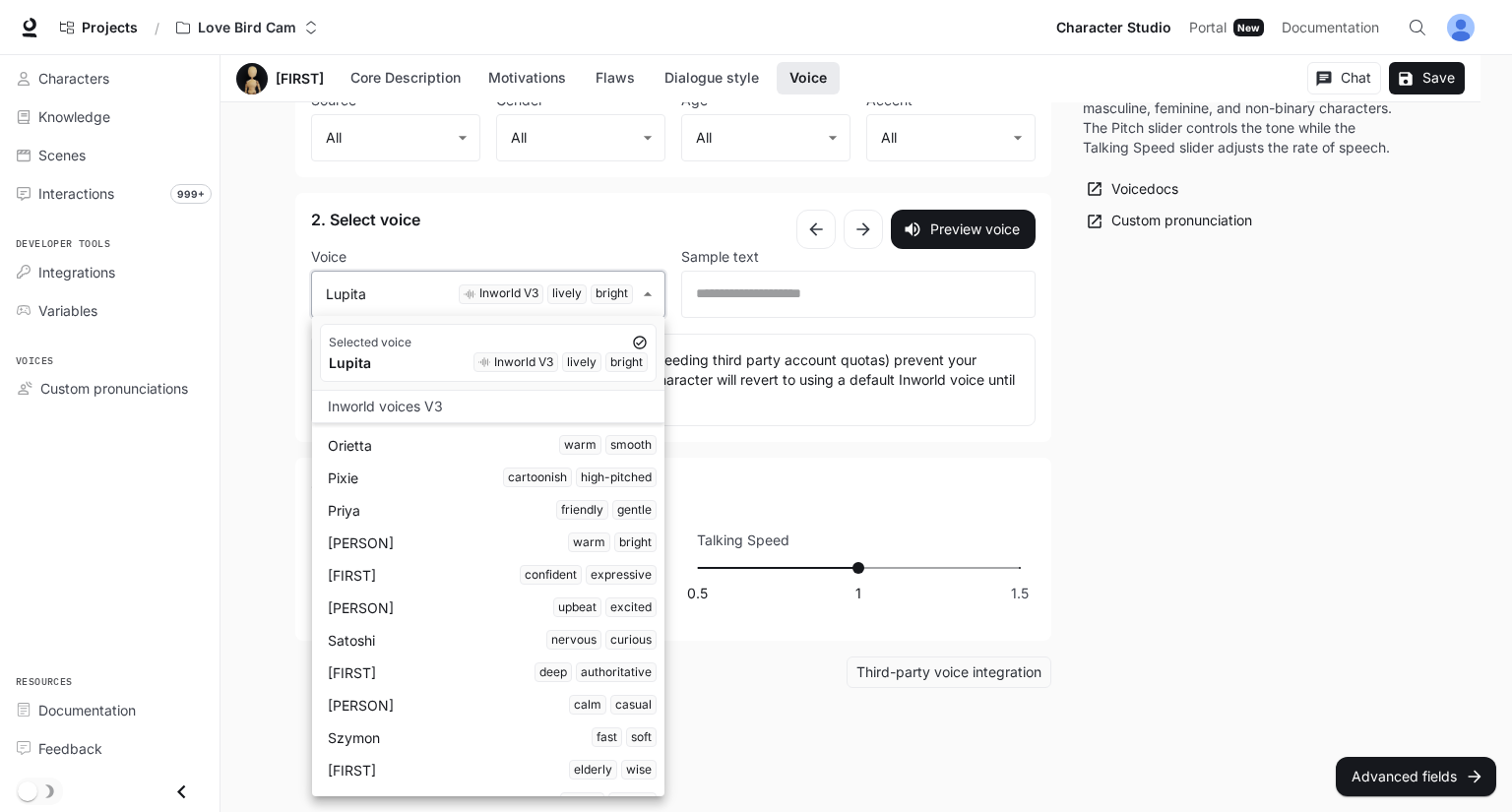 type on "**********" 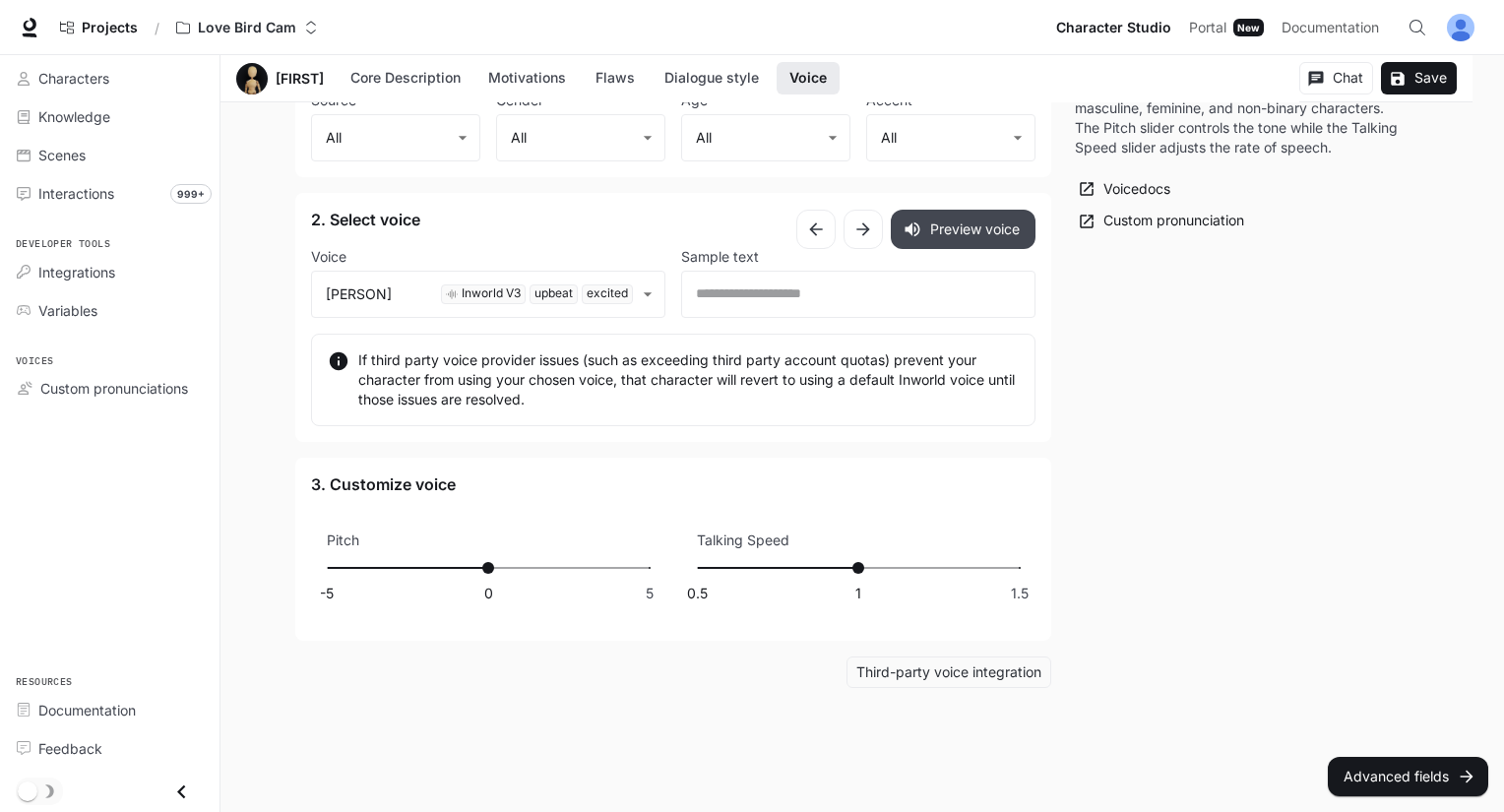 click on "Preview voice" at bounding box center [963, 229] 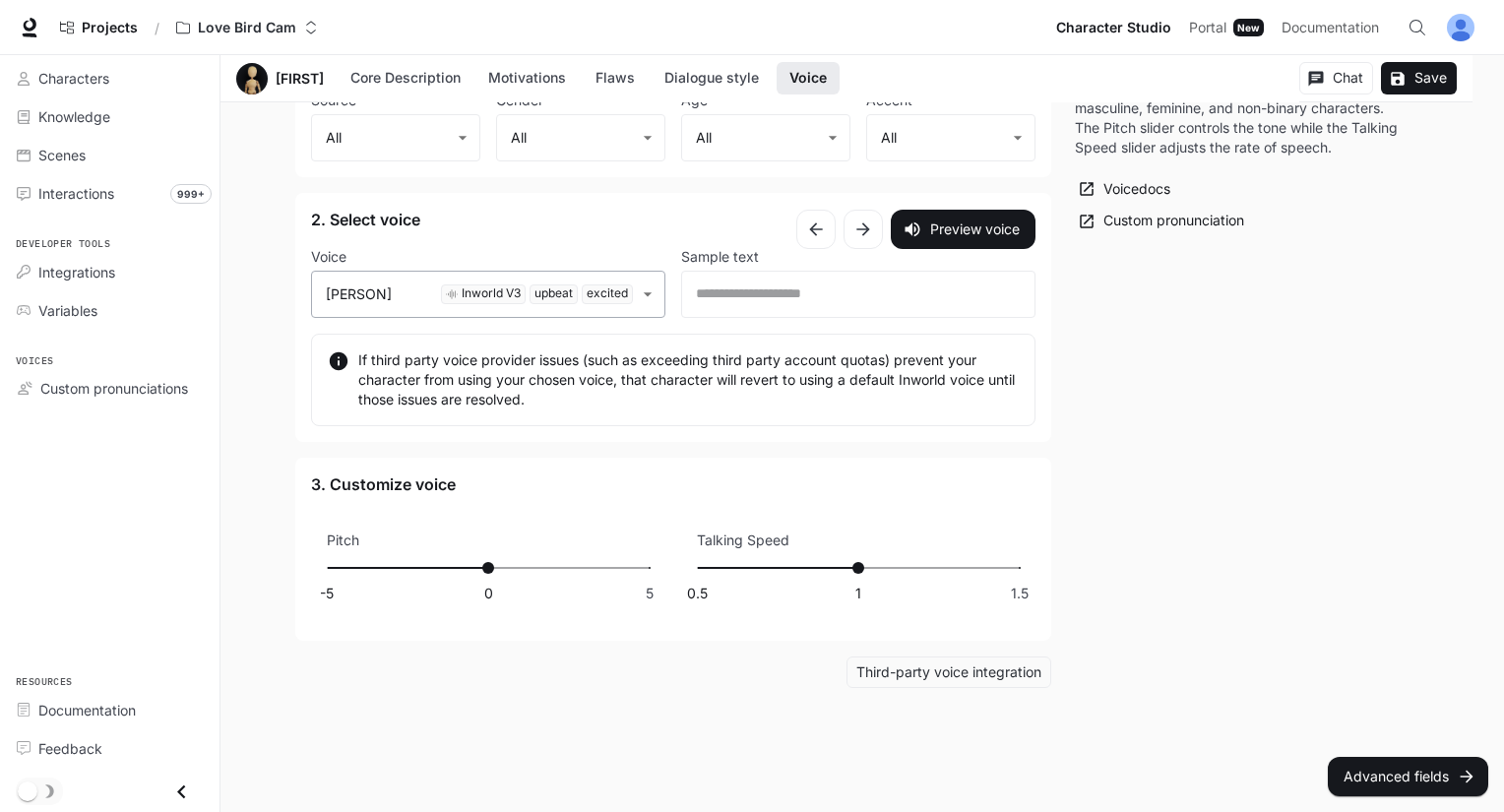 click on "**********" at bounding box center (752, -691) 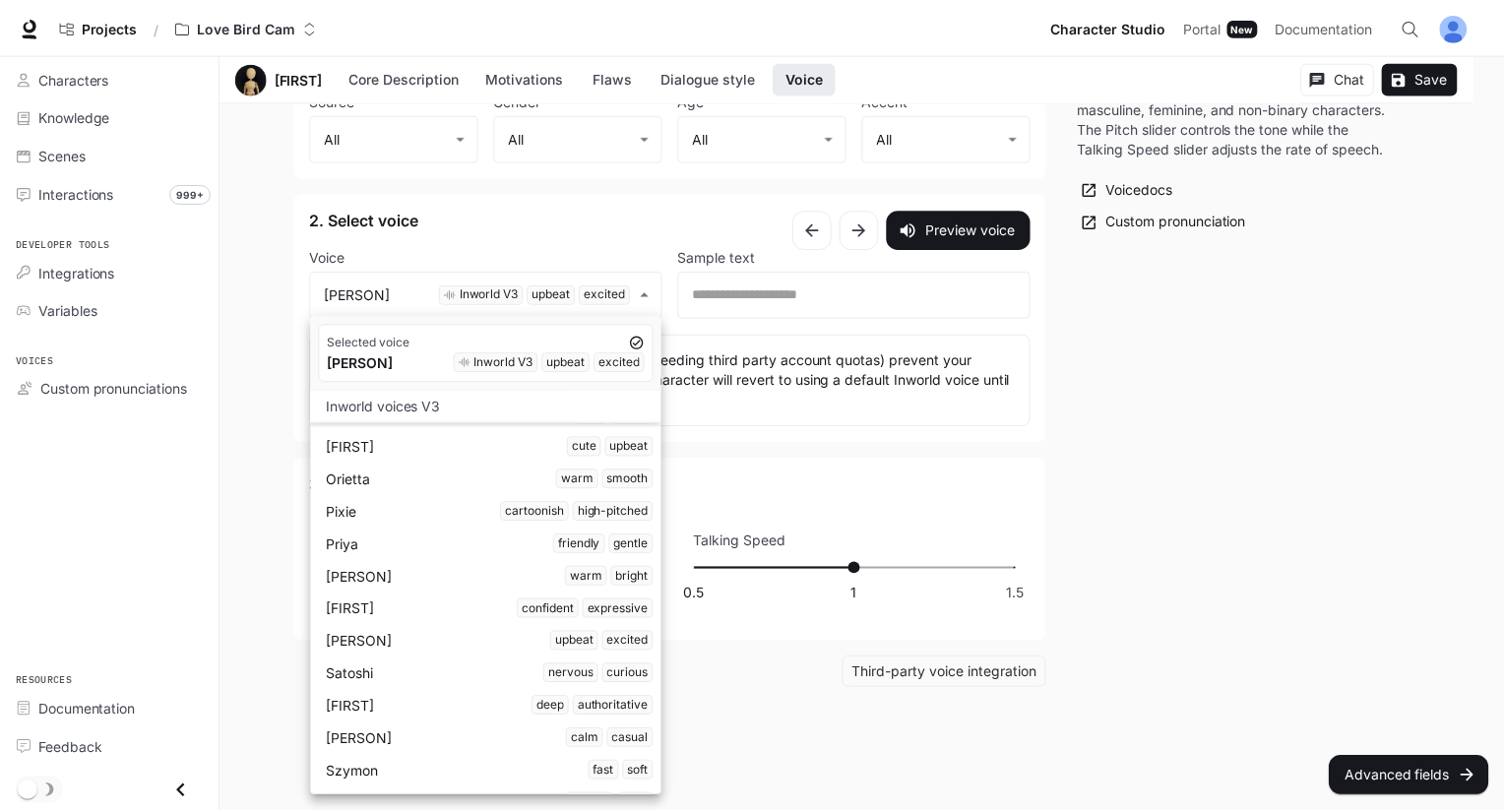 scroll, scrollTop: 5242, scrollLeft: 0, axis: vertical 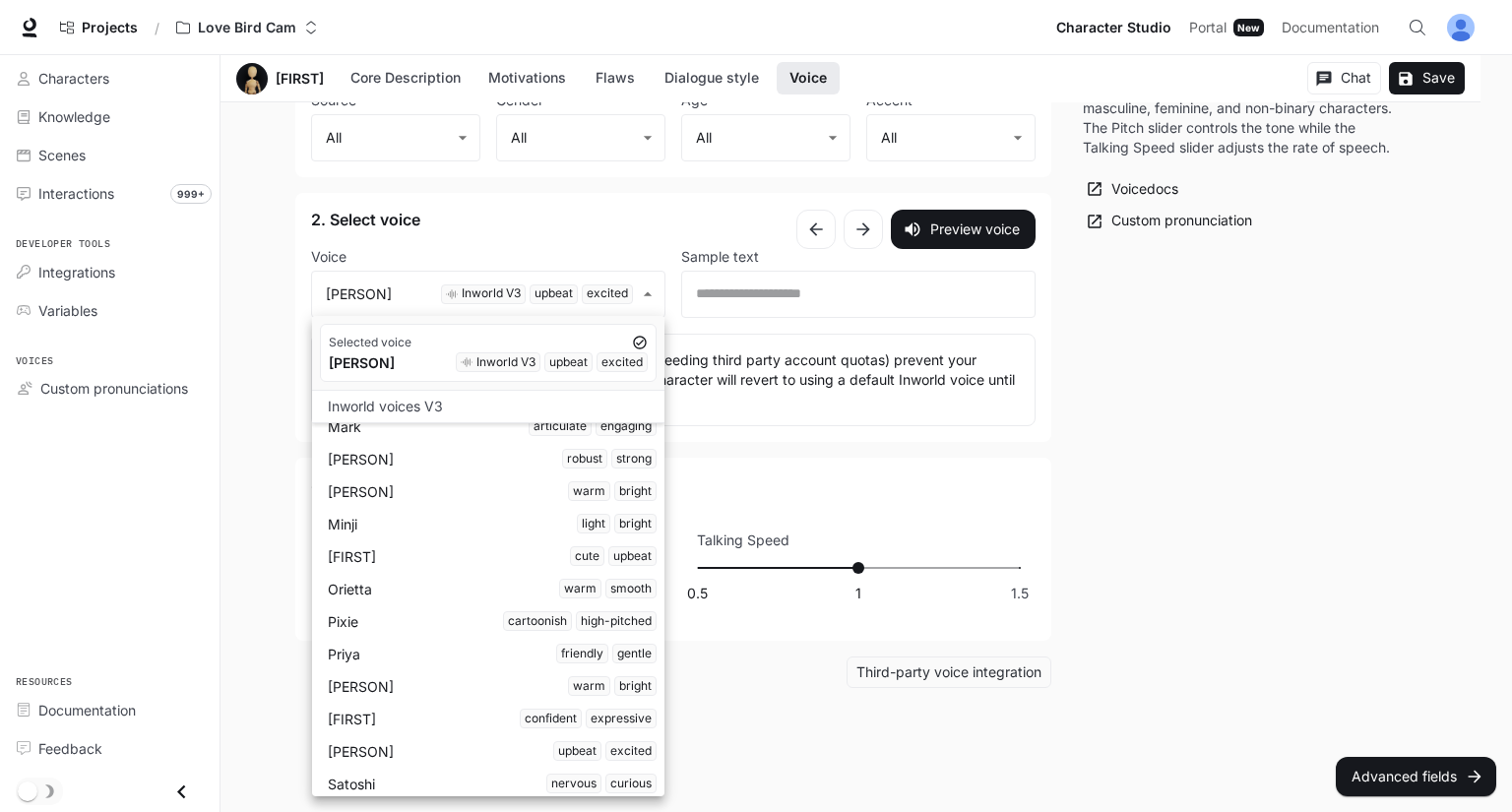 click at bounding box center [756, 406] 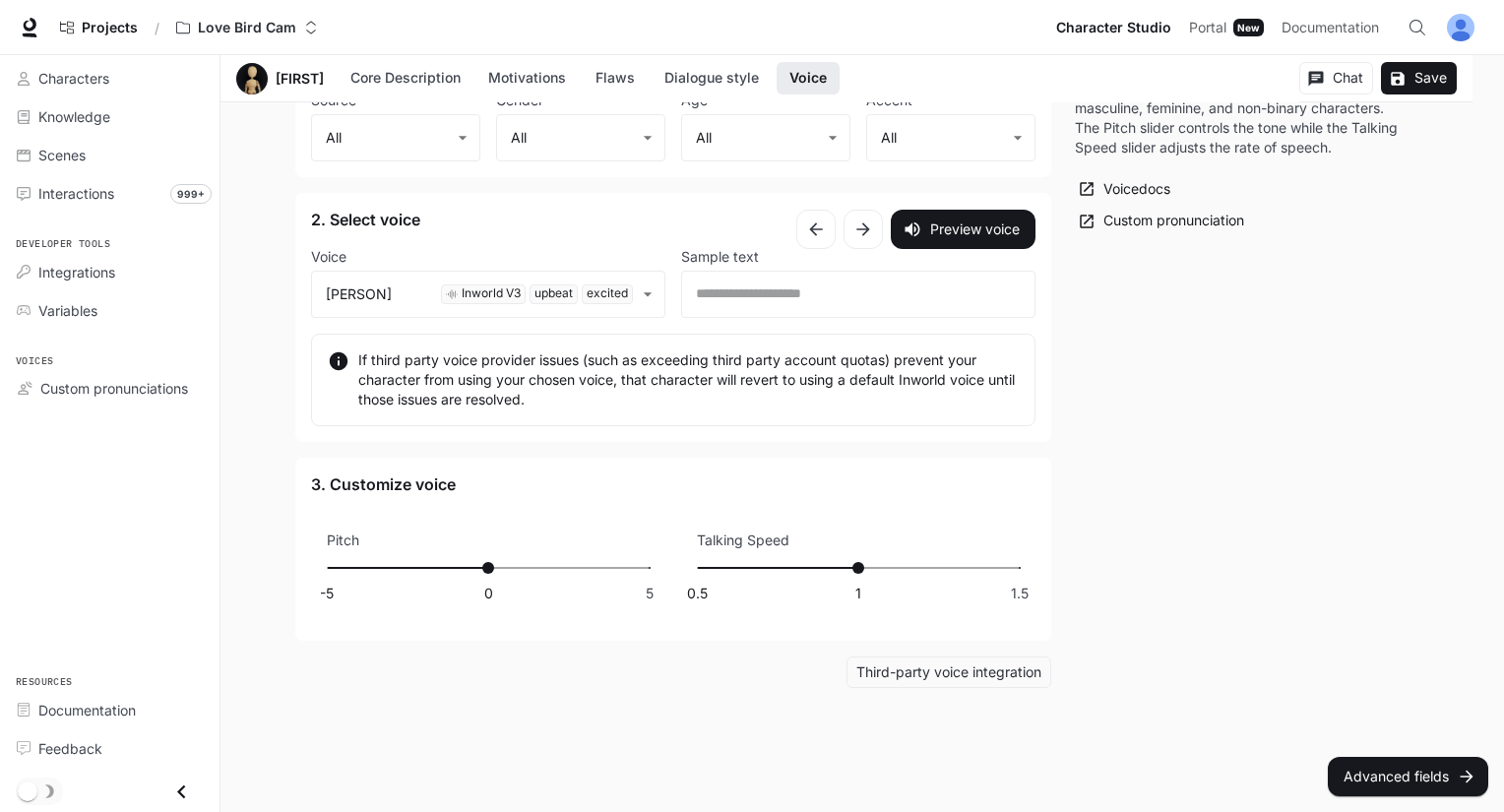 click on "Selected voice [FIRST] Inworld V3 upbeat excited ElevenLabs voices Alice Alien - Strange & sci-fi Amir Angry AL Aria Bill Brian Bubba Marshal Callum Cera - Energetic American Radio DJ, Commercial Voiceover and Podcast Host Charlie Charlotte Chris Christian Plasa - Hyperactive Daniel Daniel R Danylo Fedirko David - Epic Movie Trailer Dmytro UA Donovan Eric Evil Guy Oxley Female Romance Novel Gabriella - deep George Herbie - Lisp and whistle S sounds Ingmar - Intimately Mysterious Jessica Jessica Anne Bogart - Character and Animation Kawaii Aerisita Laura Liam Lily LiveChi Lutz Laugh - Chuckling and Giggly Matilda Natasha - Sensual Hypnosis Pauline - Australian Female Rachel M - Pro British Radio Presenter River Sanna Hartfield Beta 1.0 Sarah Sass Mate Serafina - Flirty Sensual Temptress Sexy Female Villain Voice Shannon B - Sad Emo Teenage Girl Squeegal – Comedic Villain: Viral Memes & Parody Icon! W. Darth Oxley Will Inworld voices Agnes sassy casual Alex friendly expressive Amanda informative neutral Aoi" at bounding box center [752, 406] 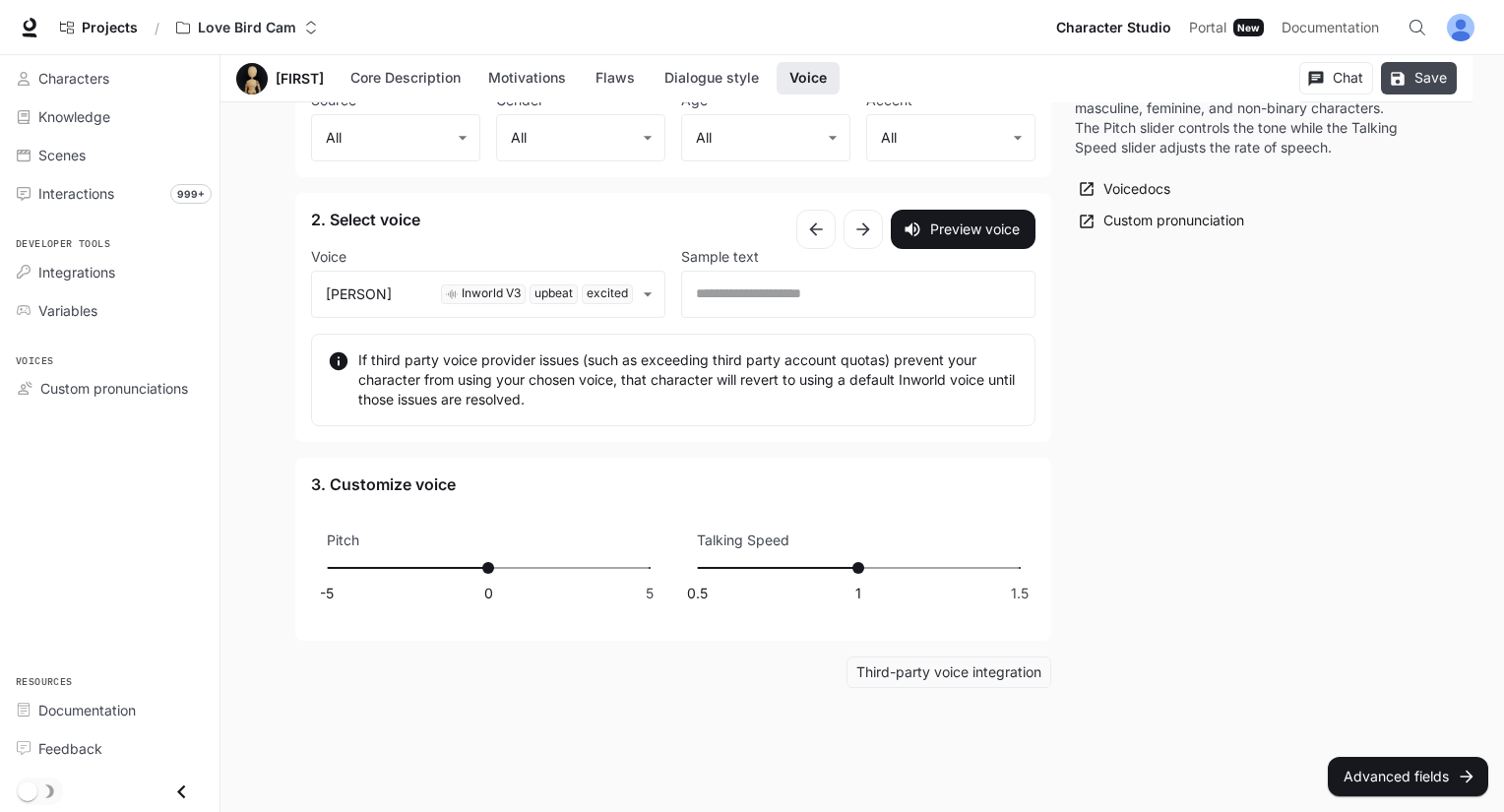 click on "Save" at bounding box center [1418, 78] 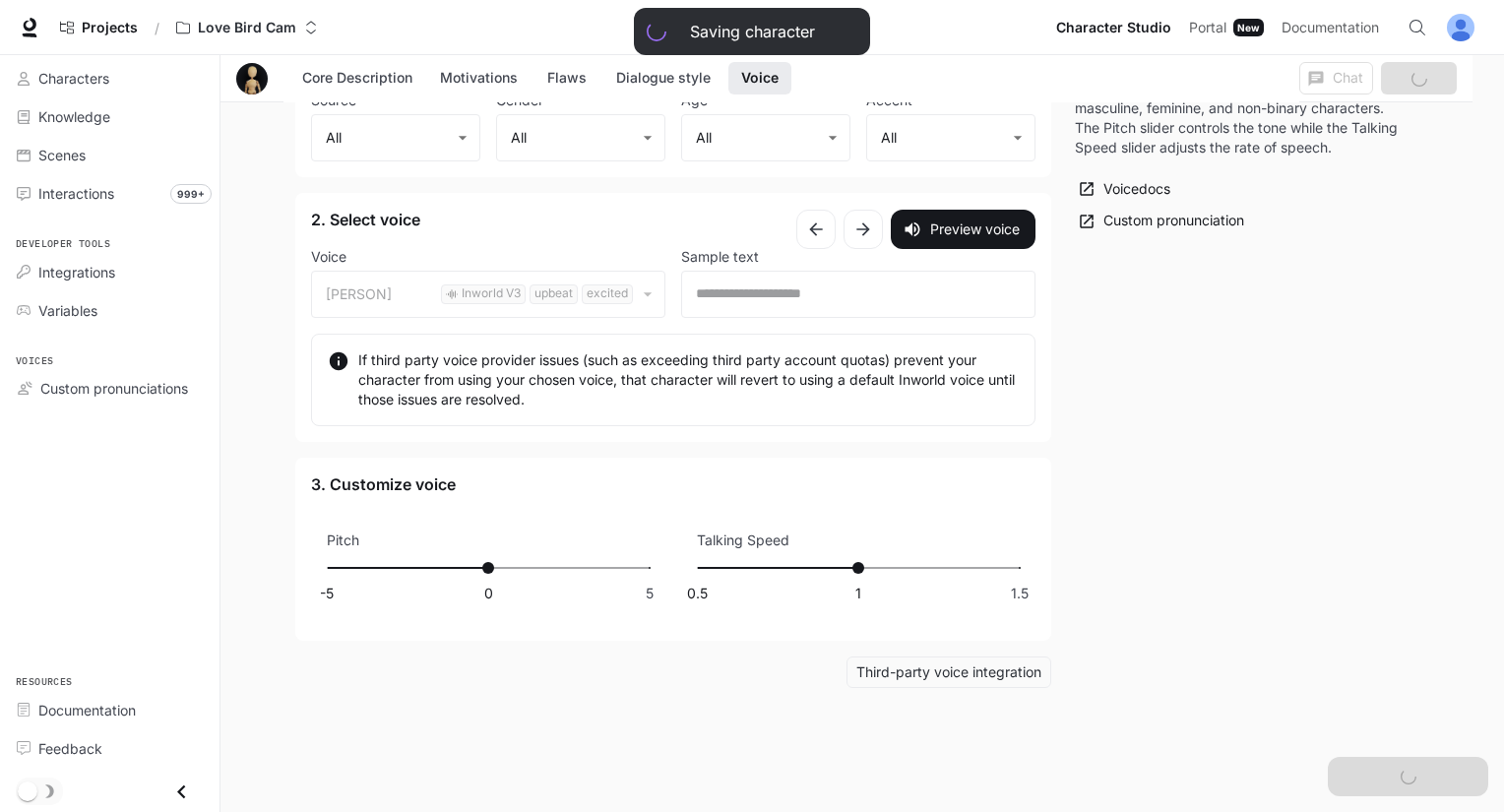 scroll, scrollTop: 2195, scrollLeft: 0, axis: vertical 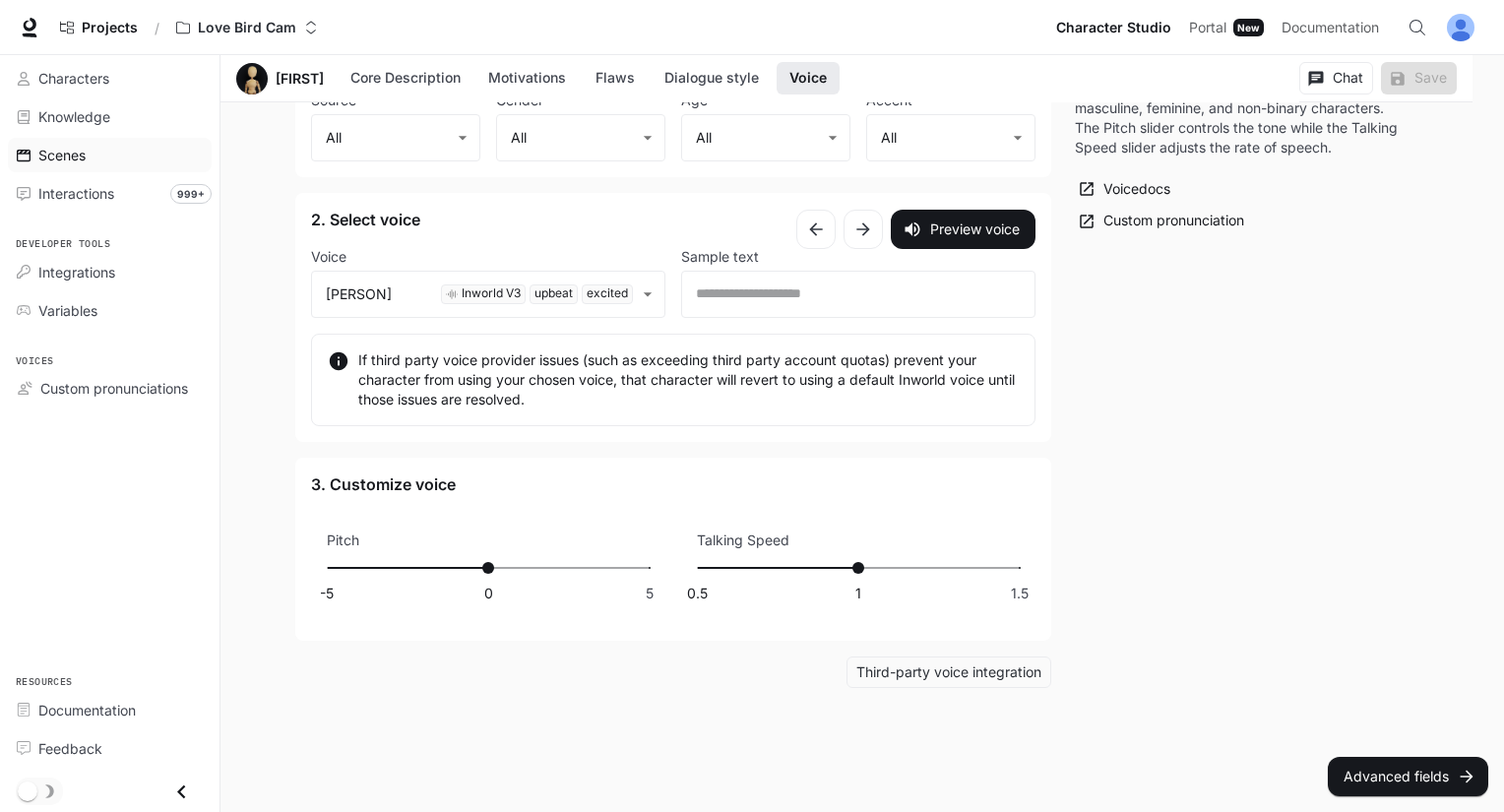 click on "Scenes" at bounding box center (120, 155) 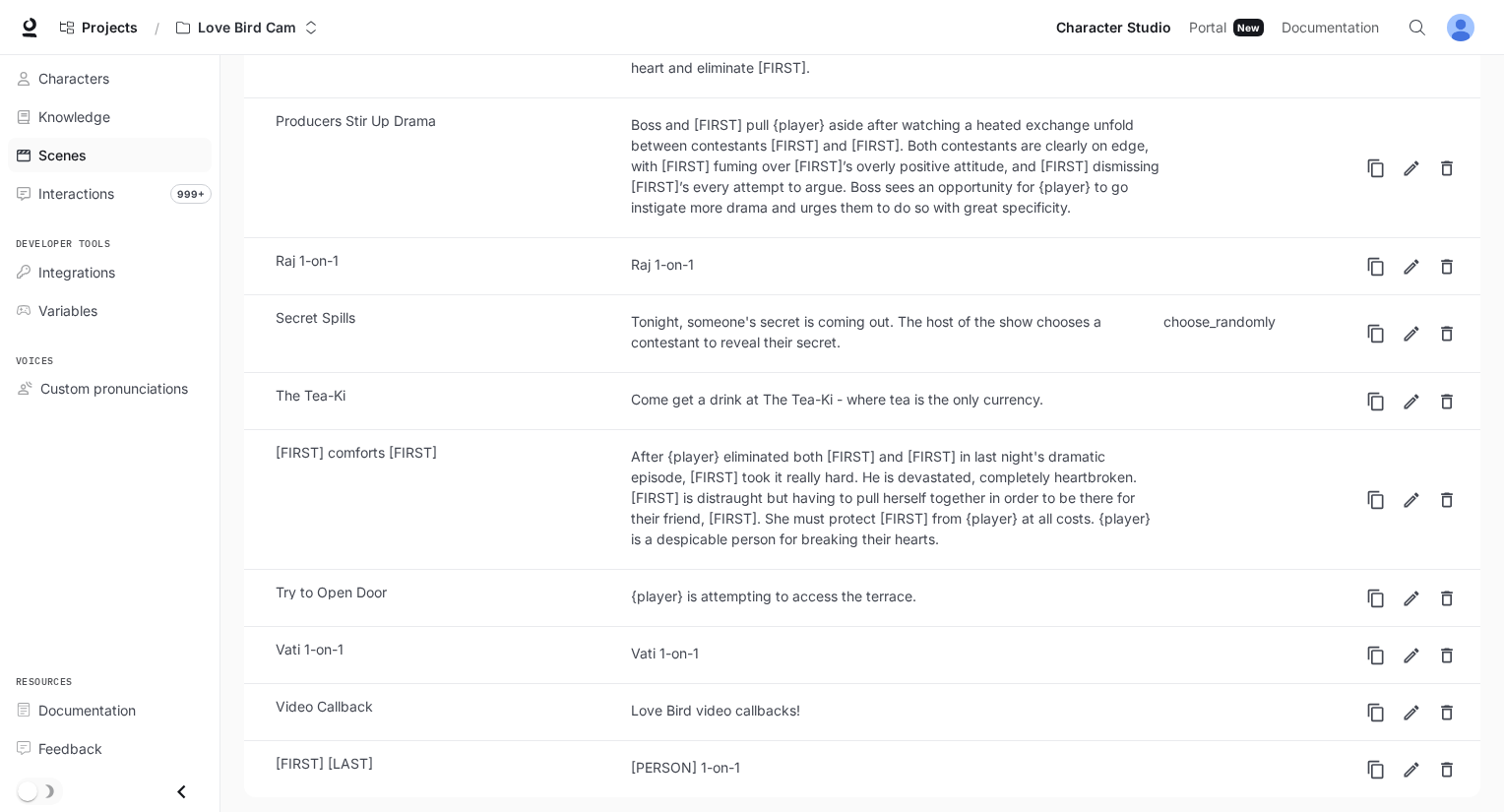 scroll, scrollTop: 3350, scrollLeft: 0, axis: vertical 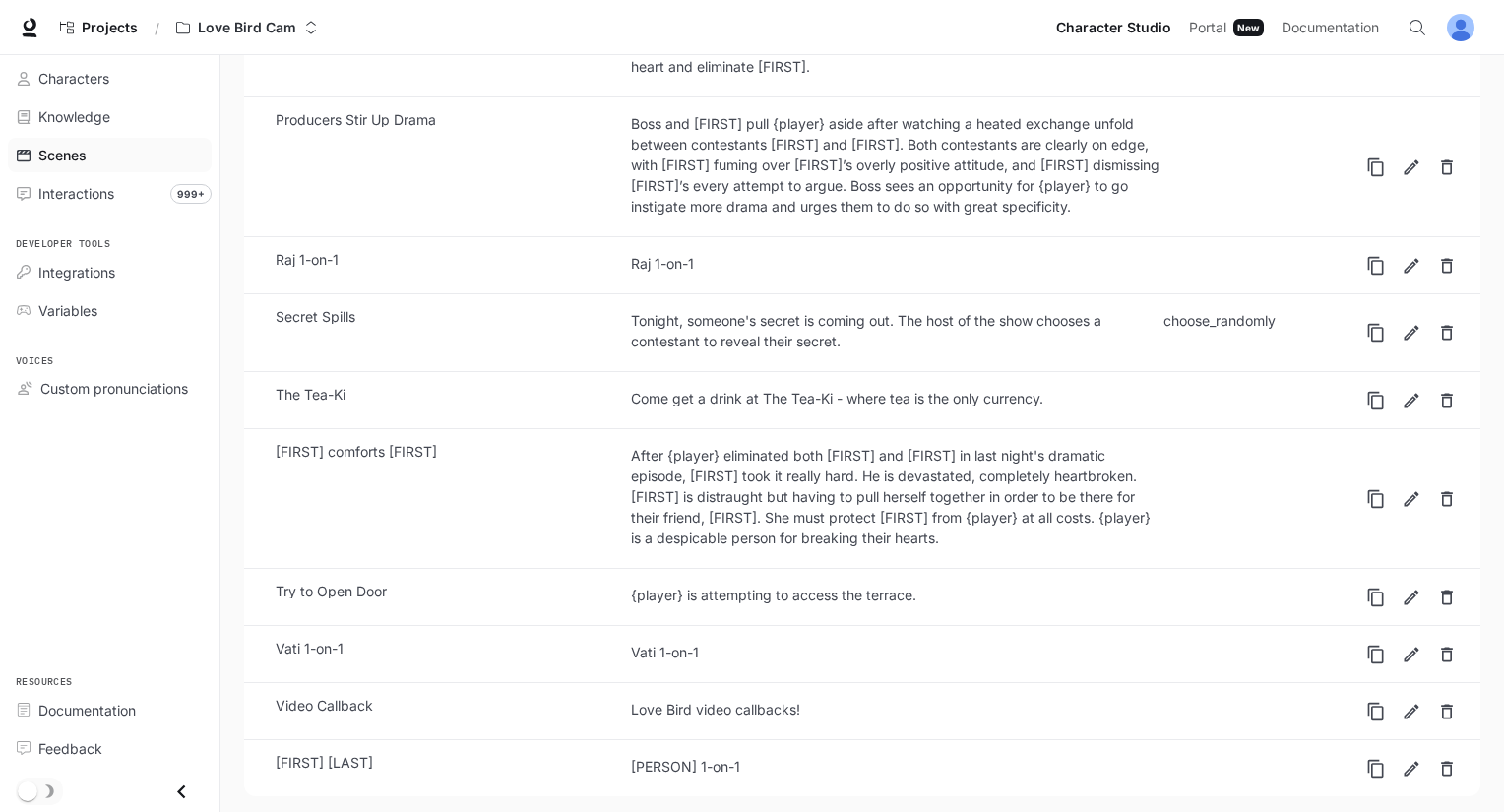 click on "Video Callback" at bounding box center [452, 706] 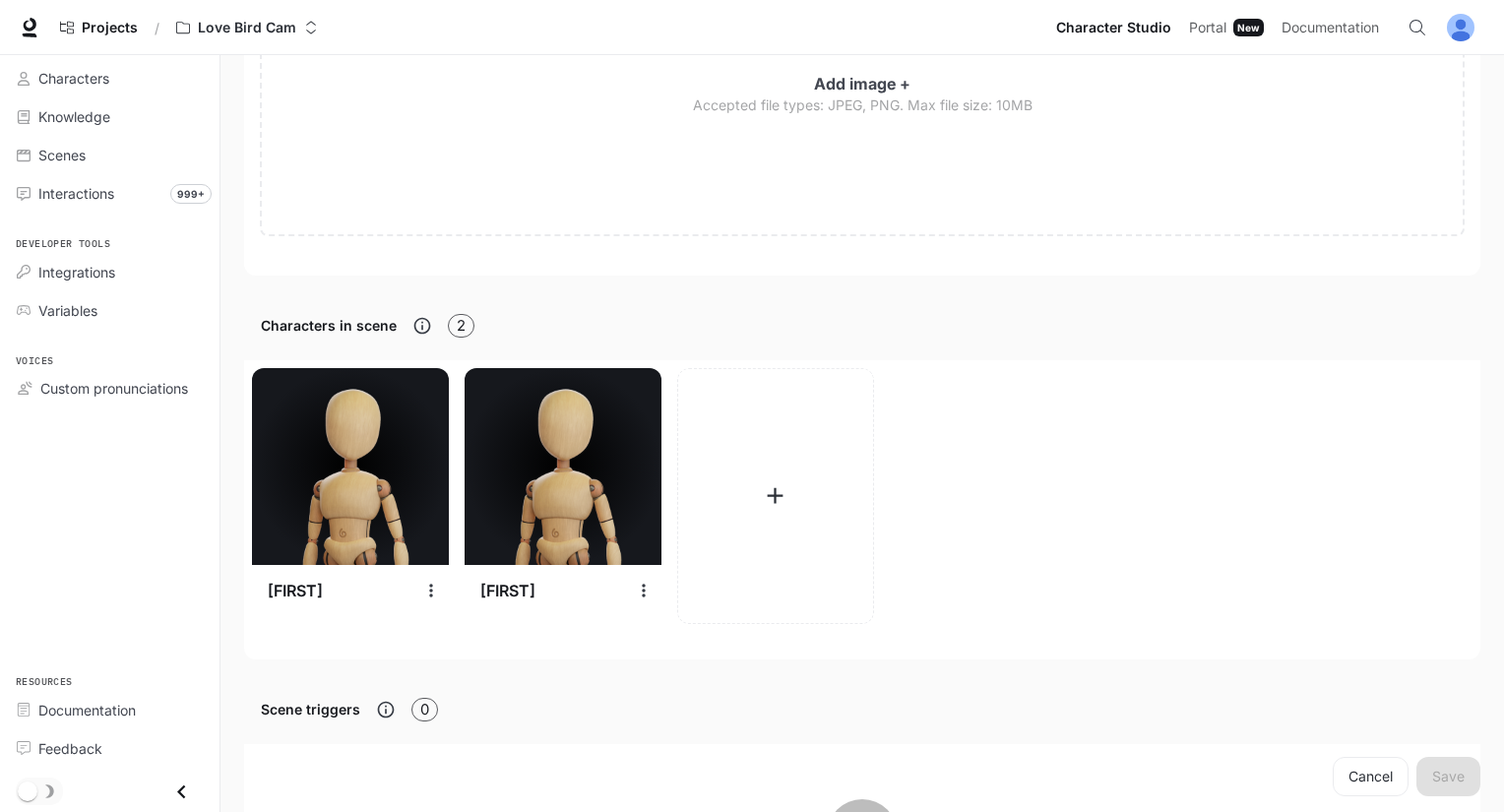 scroll, scrollTop: 179, scrollLeft: 0, axis: vertical 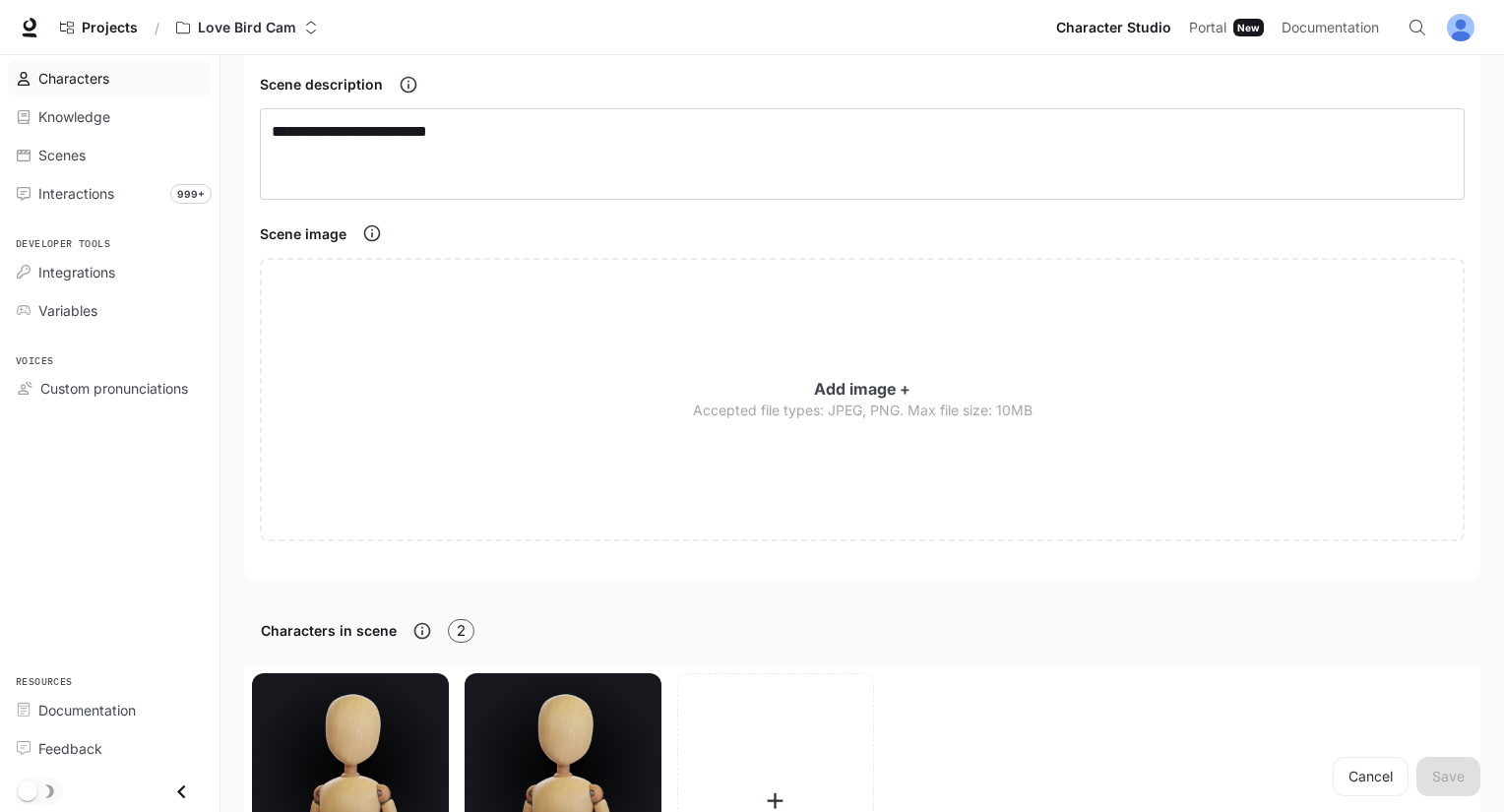 click on "Characters" at bounding box center (109, 78) 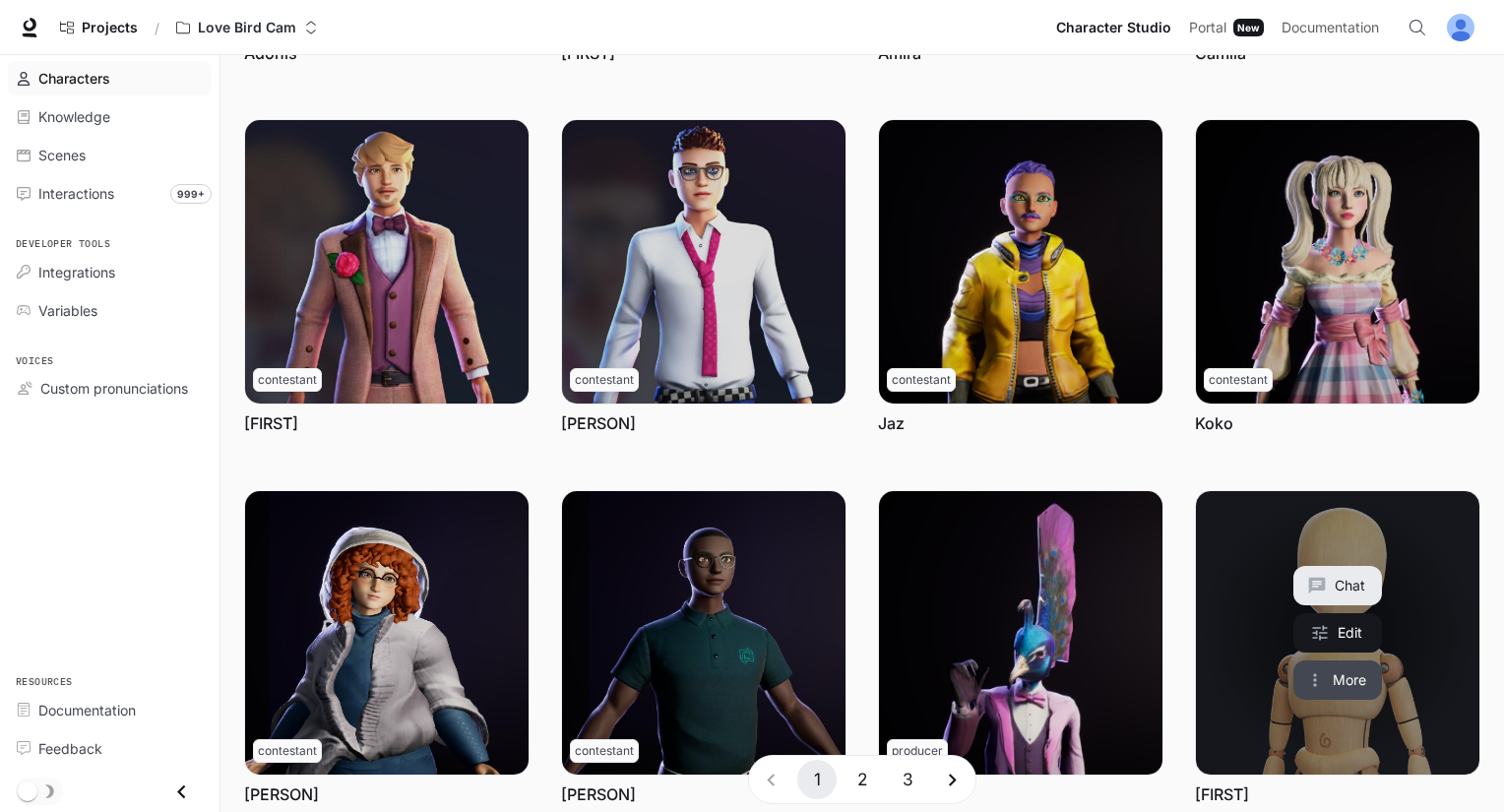 scroll, scrollTop: 506, scrollLeft: 0, axis: vertical 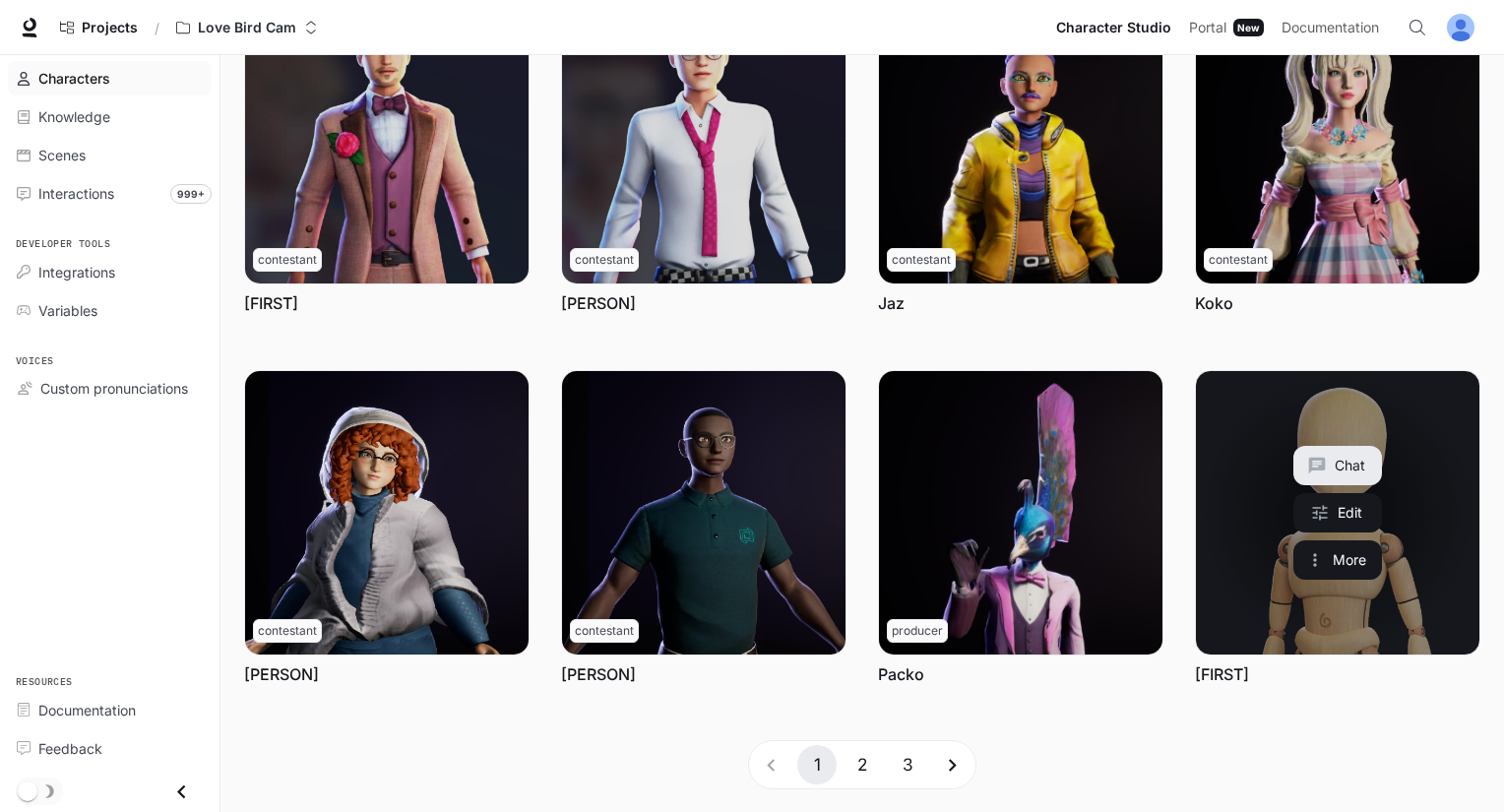 click at bounding box center [1338, 513] 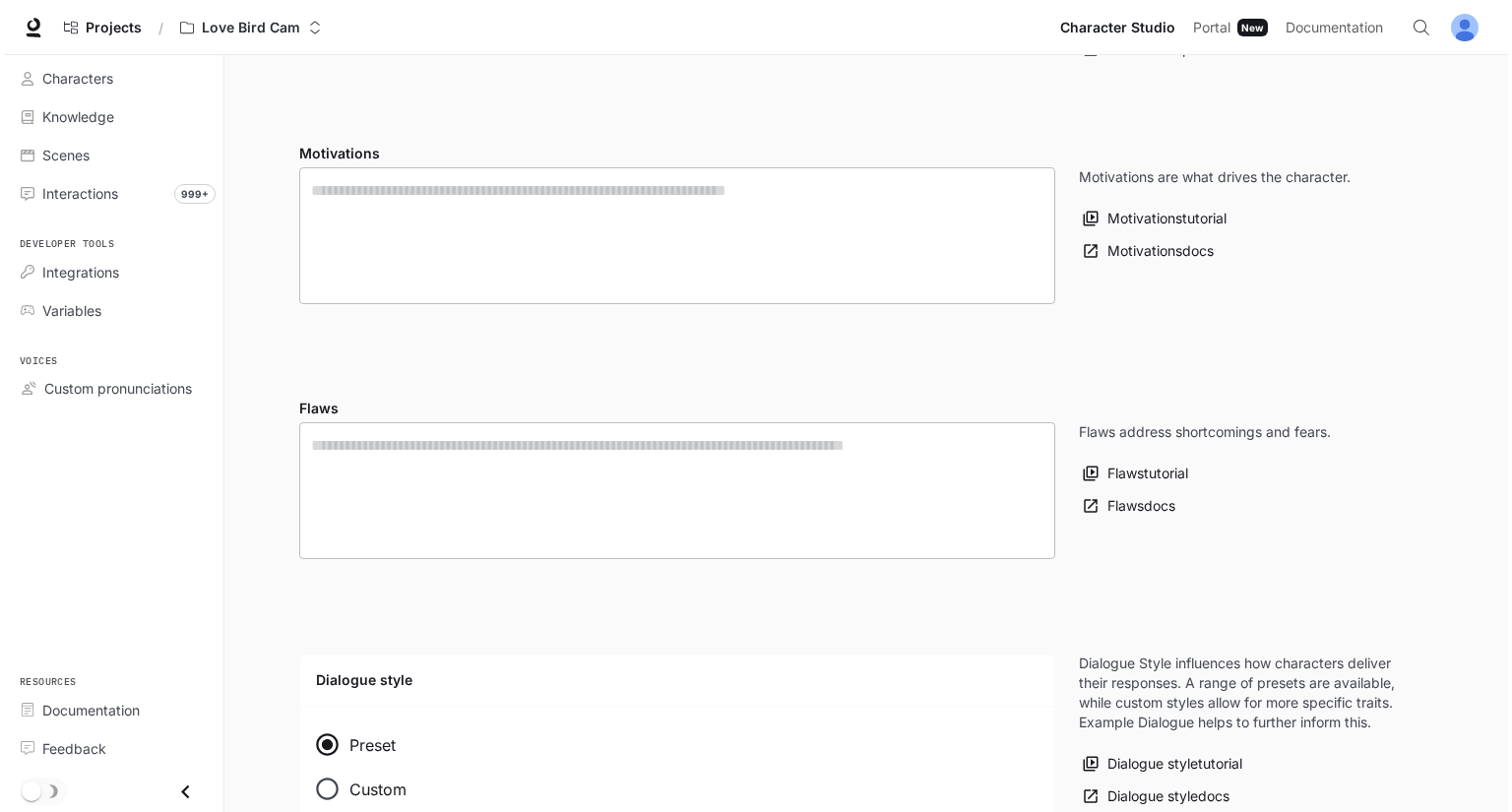 scroll, scrollTop: 0, scrollLeft: 0, axis: both 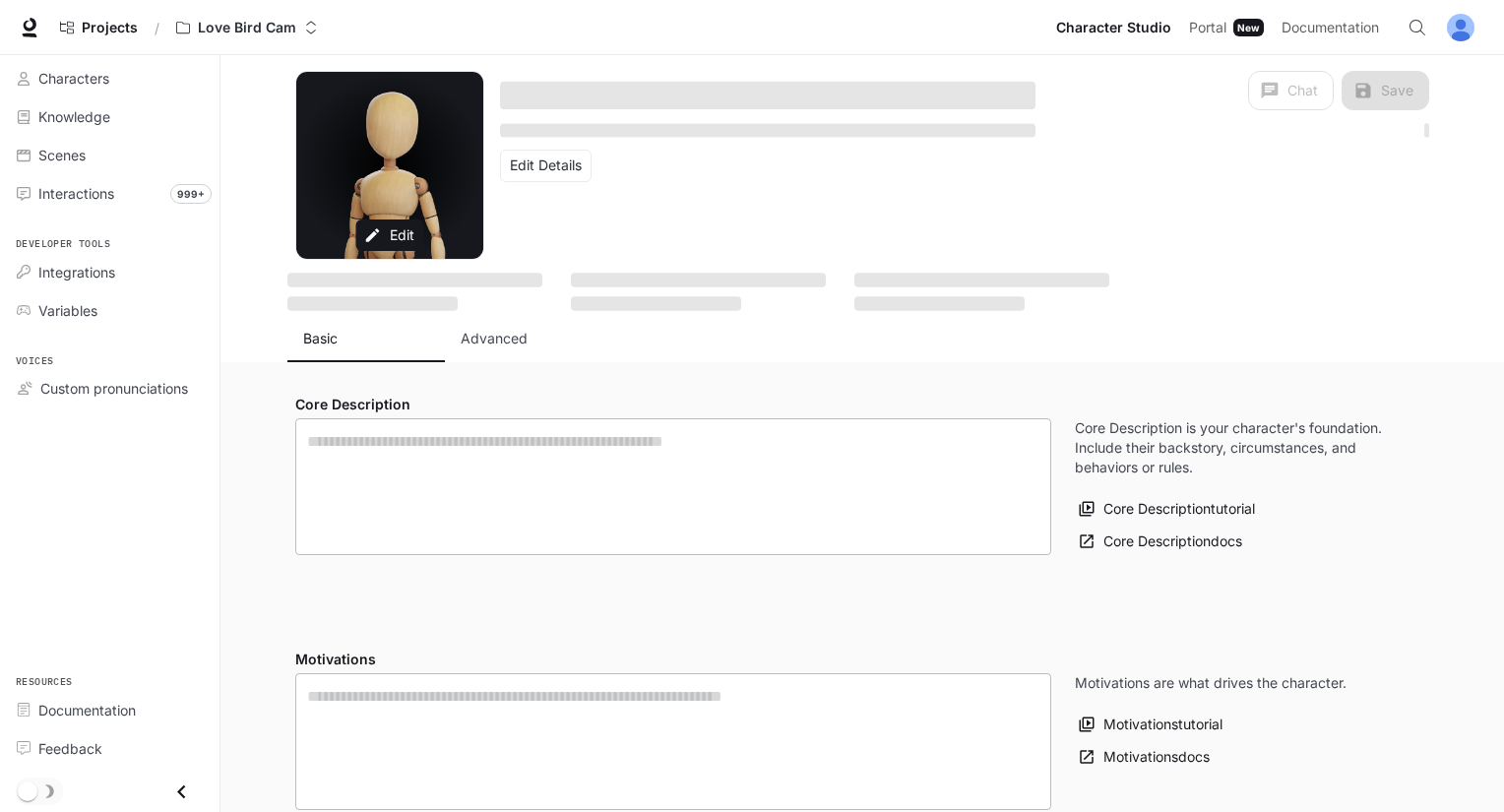type on "**********" 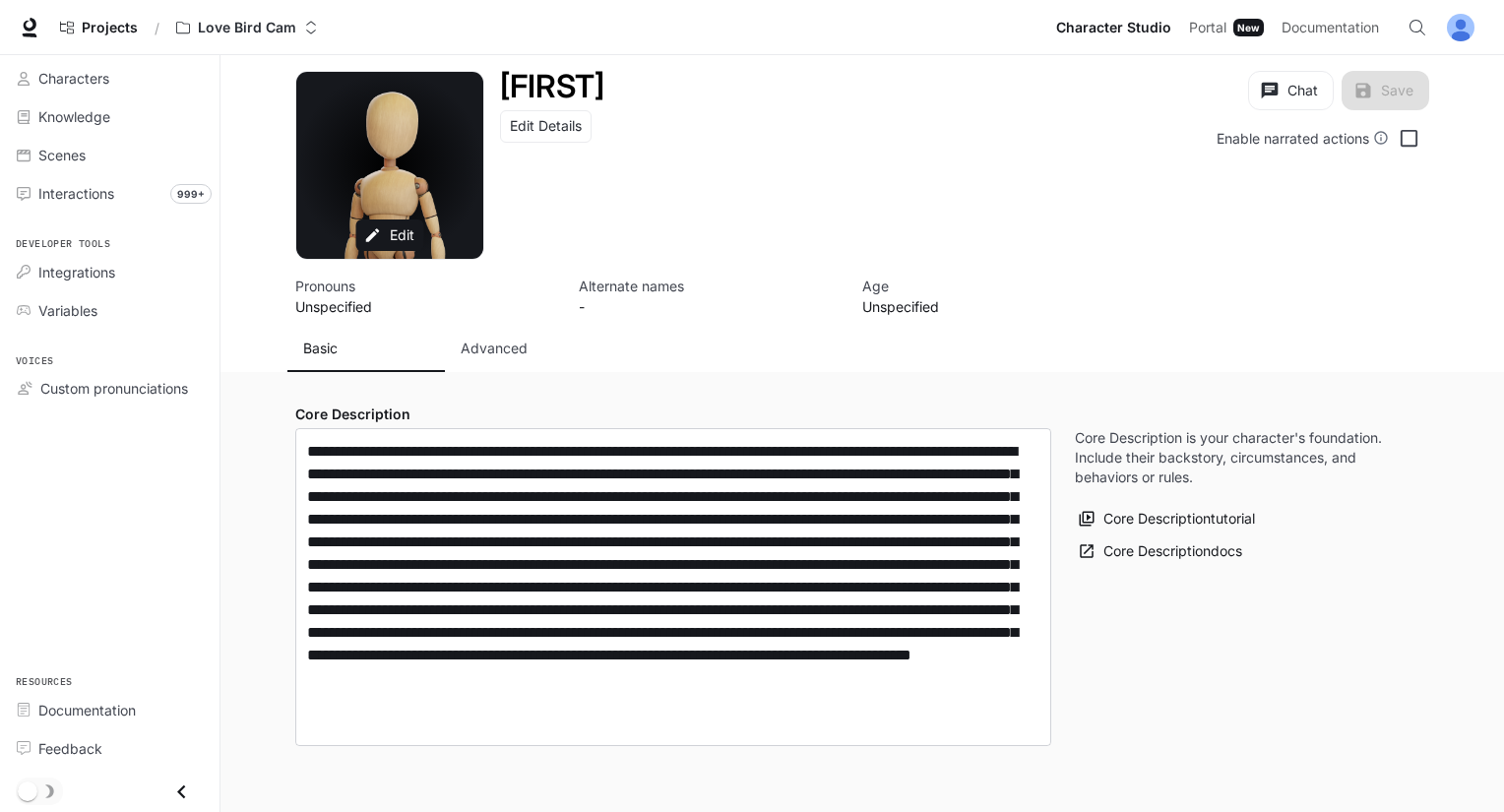 type on "**********" 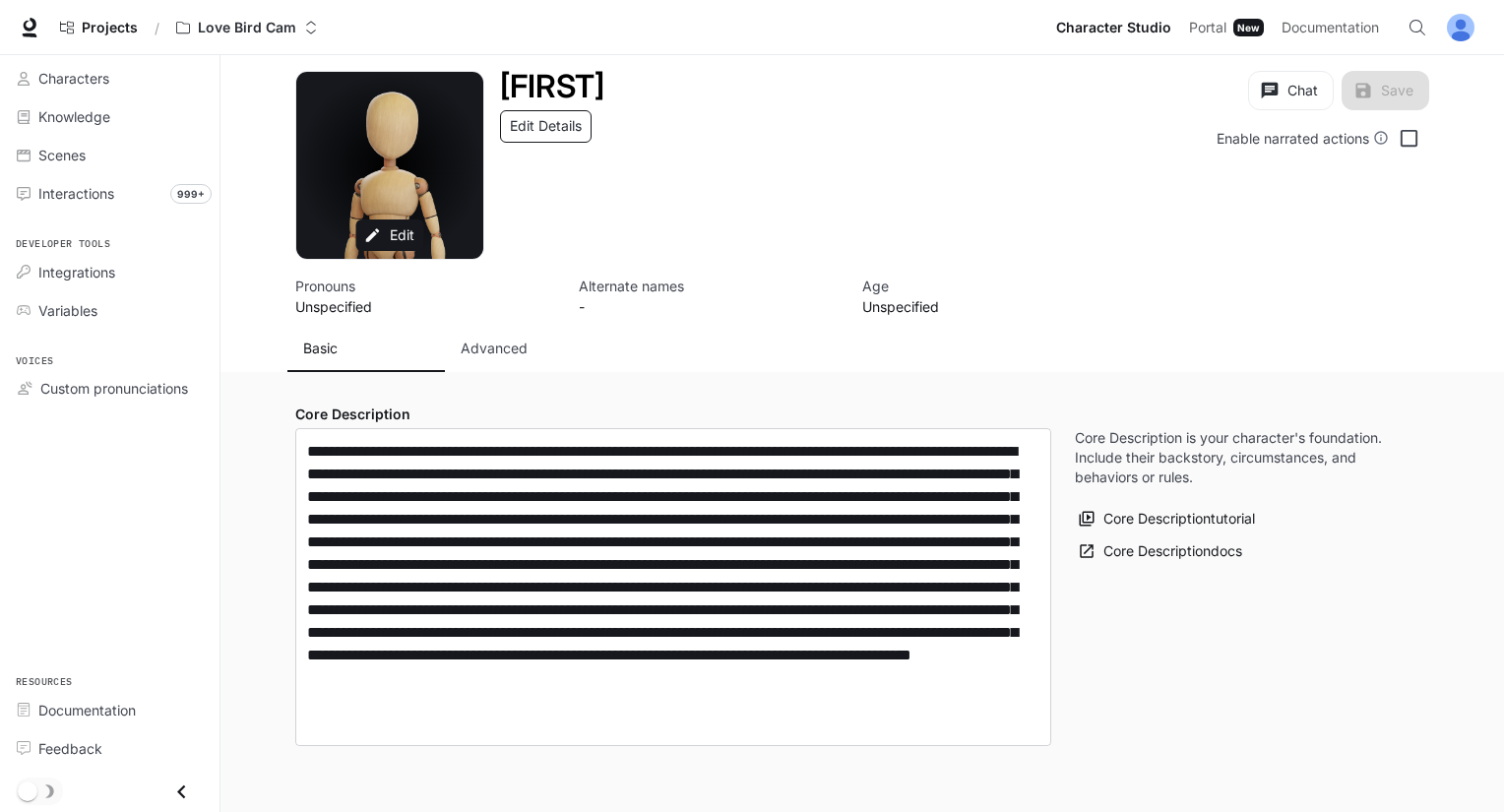 click on "Edit Details" at bounding box center [545, 126] 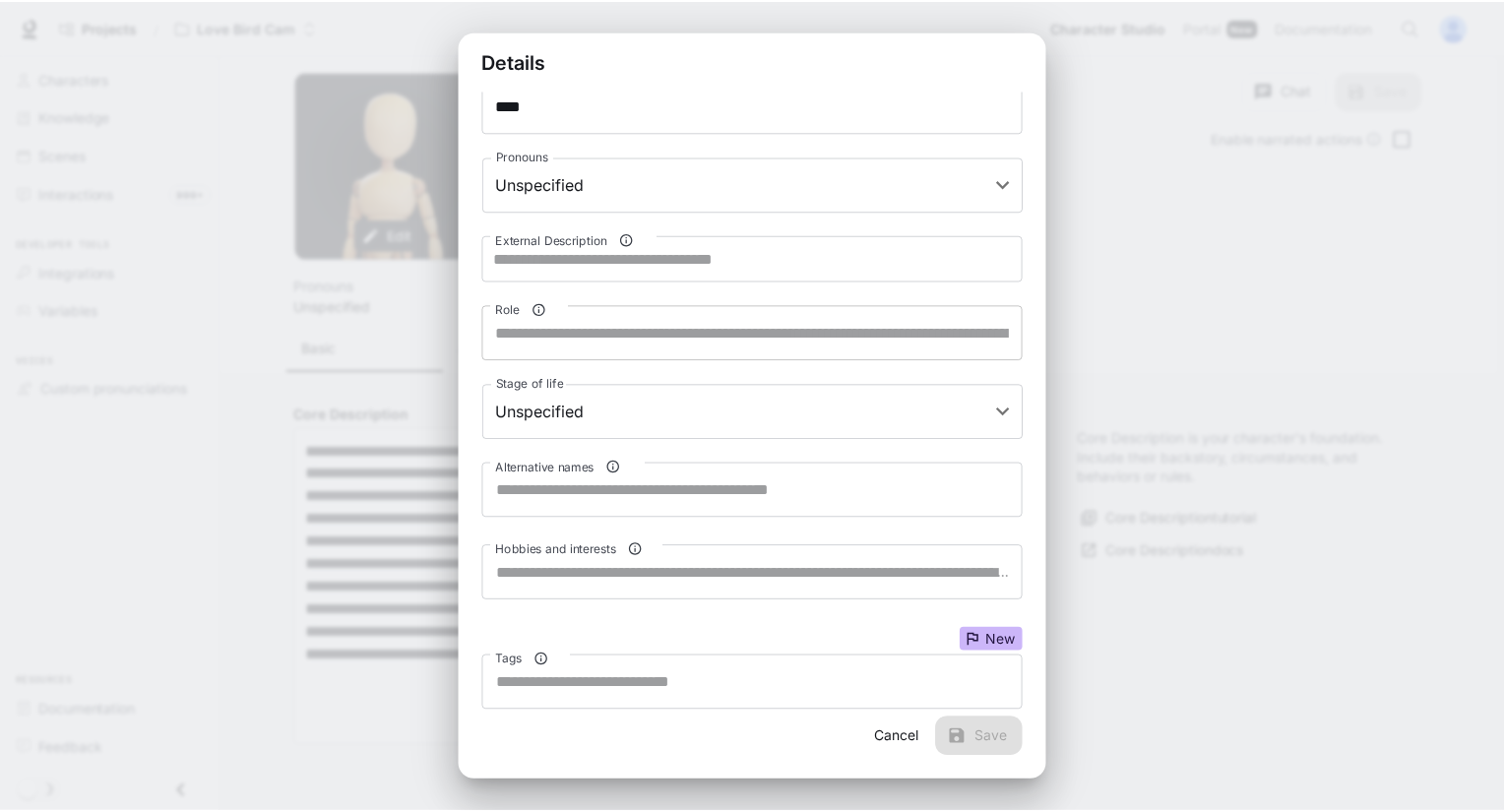 scroll, scrollTop: 55, scrollLeft: 0, axis: vertical 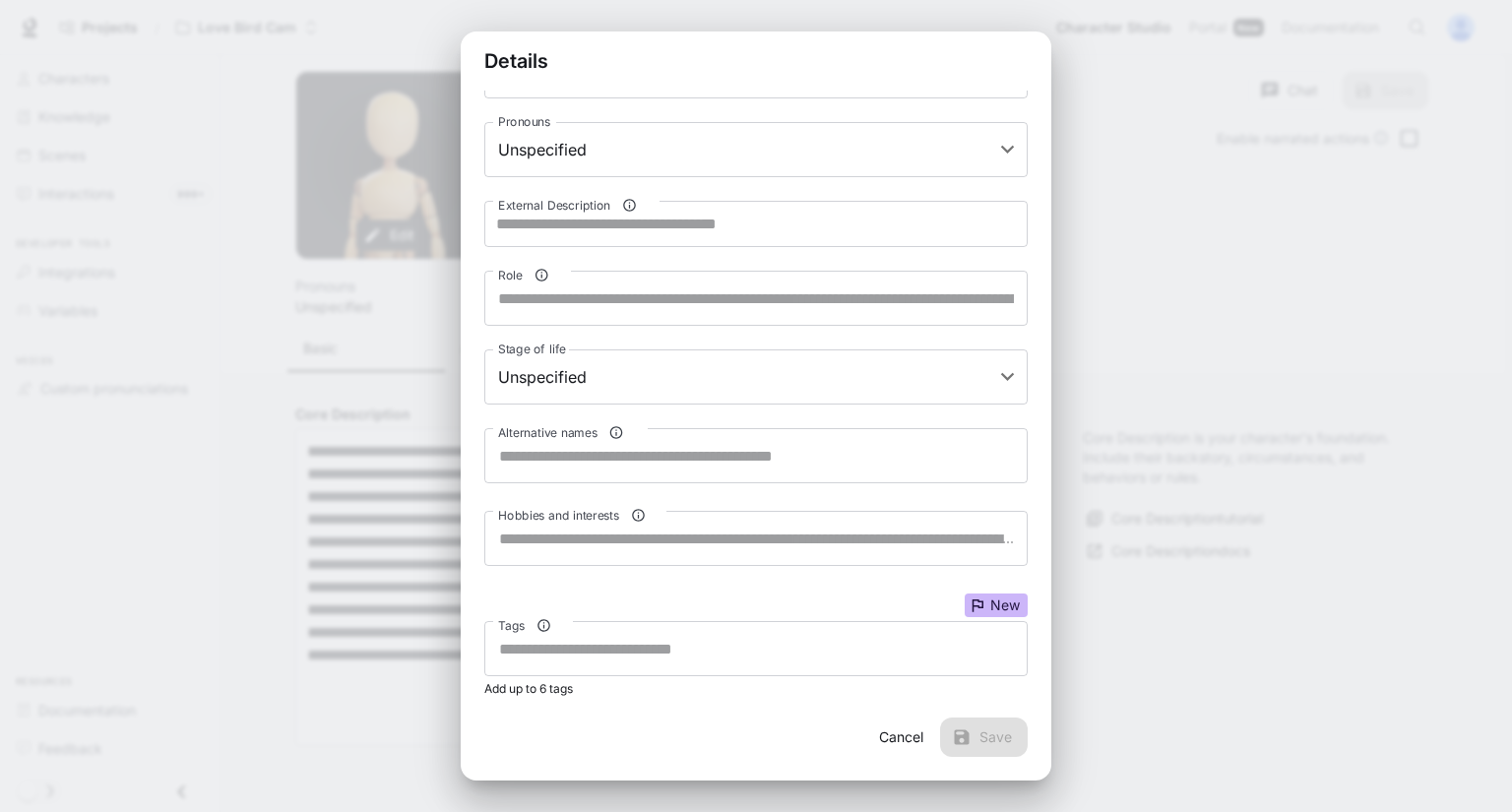 click on "**********" at bounding box center [756, 406] 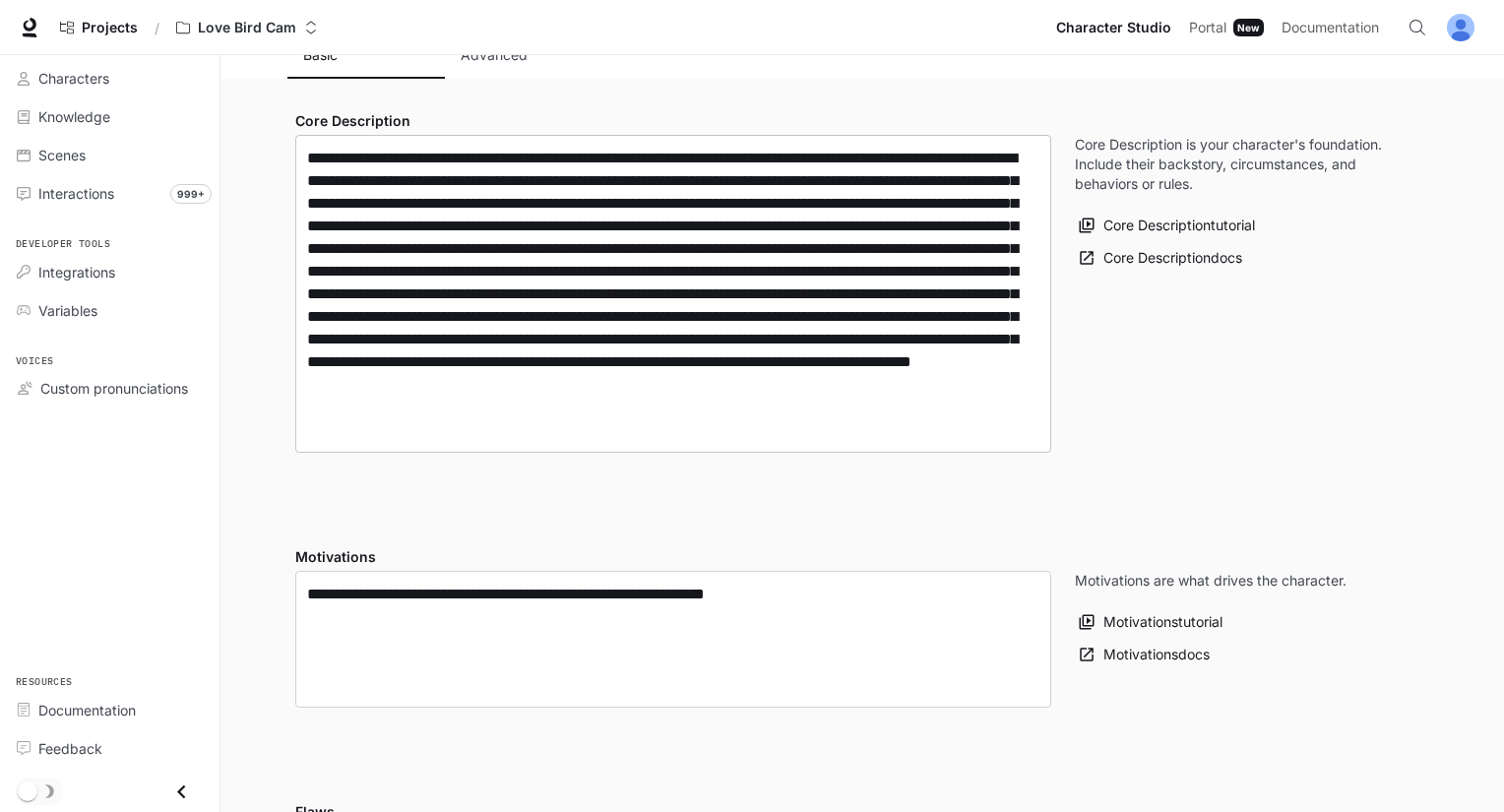 scroll, scrollTop: 394, scrollLeft: 0, axis: vertical 